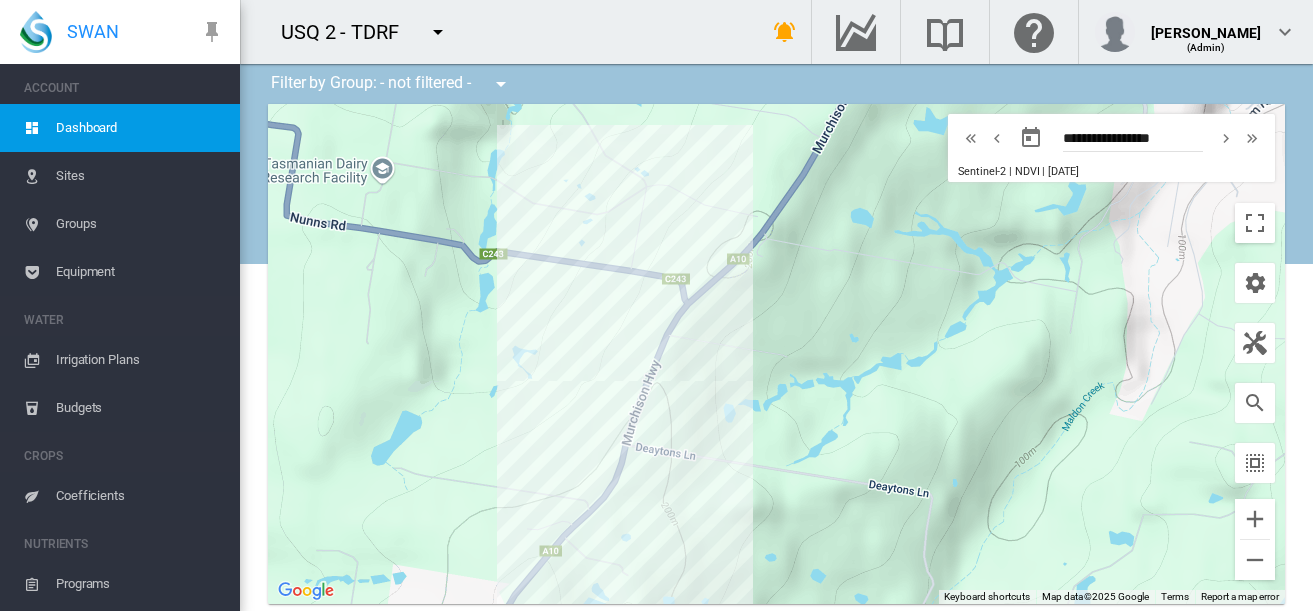 scroll, scrollTop: 0, scrollLeft: 0, axis: both 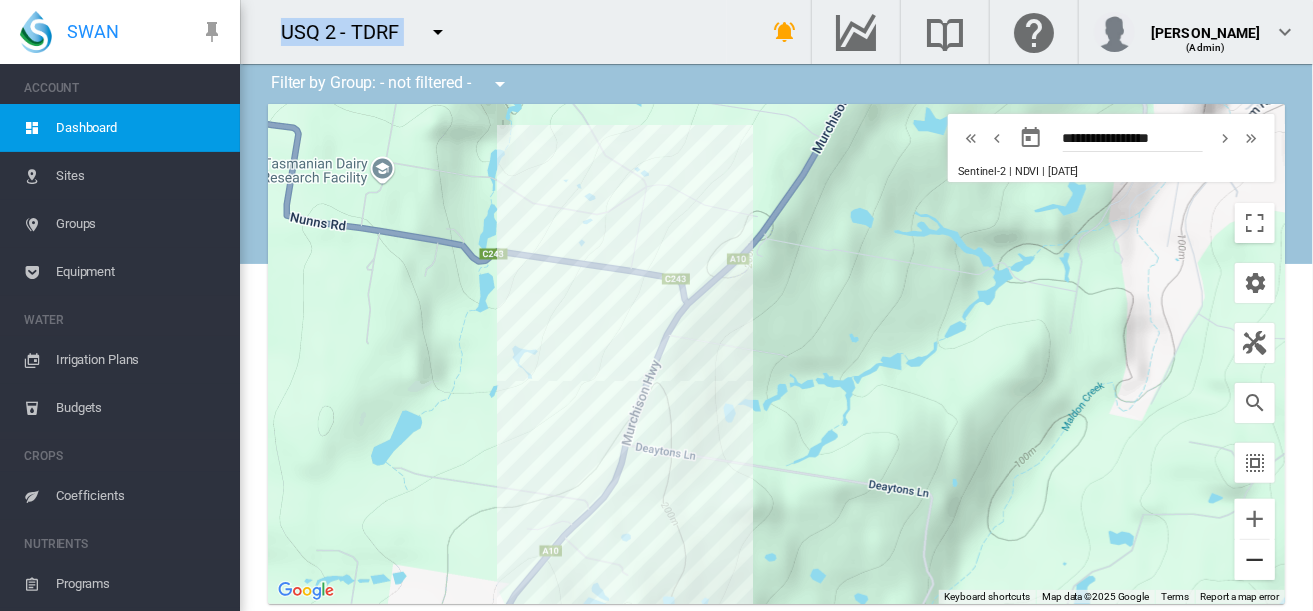 click at bounding box center (1255, 560) 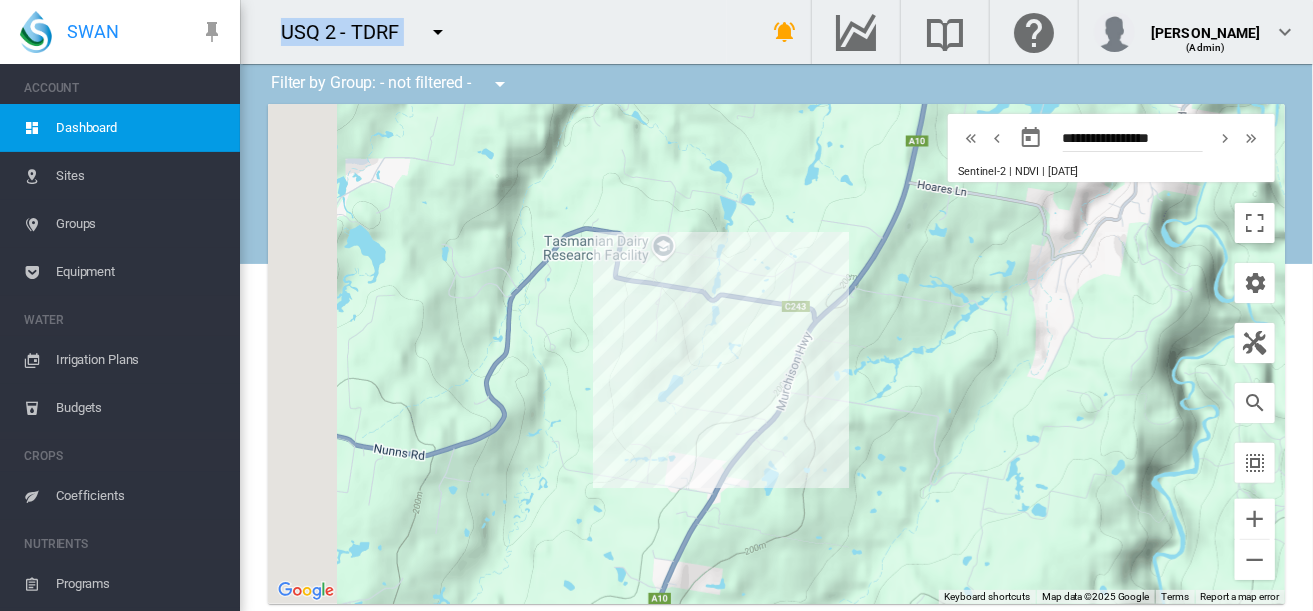 drag, startPoint x: 971, startPoint y: 498, endPoint x: 1074, endPoint y: 489, distance: 103.392456 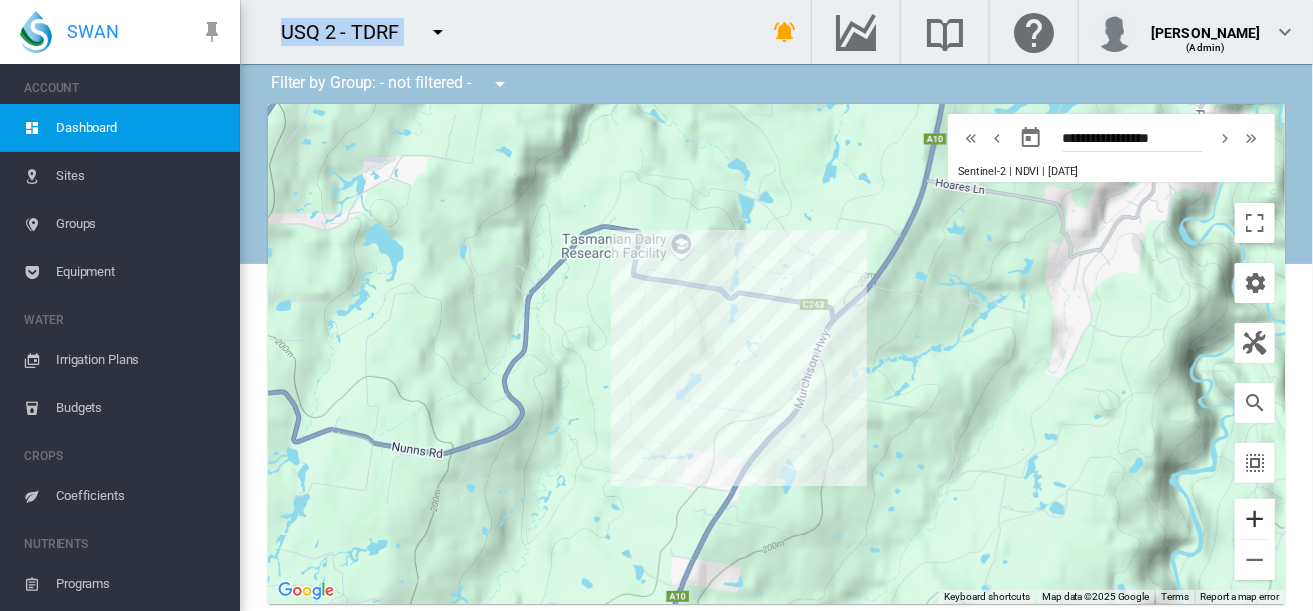 click at bounding box center (1255, 519) 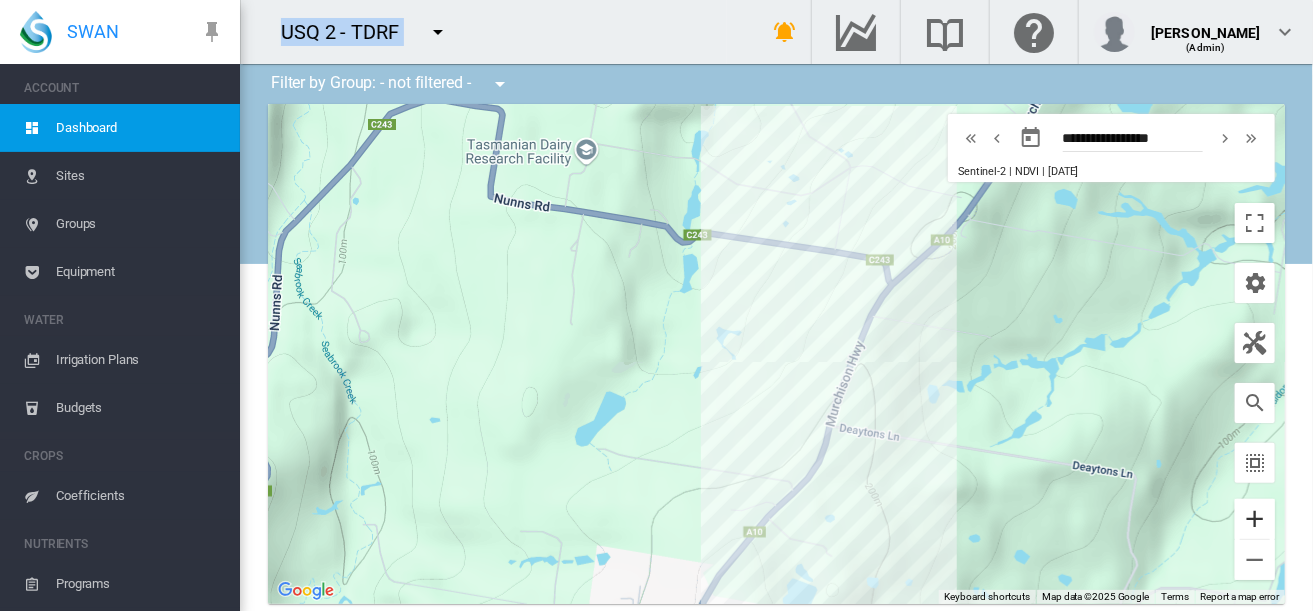 click at bounding box center (1255, 519) 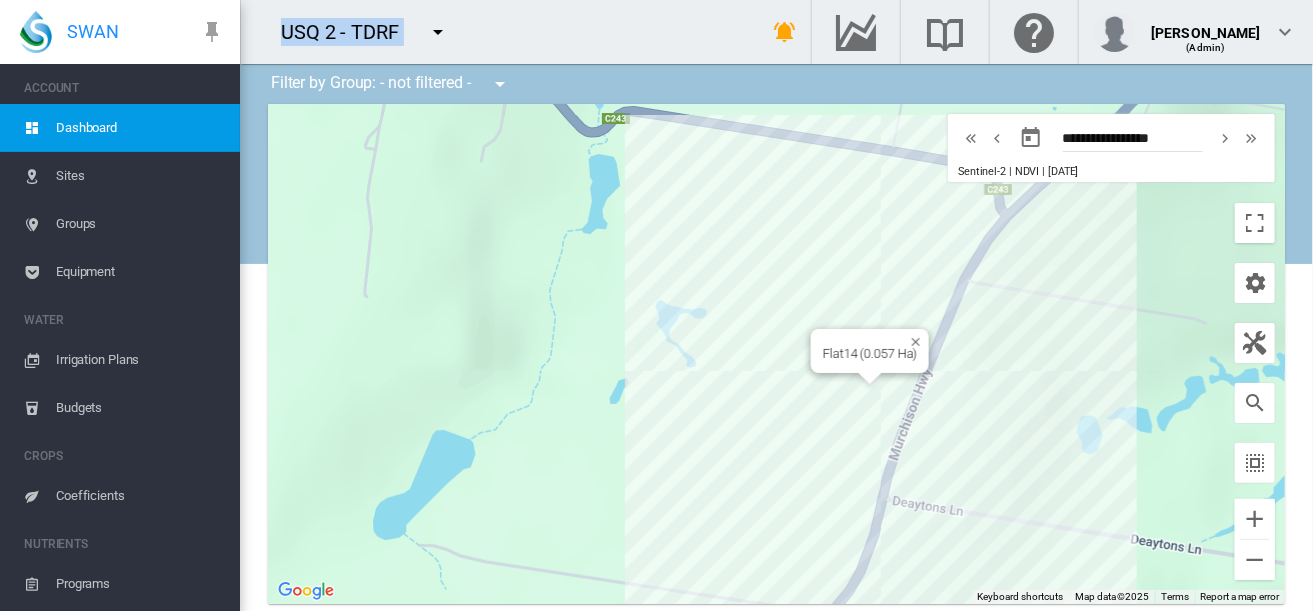 click on "To navigate, press the arrow keys. Flat14 (0.057 Ha)" at bounding box center [776, 354] 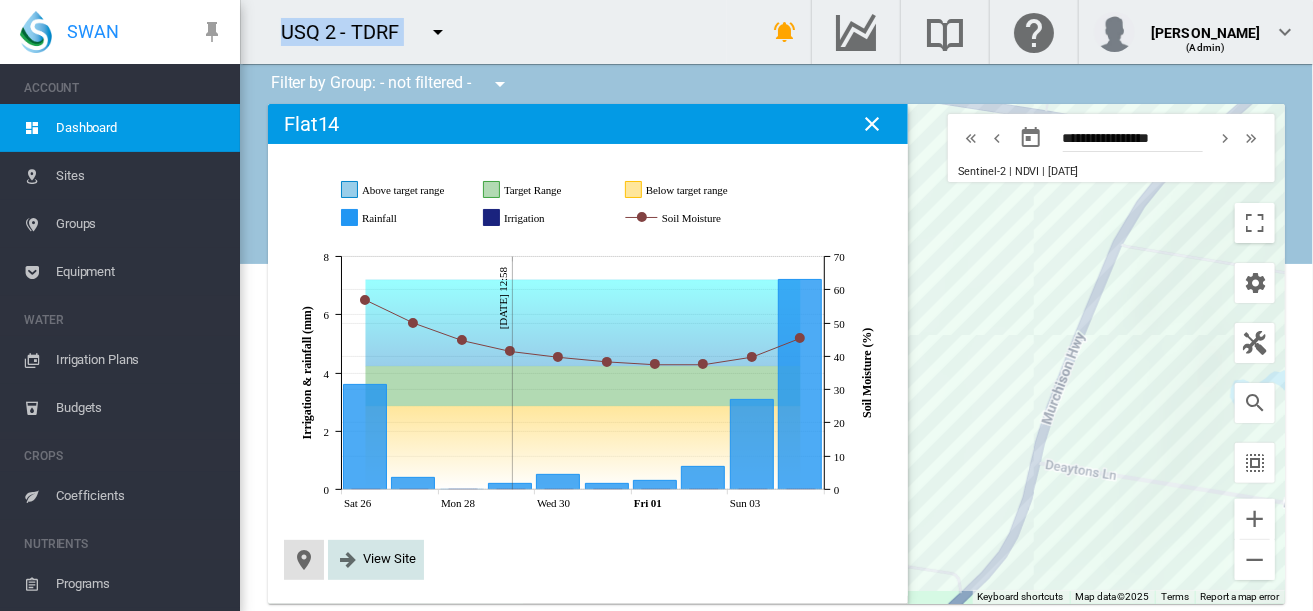click on "View Site" 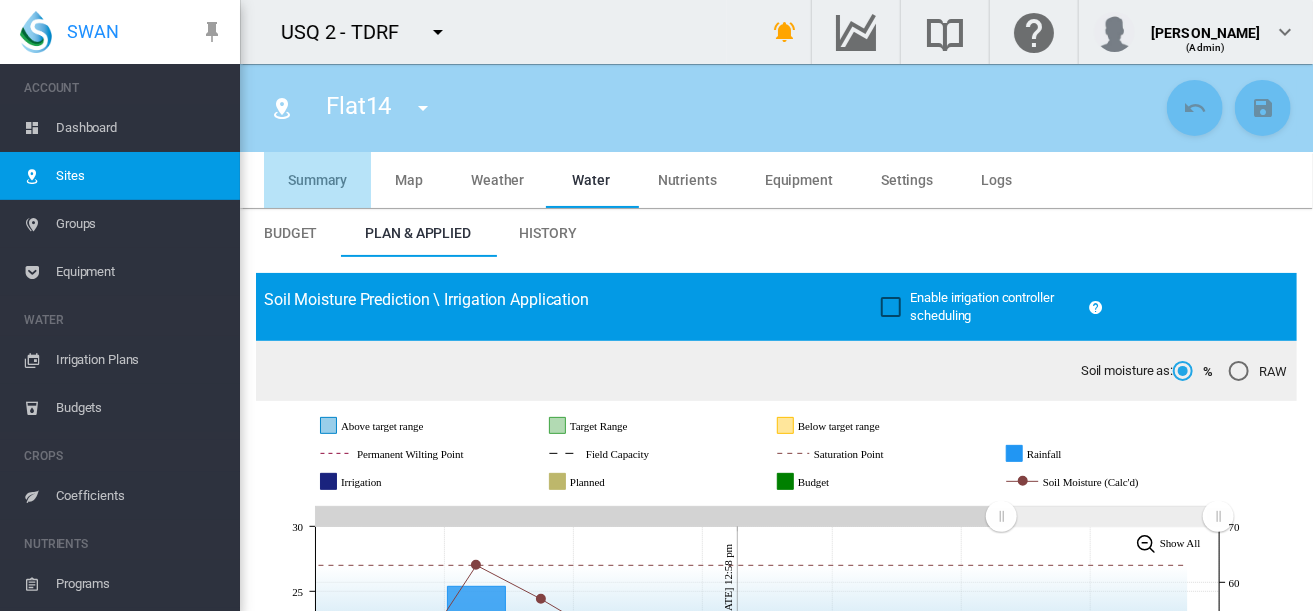 click on "Summary" at bounding box center (317, 180) 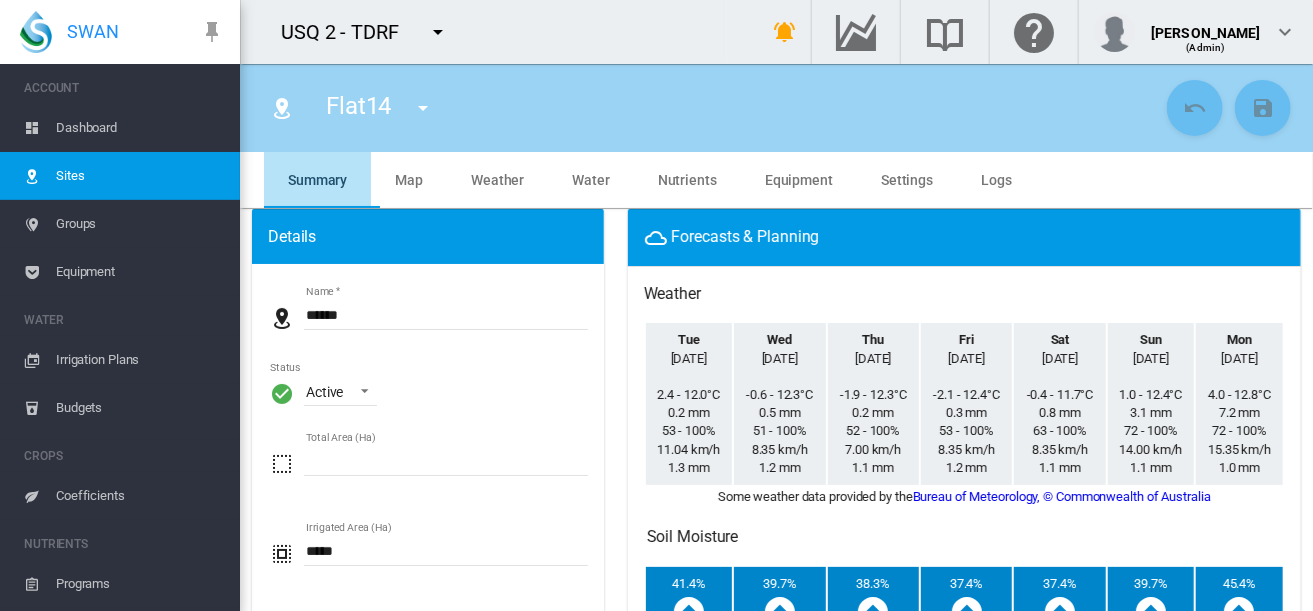 click on "Summary" at bounding box center (317, 180) 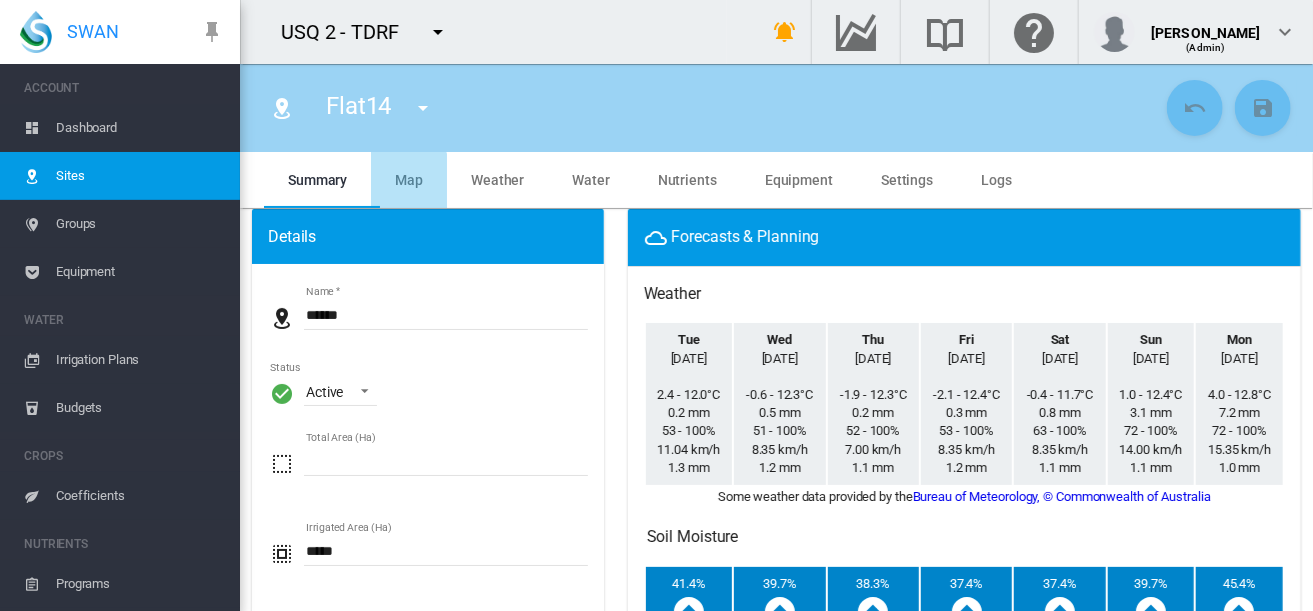 click on "Map" at bounding box center [409, 180] 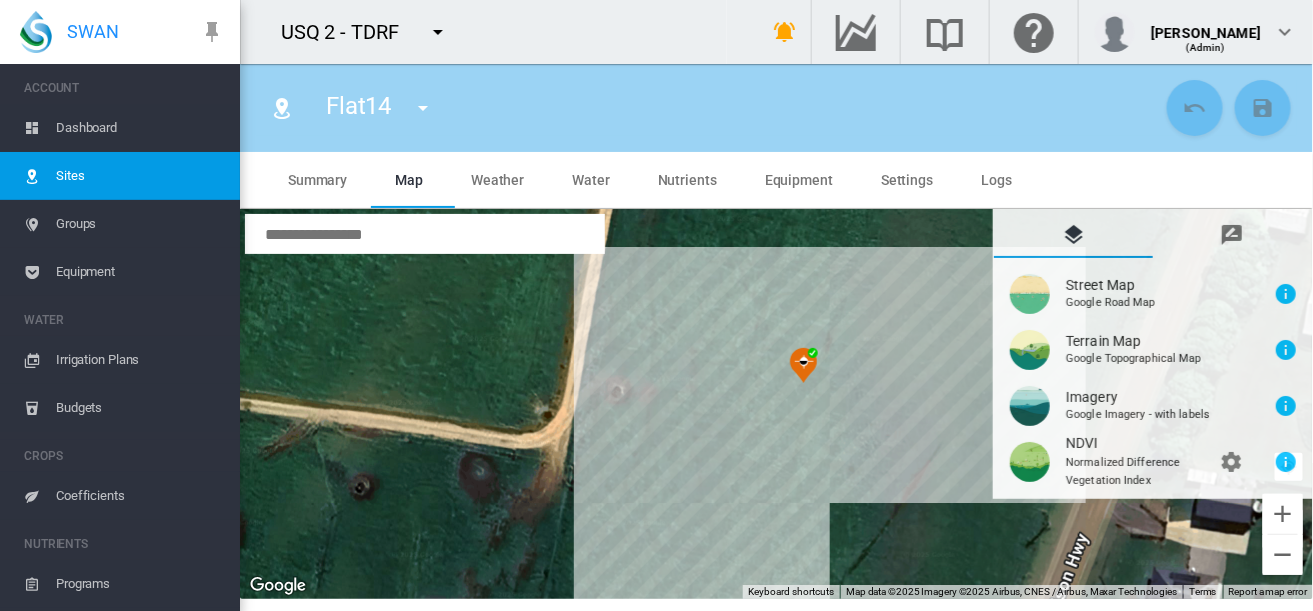 click at bounding box center [1232, 234] 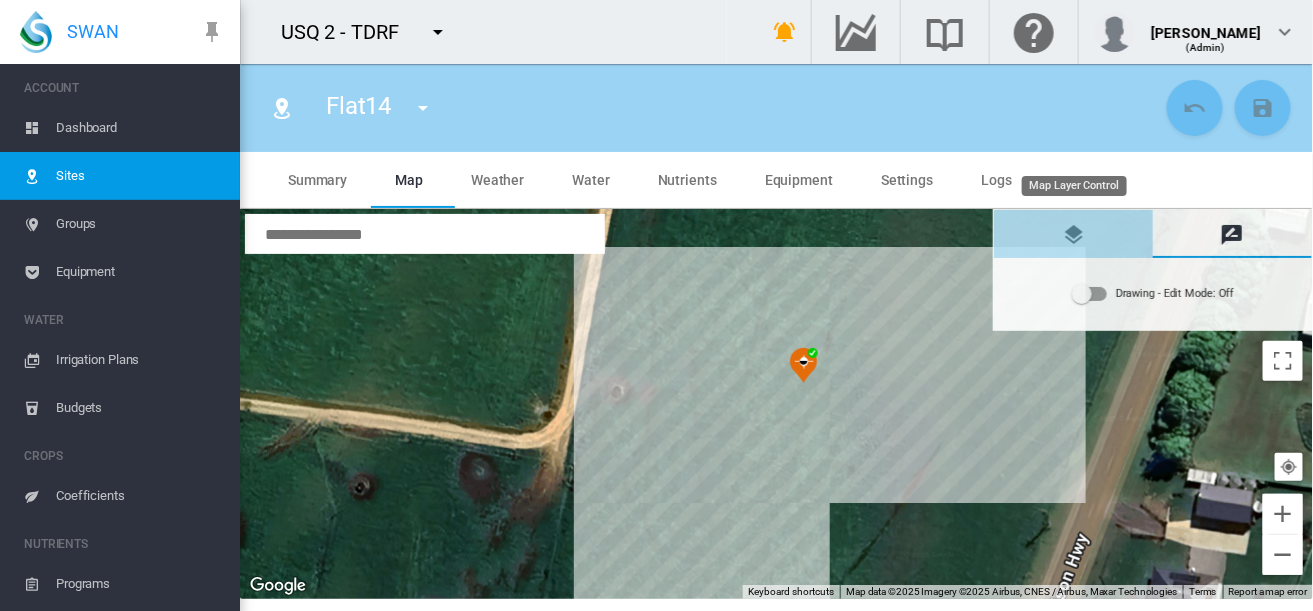 click at bounding box center [1074, 235] 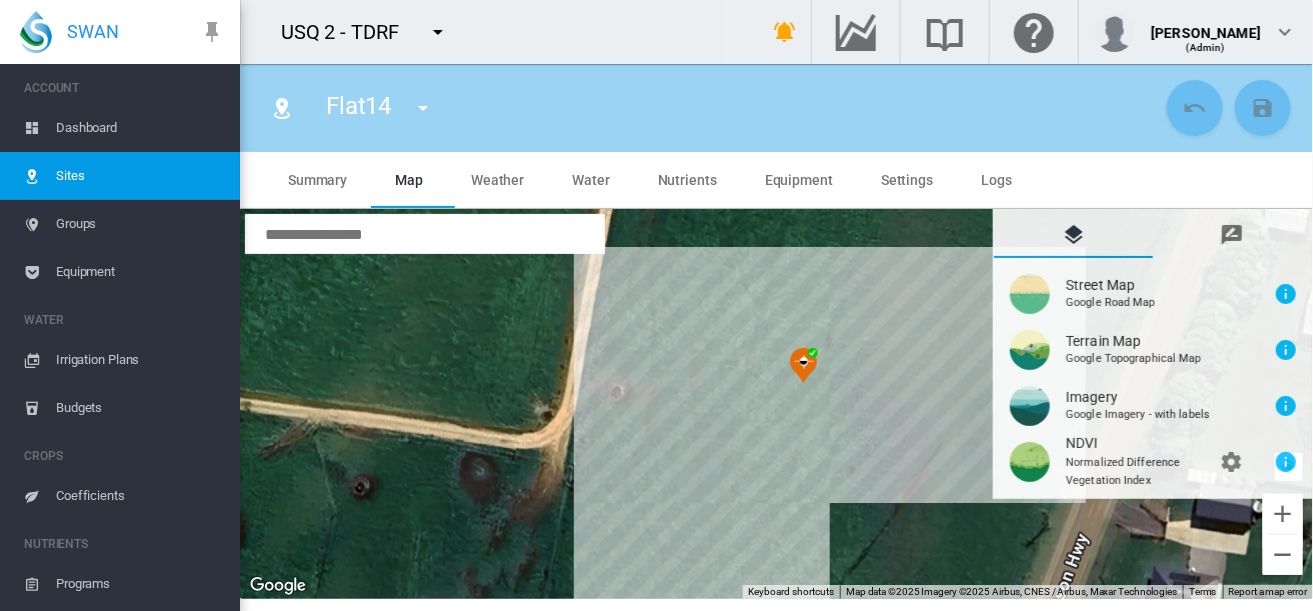 click on "To navigate, press the arrow keys." at bounding box center [776, 404] 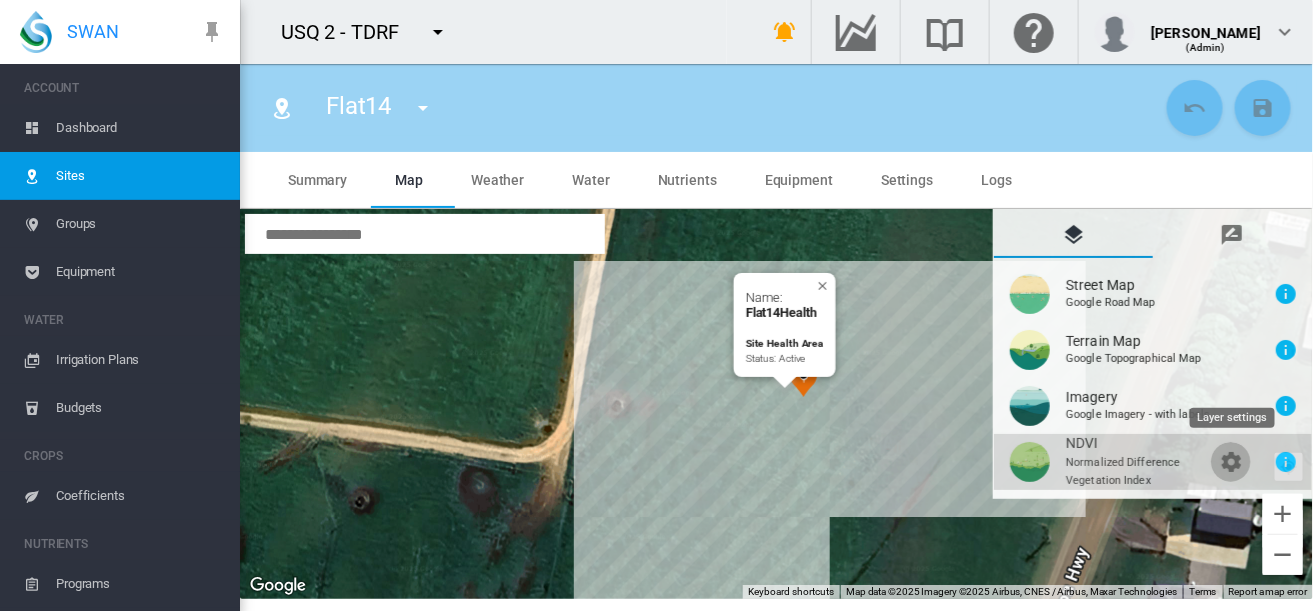 click at bounding box center [1231, 462] 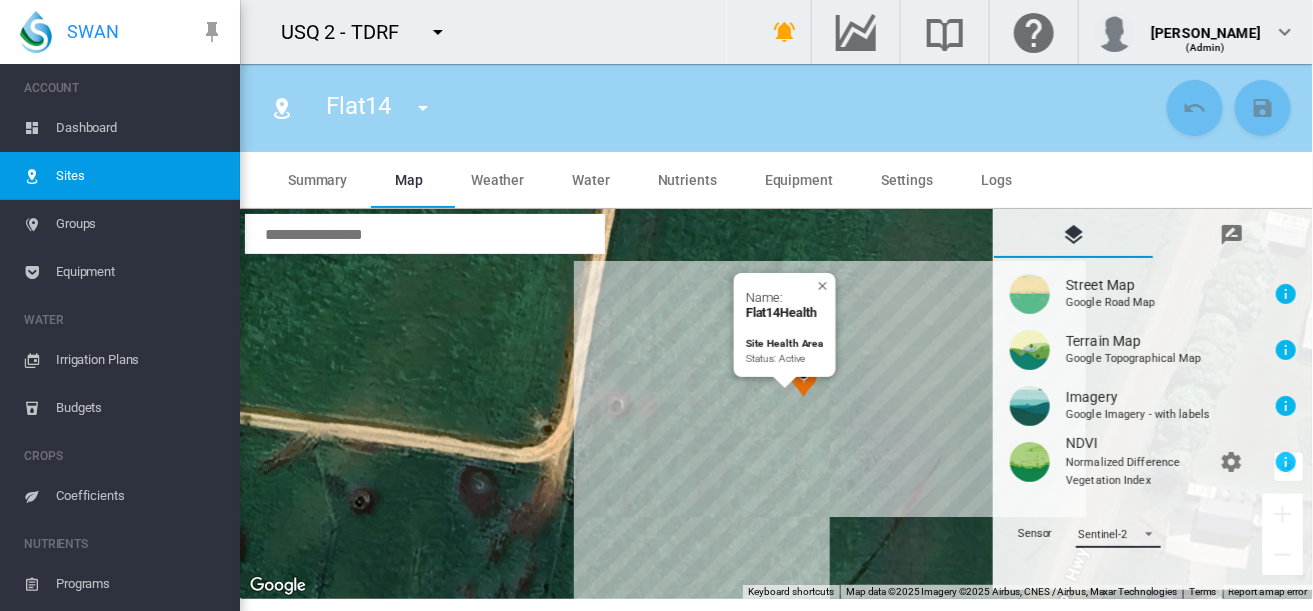 click at bounding box center [1143, 531] 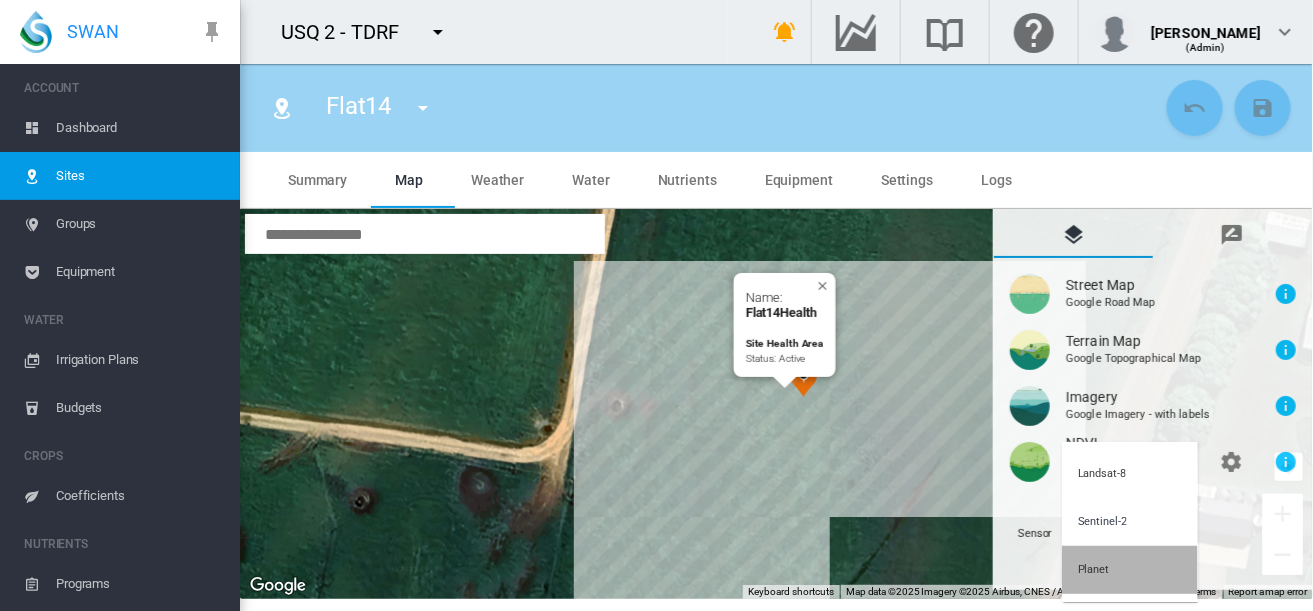 click on "Planet" at bounding box center (1093, 569) 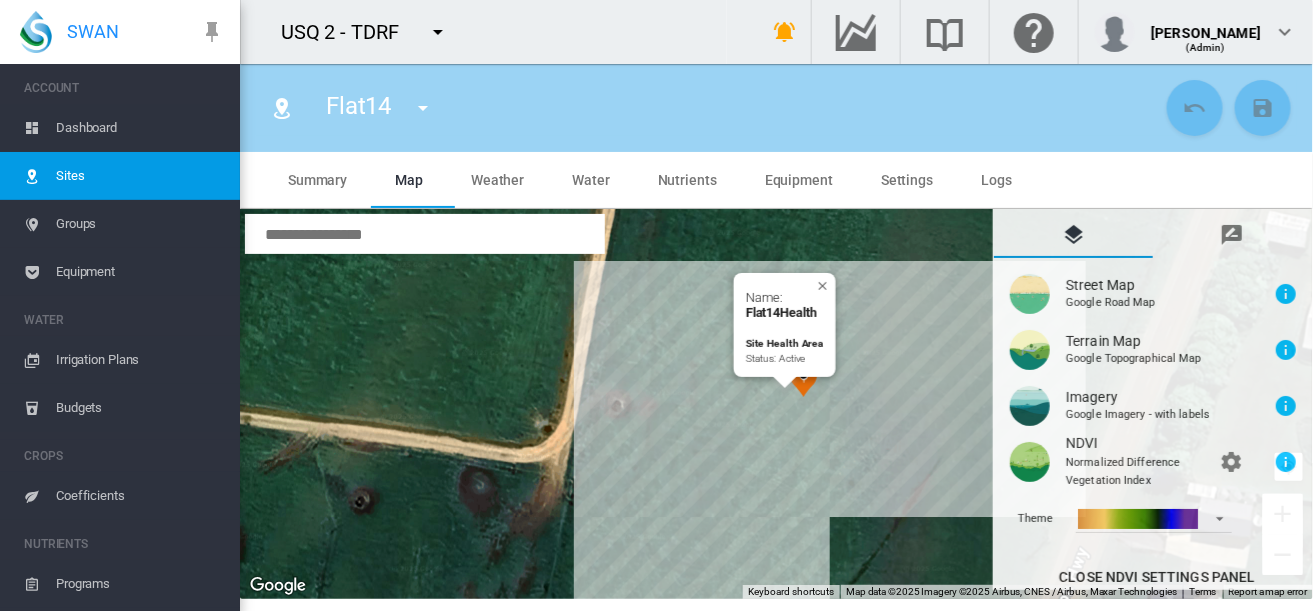 scroll, scrollTop: 213, scrollLeft: 0, axis: vertical 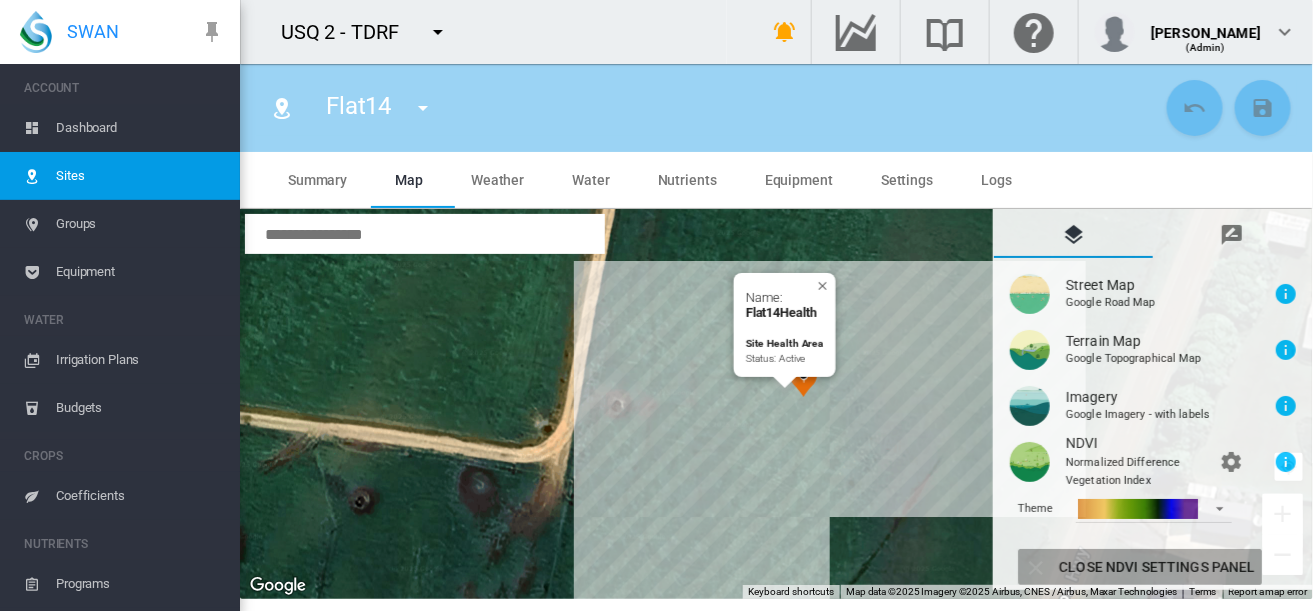 click on "Close NDVI Settings Panel" at bounding box center [1157, 567] 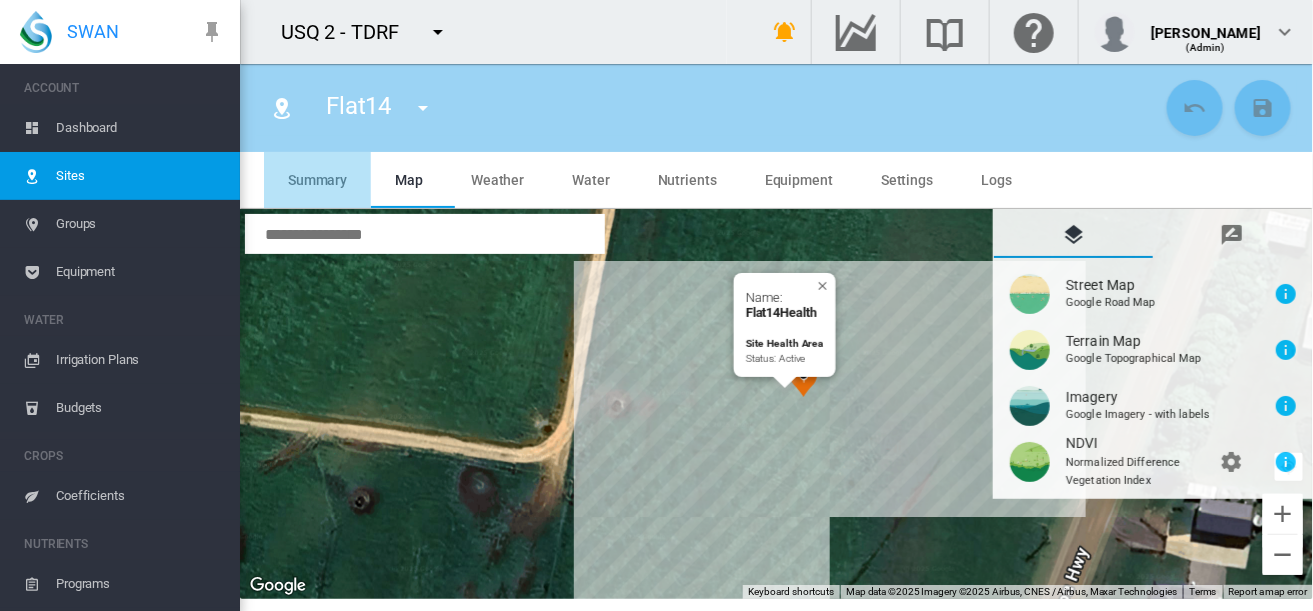 click on "Summary" at bounding box center (317, 180) 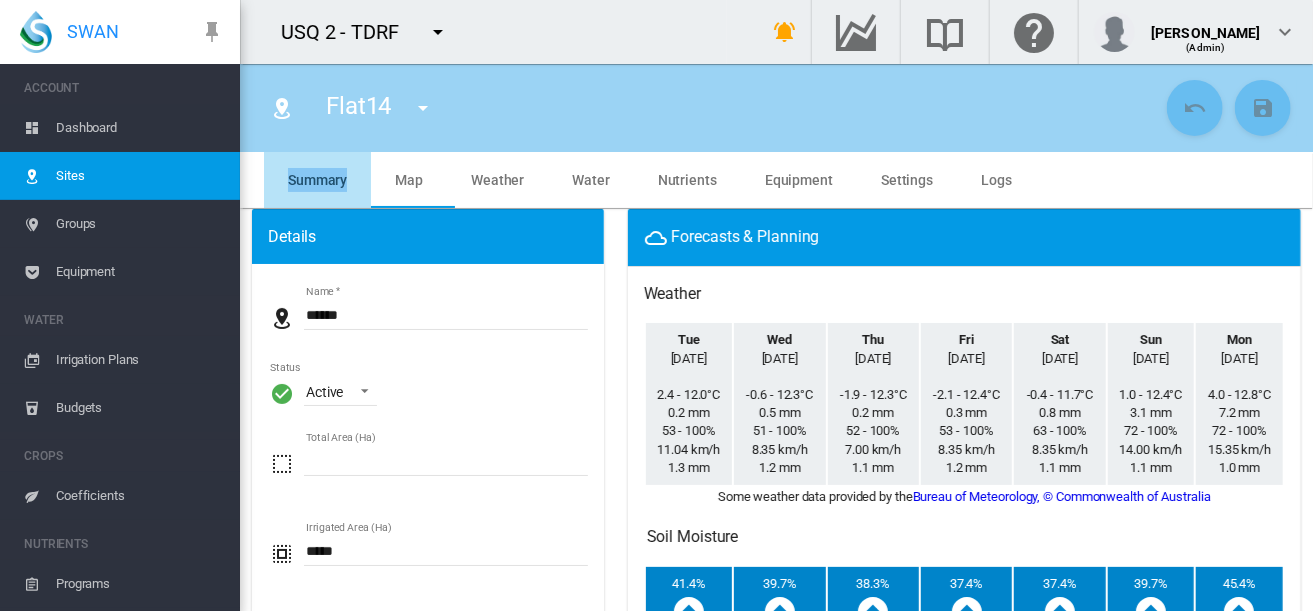 click on "Summary" at bounding box center (317, 180) 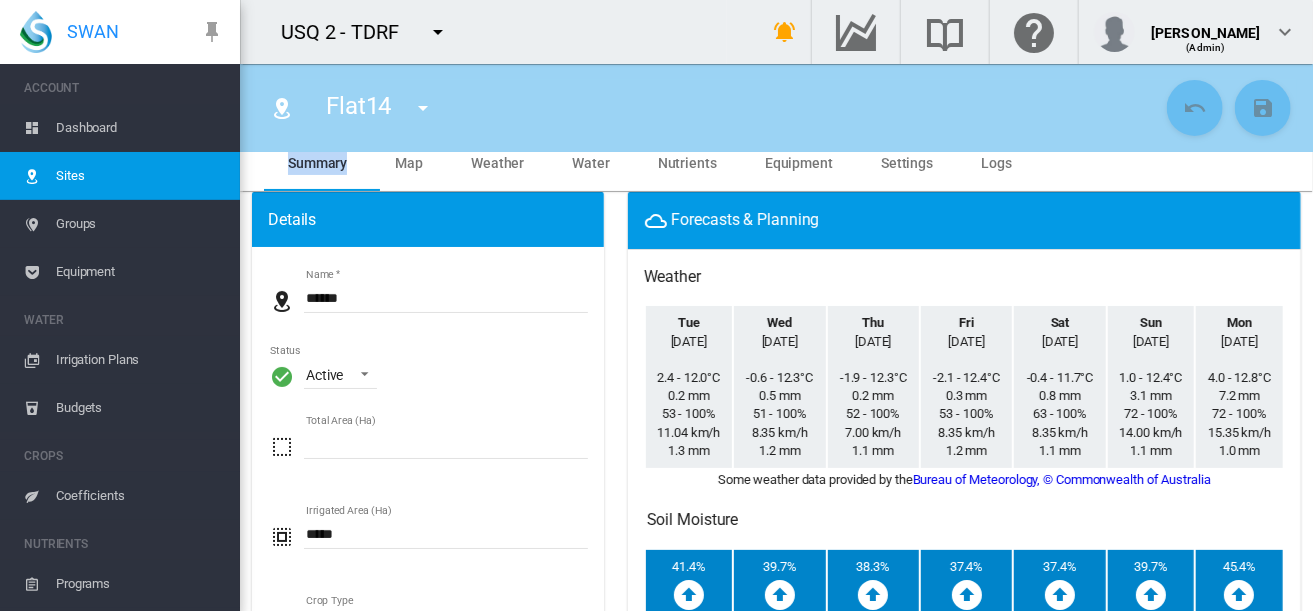 scroll, scrollTop: 0, scrollLeft: 0, axis: both 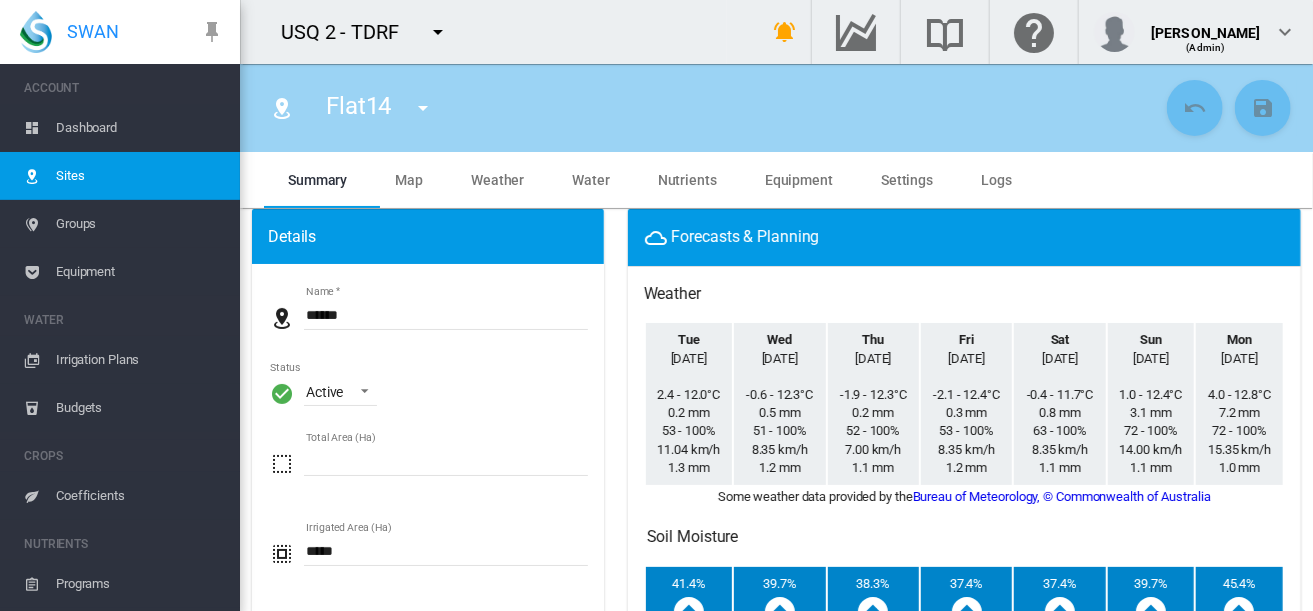 click on "Weather" at bounding box center (497, 180) 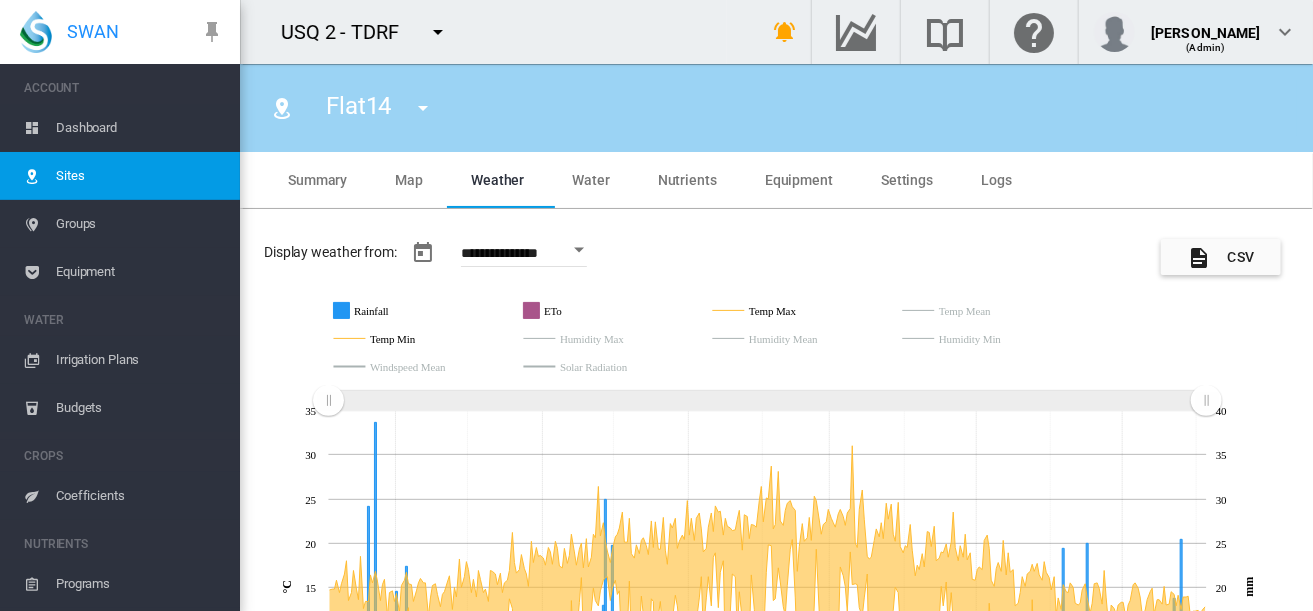 click at bounding box center (579, 250) 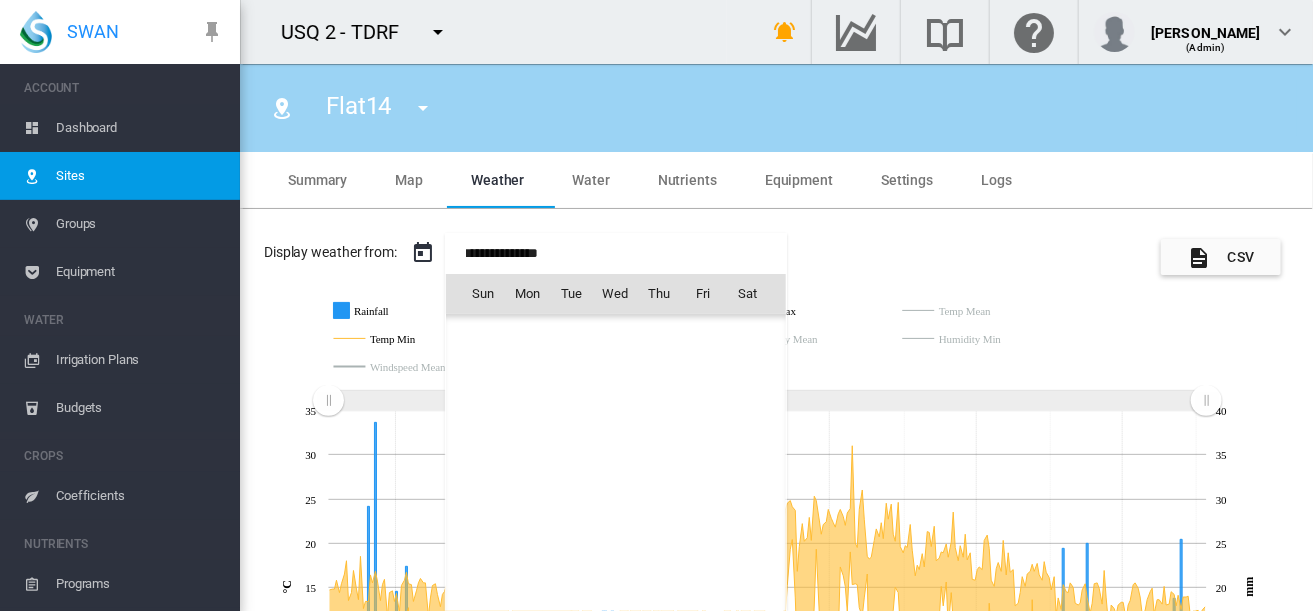 scroll, scrollTop: 46374, scrollLeft: 0, axis: vertical 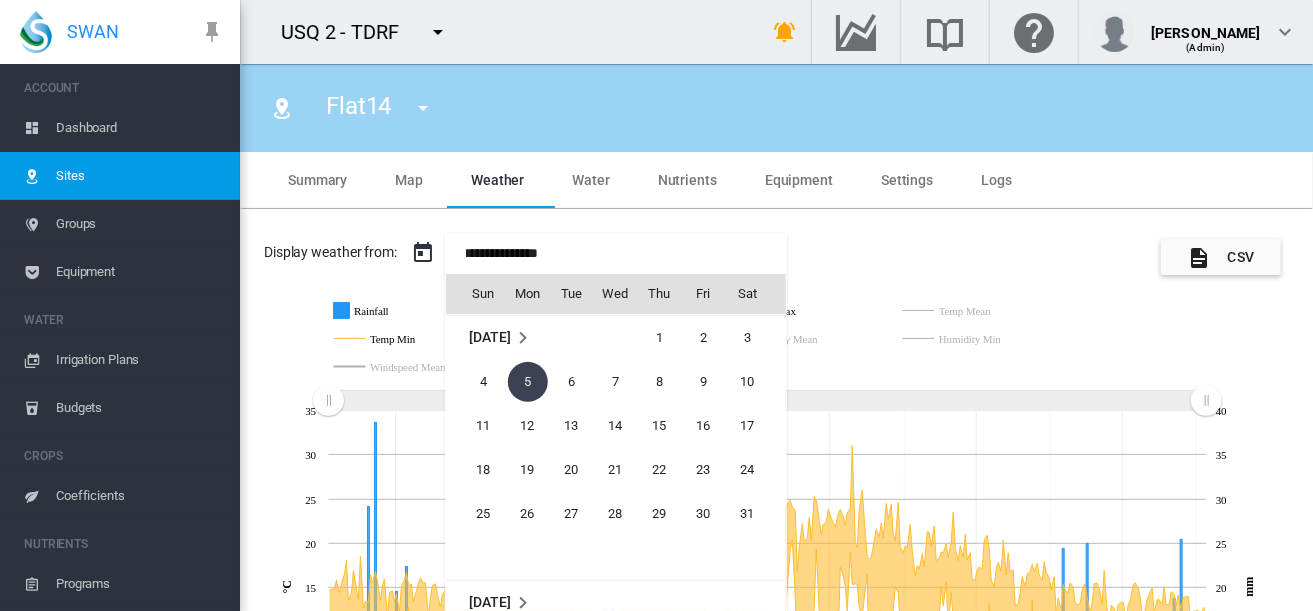 click at bounding box center (656, 305) 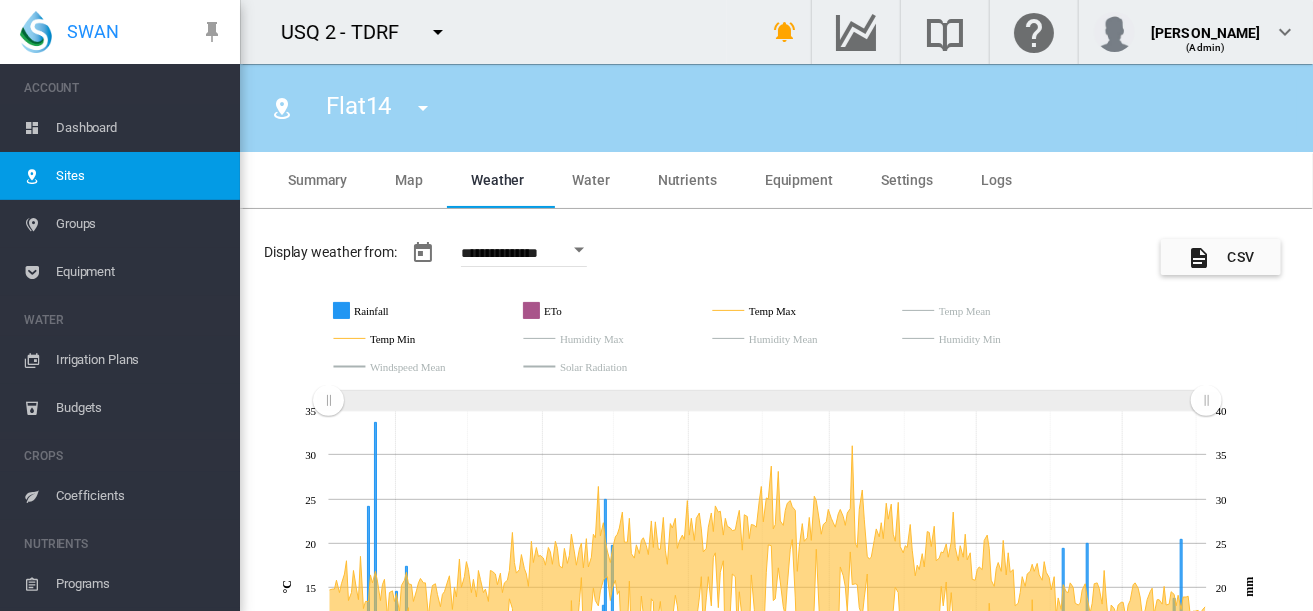 click on "Settings" at bounding box center [907, 180] 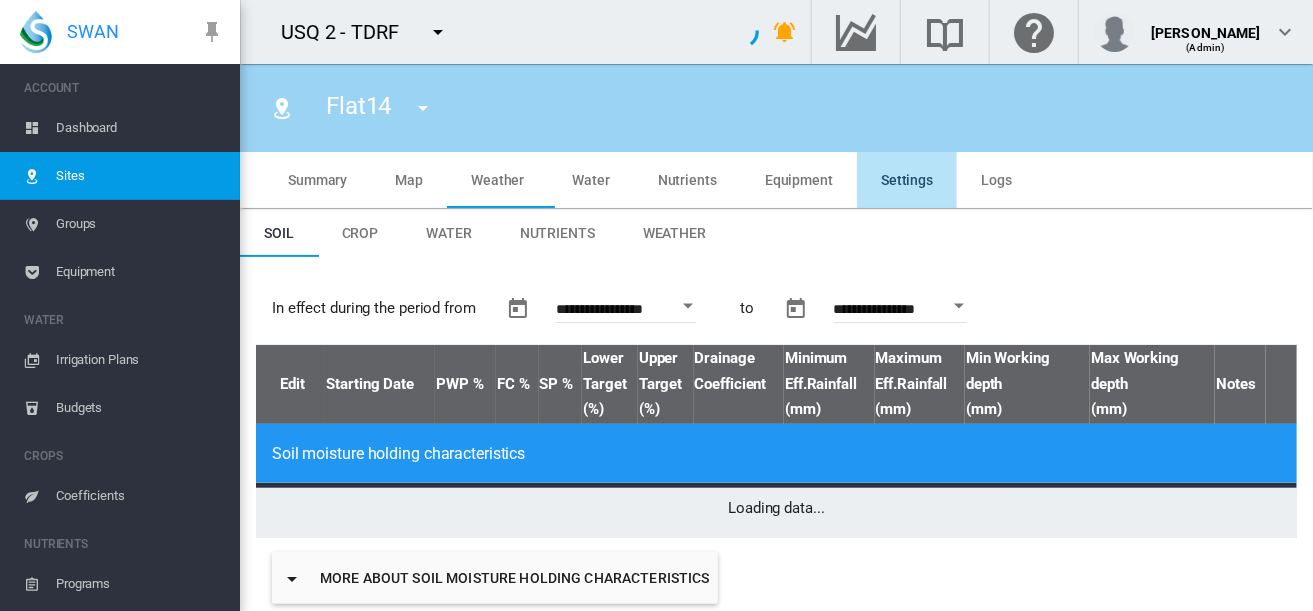 click on "Map" at bounding box center [409, 180] 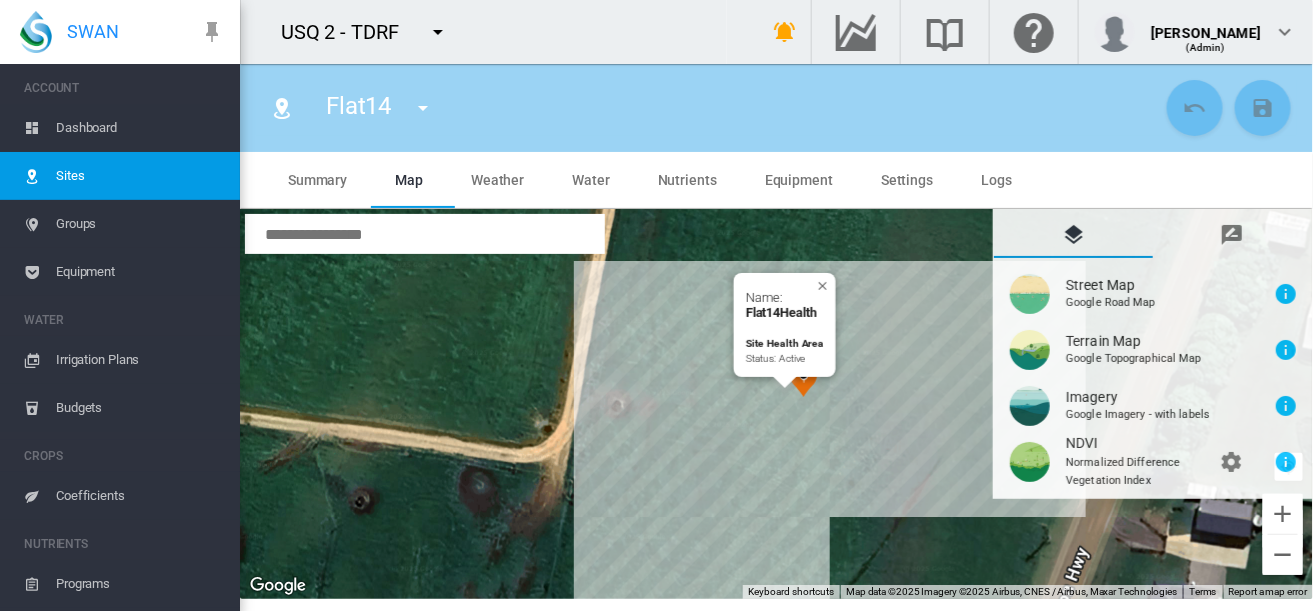 type on "*" 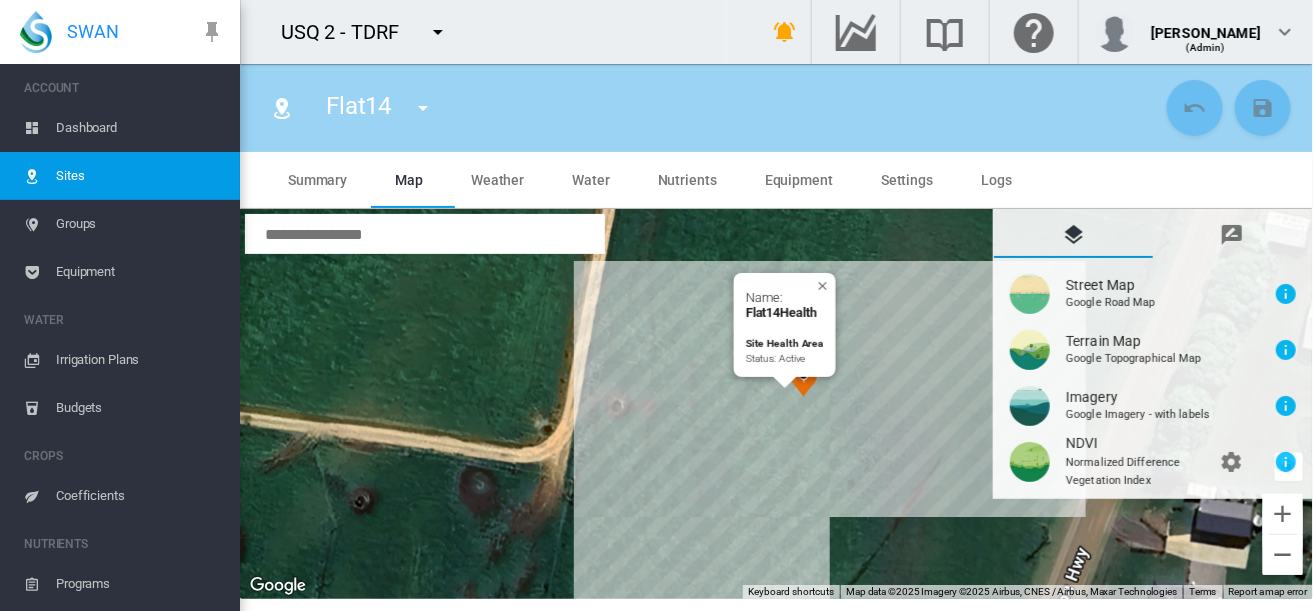 click on "Equipment" at bounding box center (140, 272) 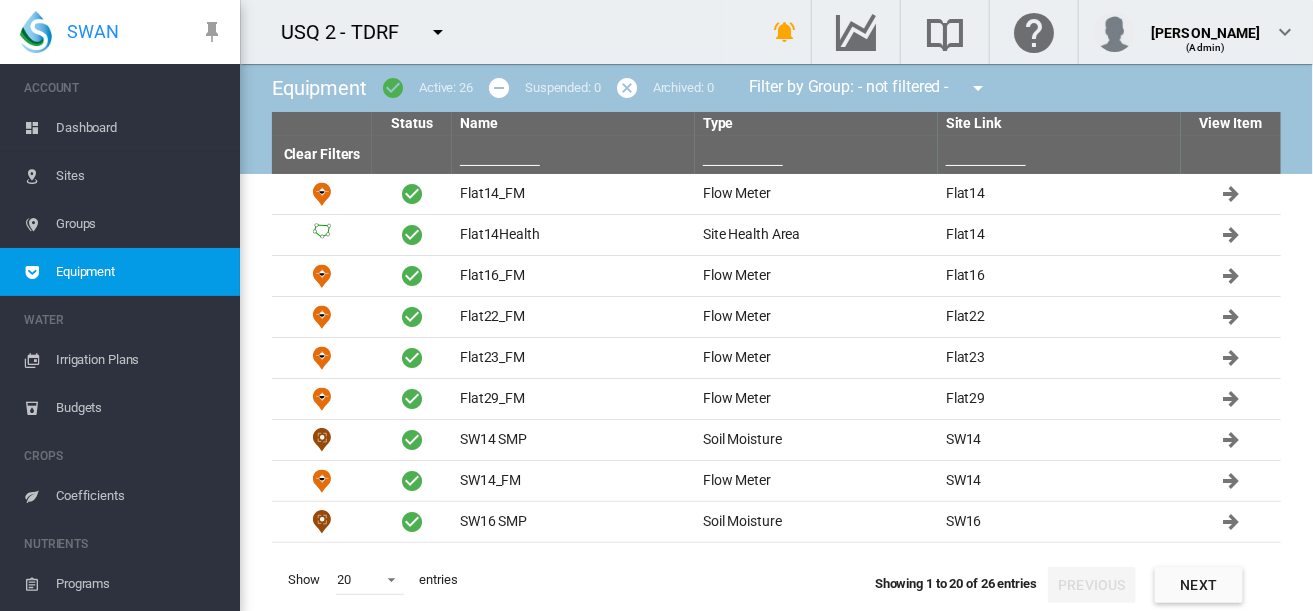click on "Flat14Health" at bounding box center (573, 235) 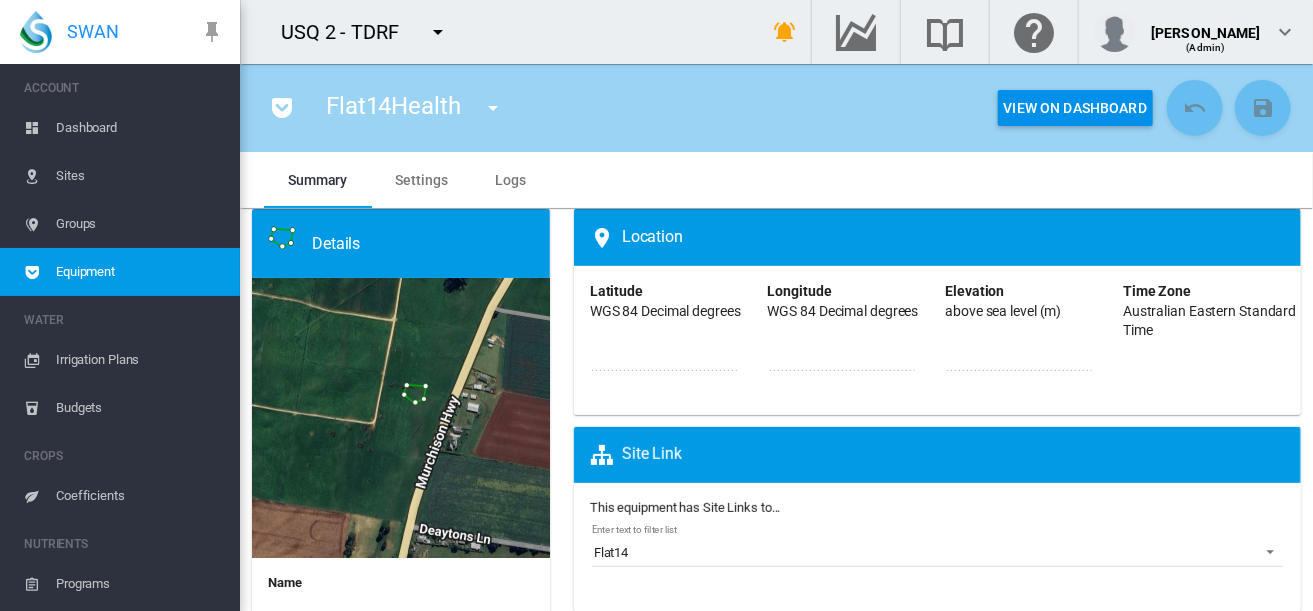 click on "Equipment" at bounding box center [140, 272] 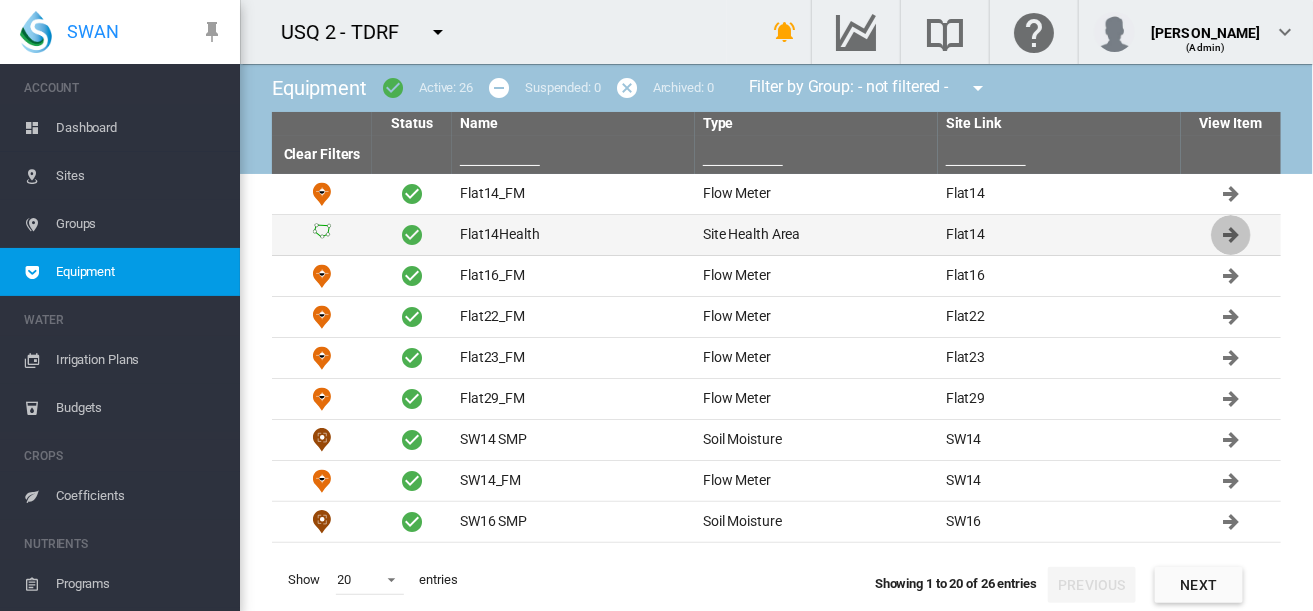 click at bounding box center (1231, 235) 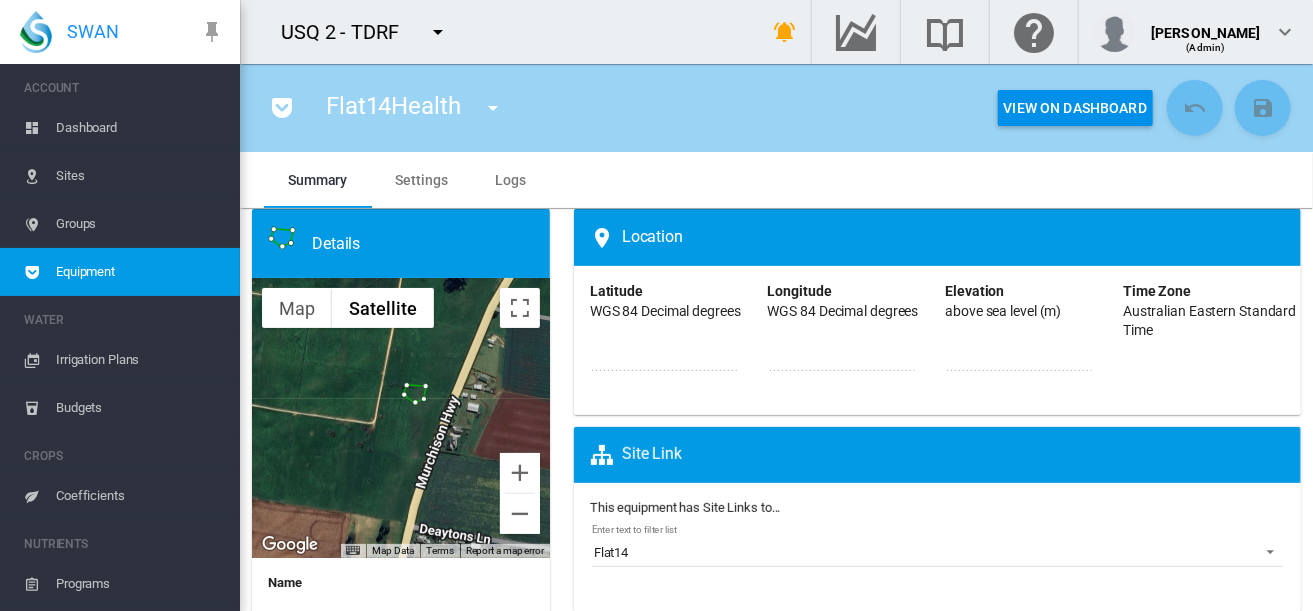 click on "*********" at bounding box center [664, 368] 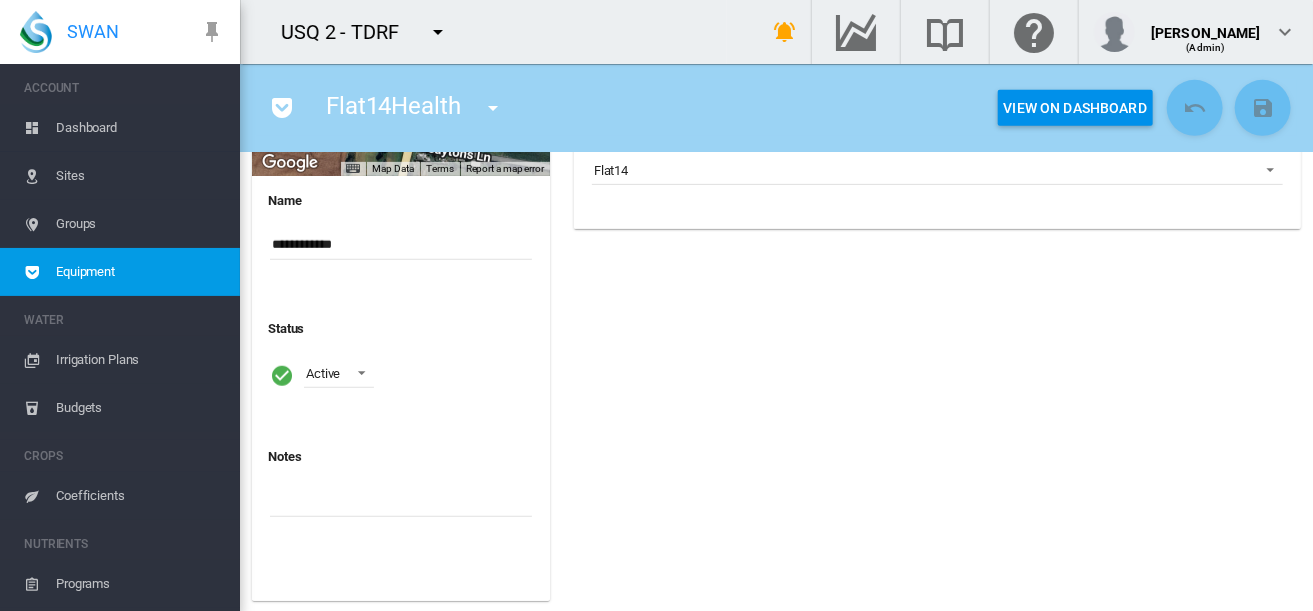 scroll, scrollTop: 0, scrollLeft: 0, axis: both 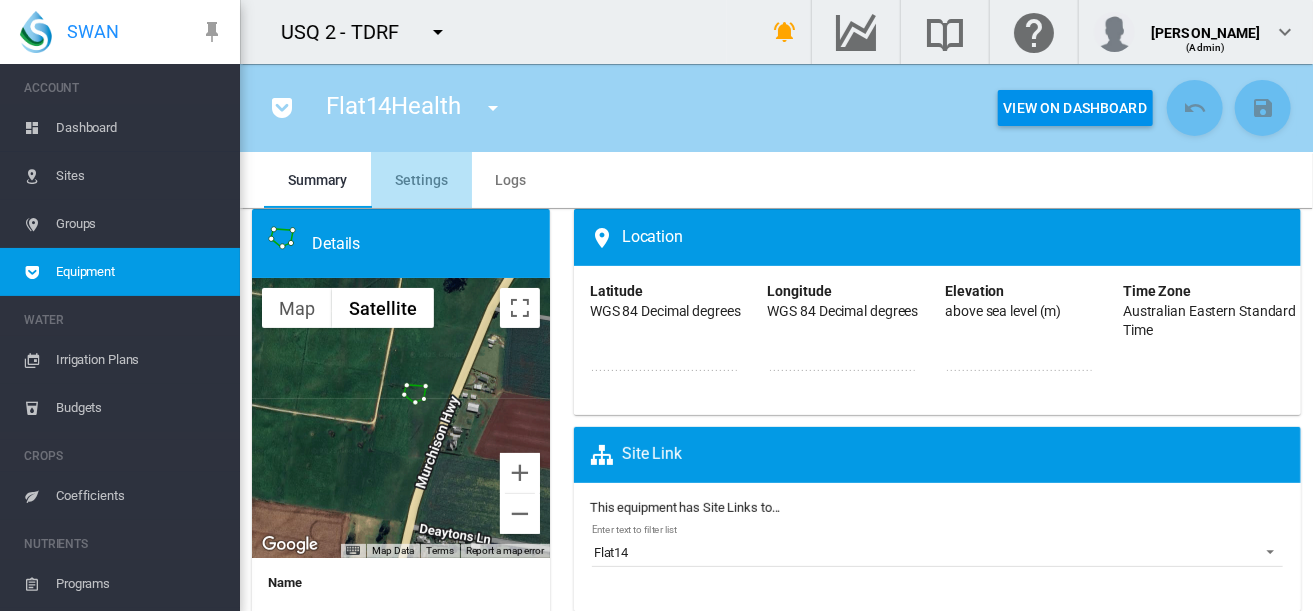 click on "Settings" at bounding box center (421, 180) 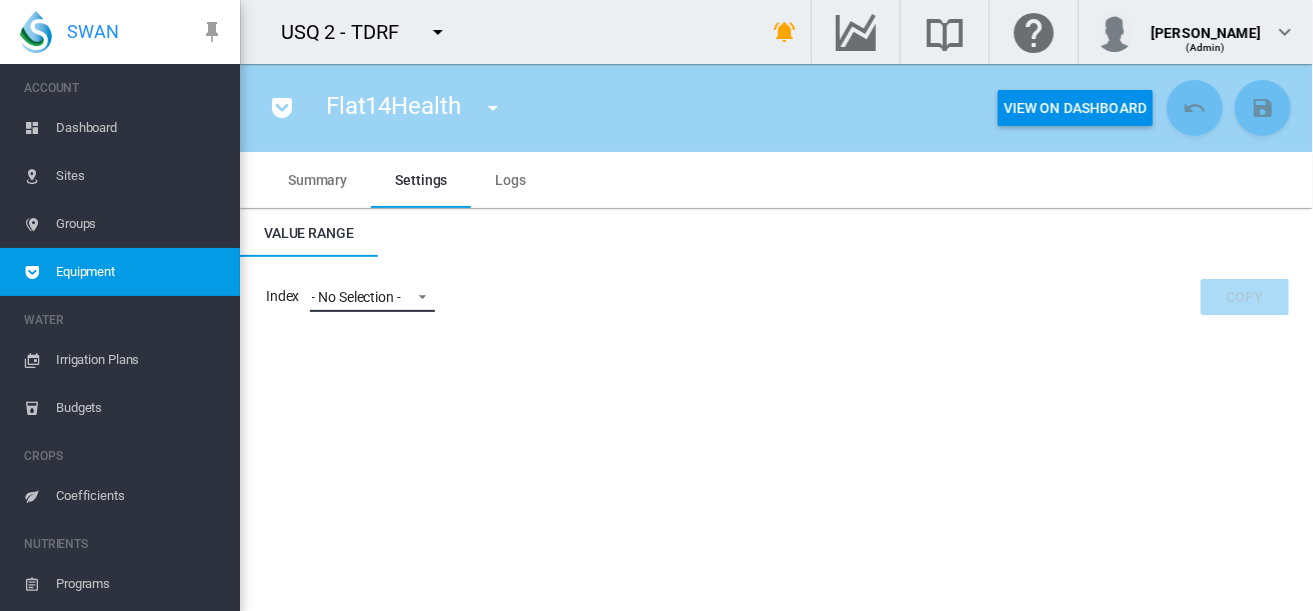 click at bounding box center [417, 295] 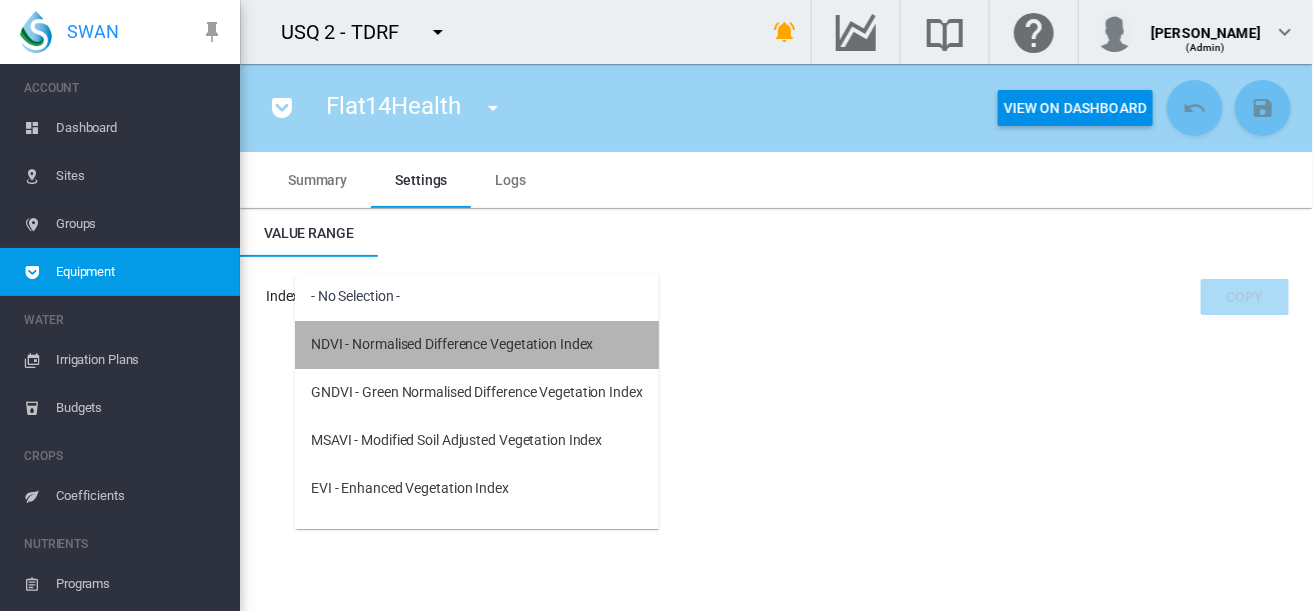 click on "NDVI - Normalised Difference Vegetation Index" at bounding box center (452, 345) 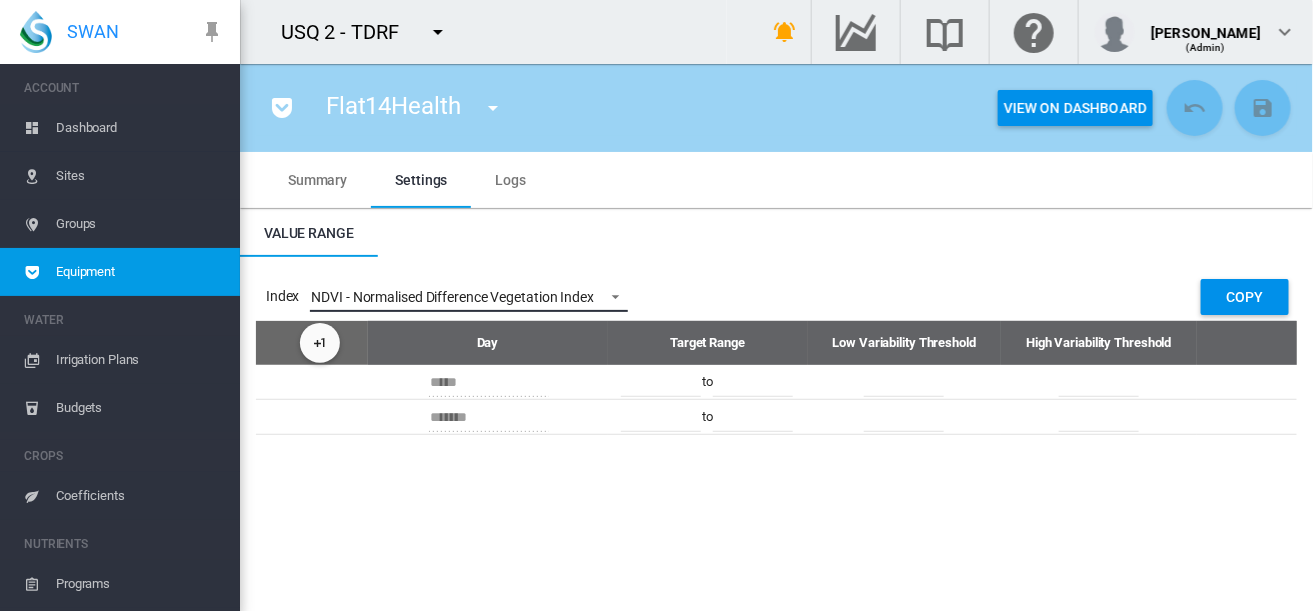 click on "NDVI - Normalised Difference Vegetation Index" at bounding box center [469, 297] 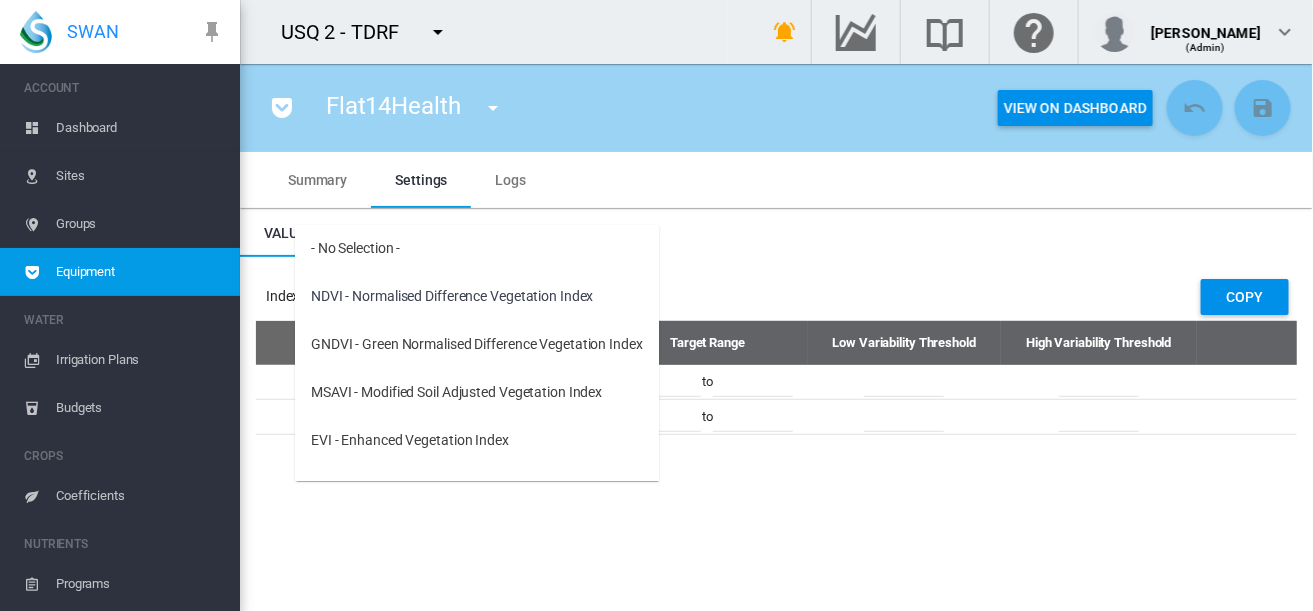 scroll, scrollTop: 127, scrollLeft: 0, axis: vertical 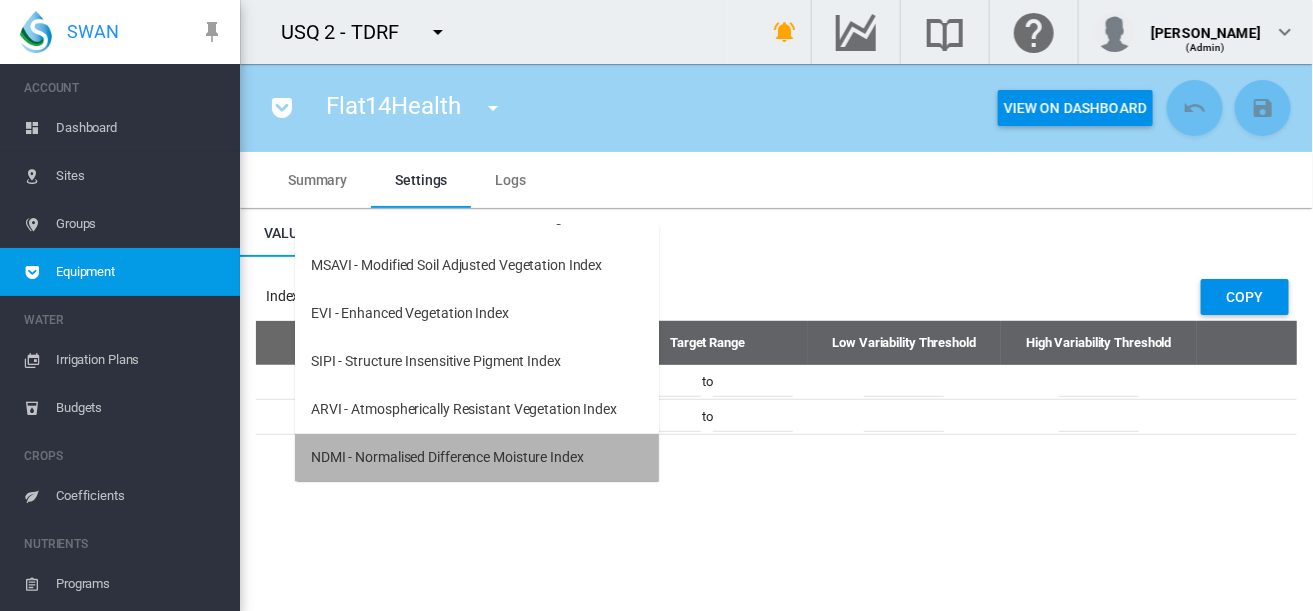 click on "NDMI - Normalised Difference Moisture Index" at bounding box center [447, 458] 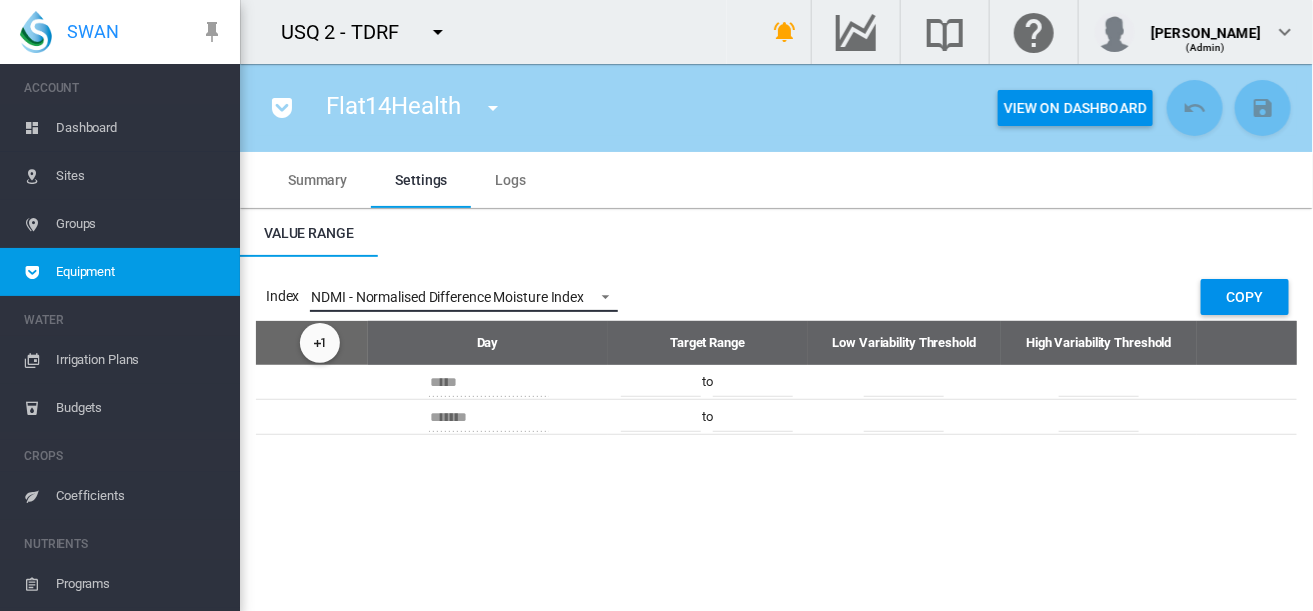 click at bounding box center (600, 295) 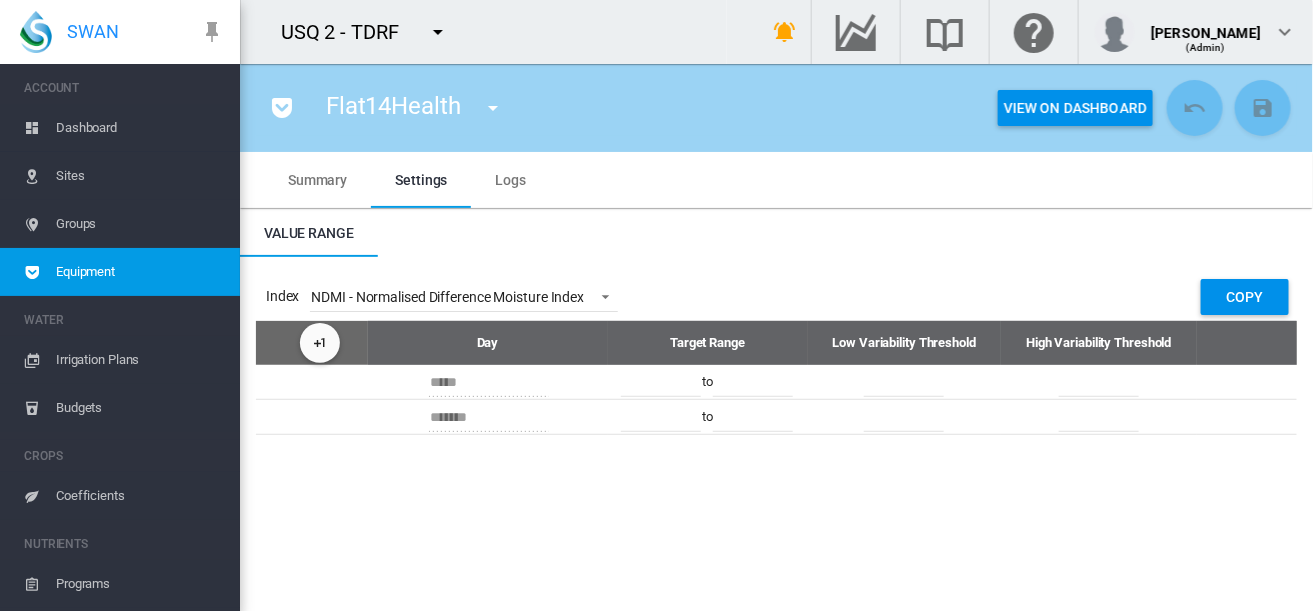 scroll, scrollTop: 128, scrollLeft: 0, axis: vertical 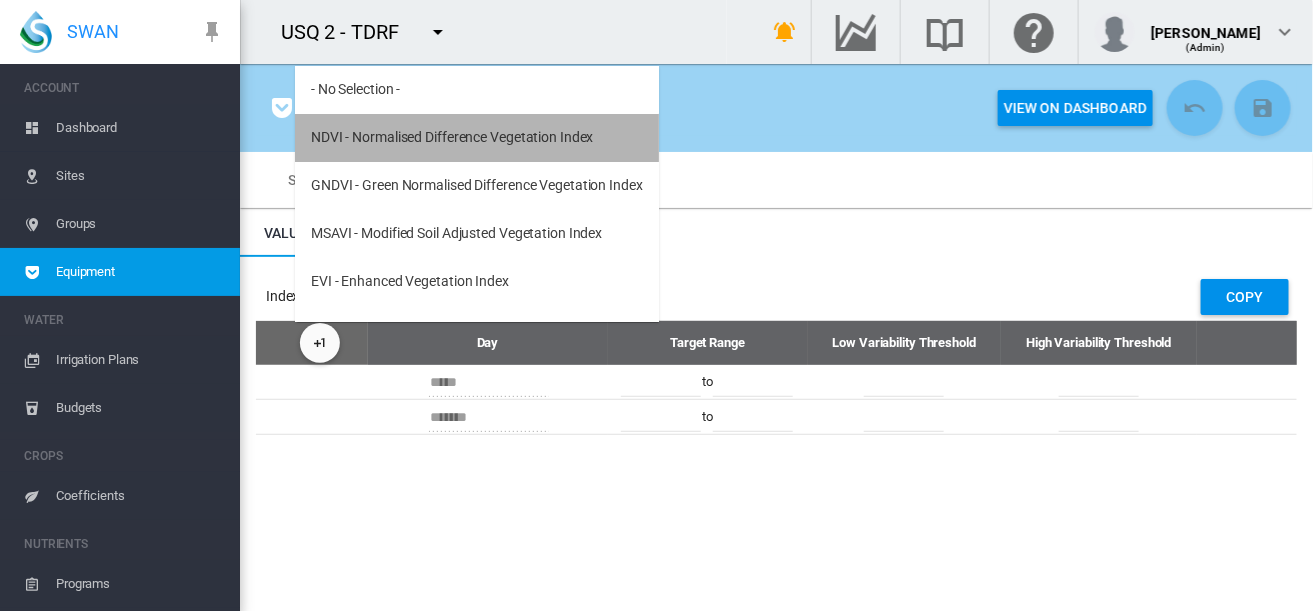 click on "NDVI - Normalised Difference Vegetation Index" at bounding box center [452, 138] 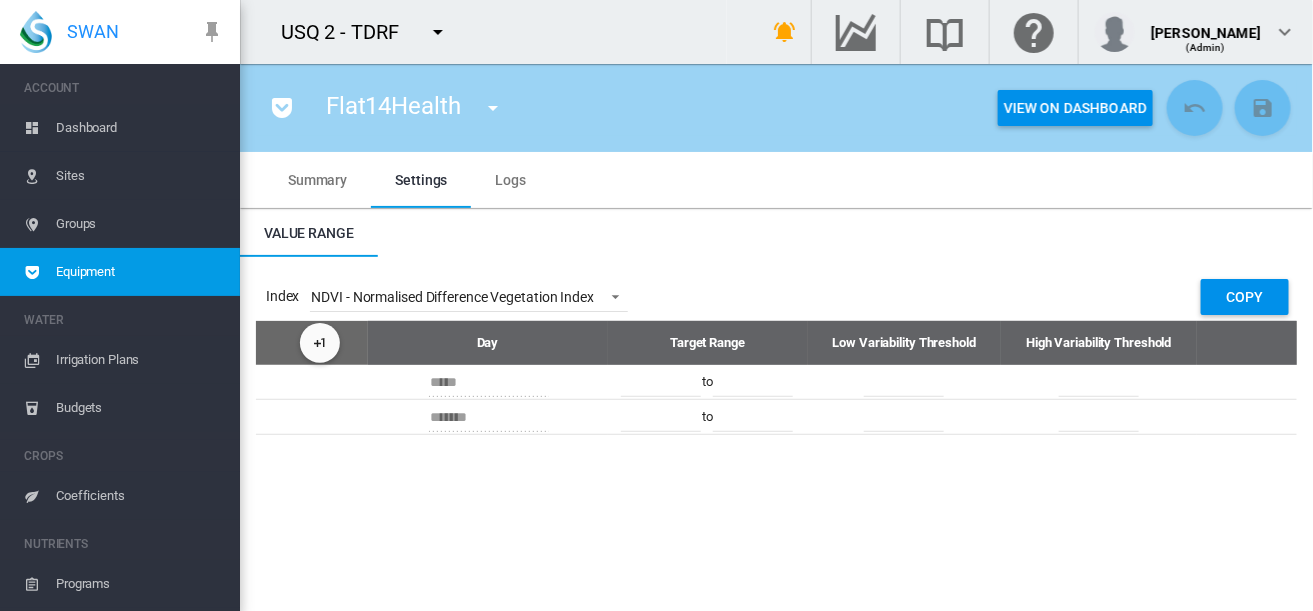 click on "Logs" at bounding box center (511, 180) 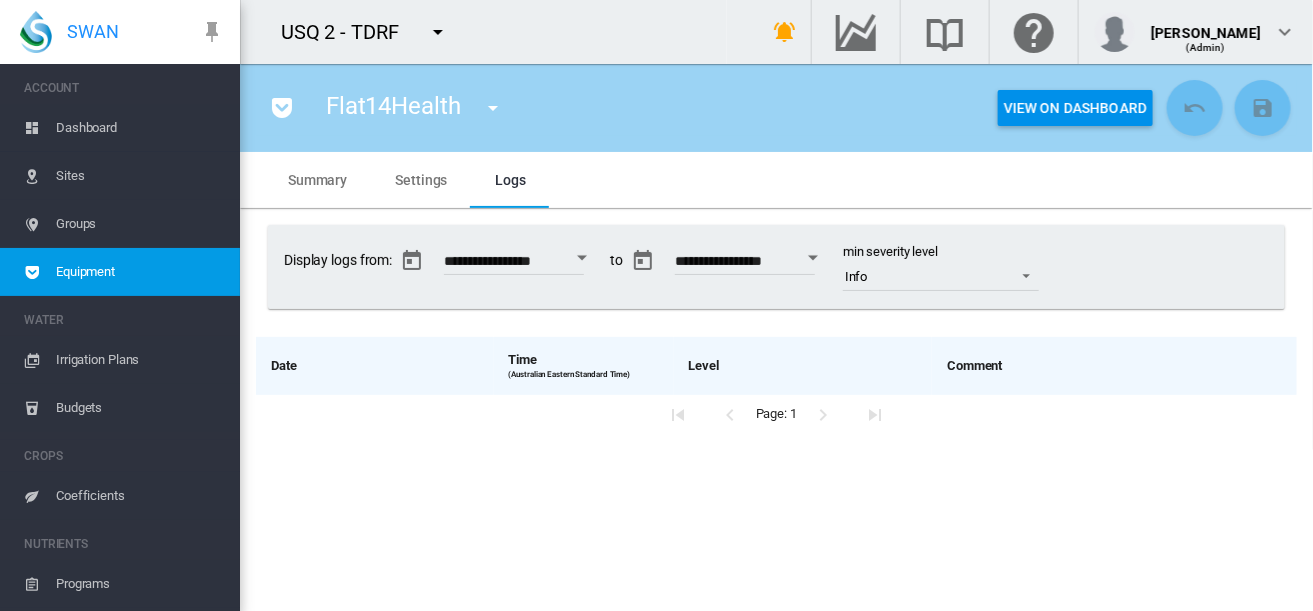 click on "View On Dashboard" at bounding box center [1075, 108] 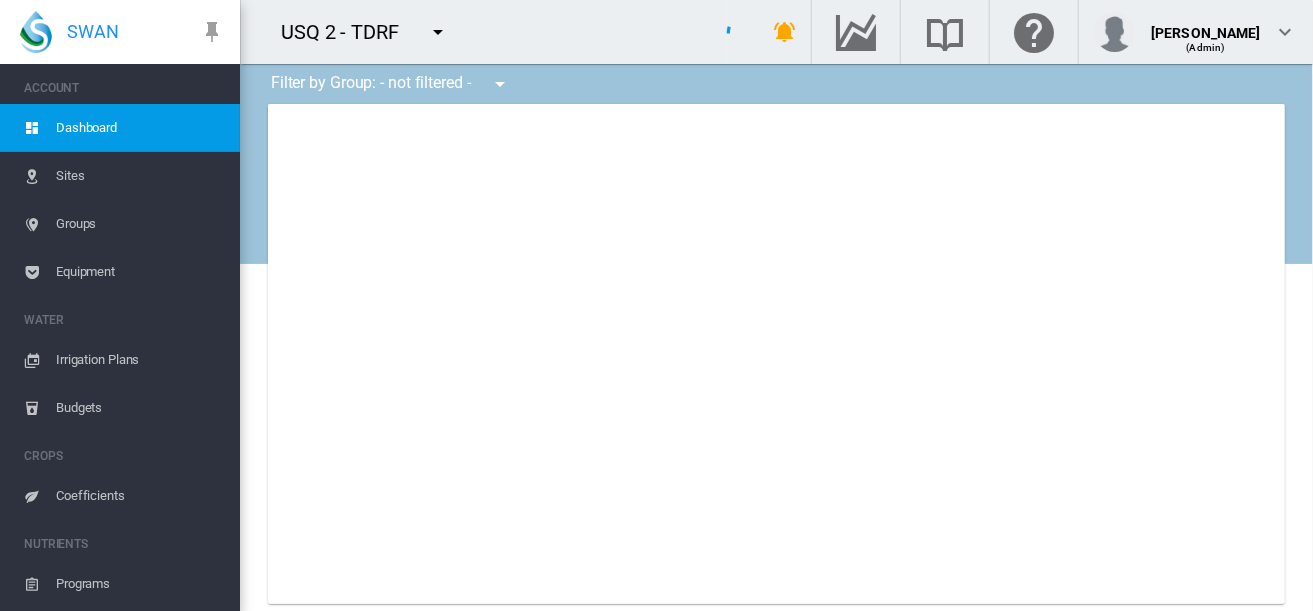 type on "**********" 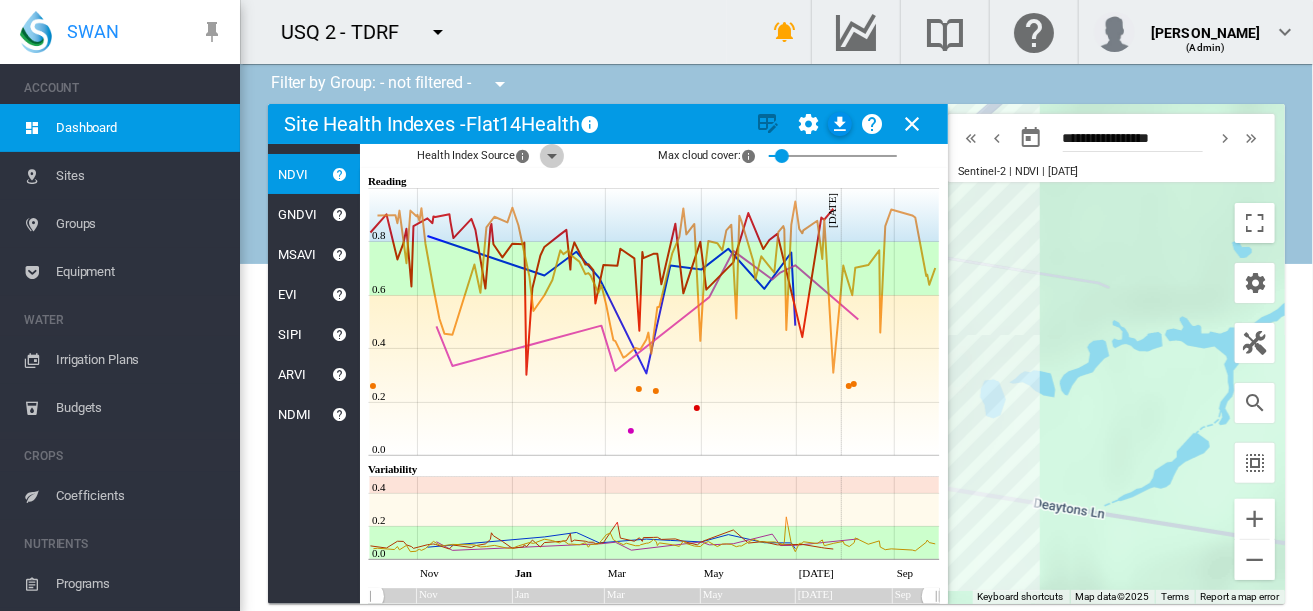 click 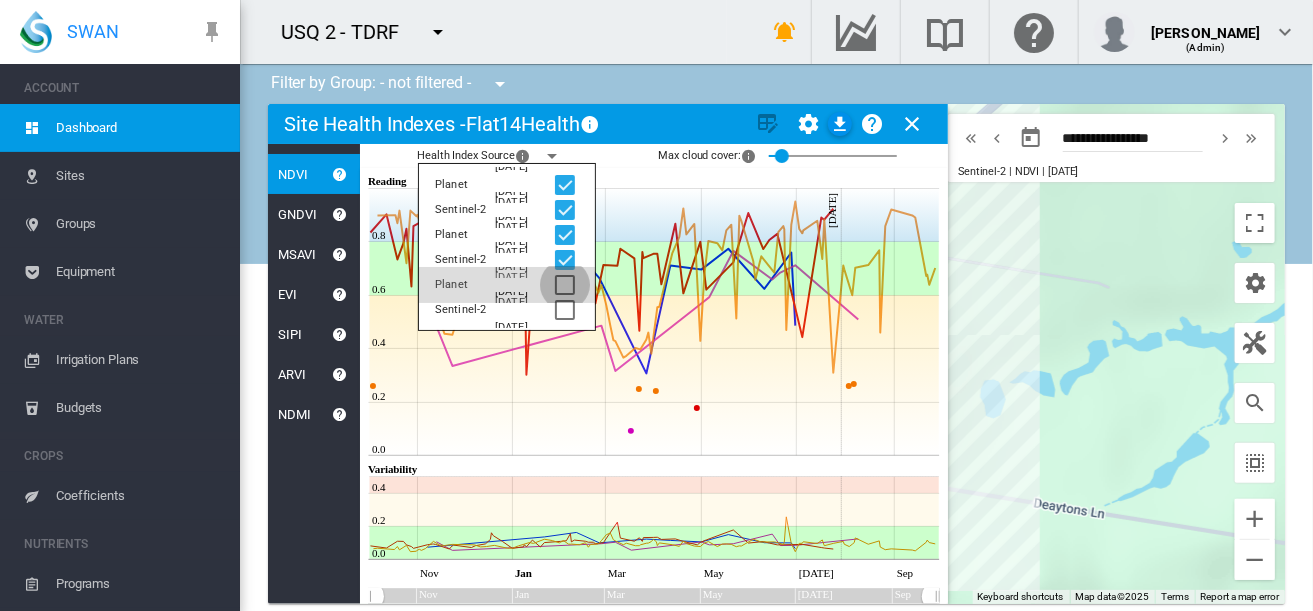 click 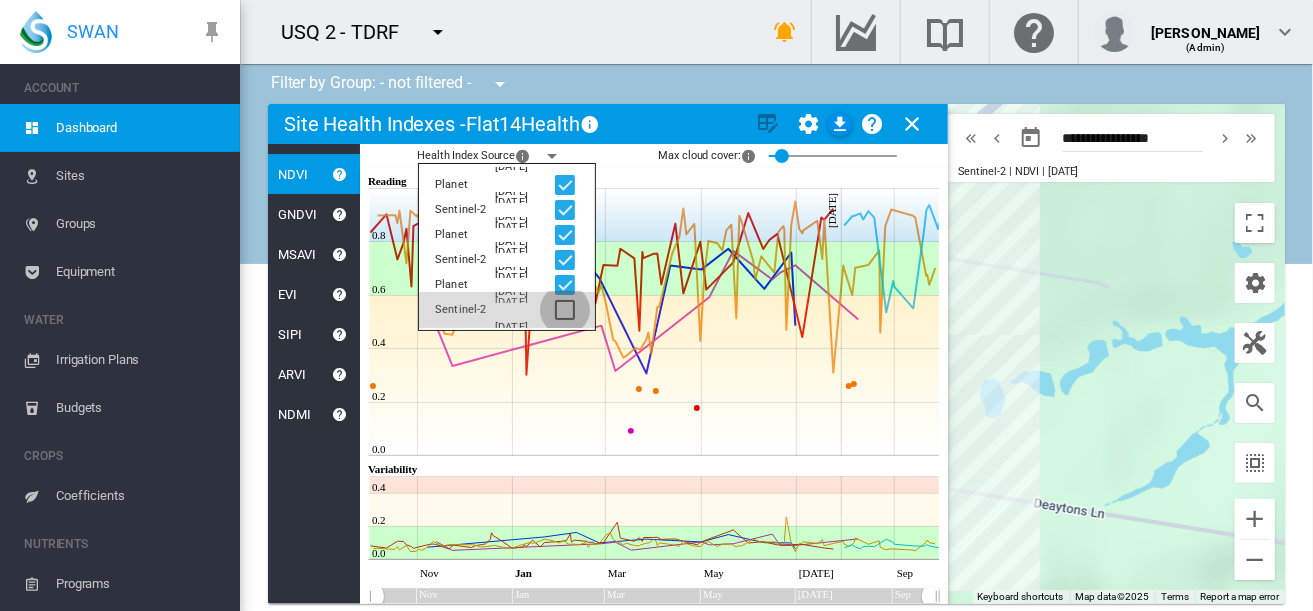 click 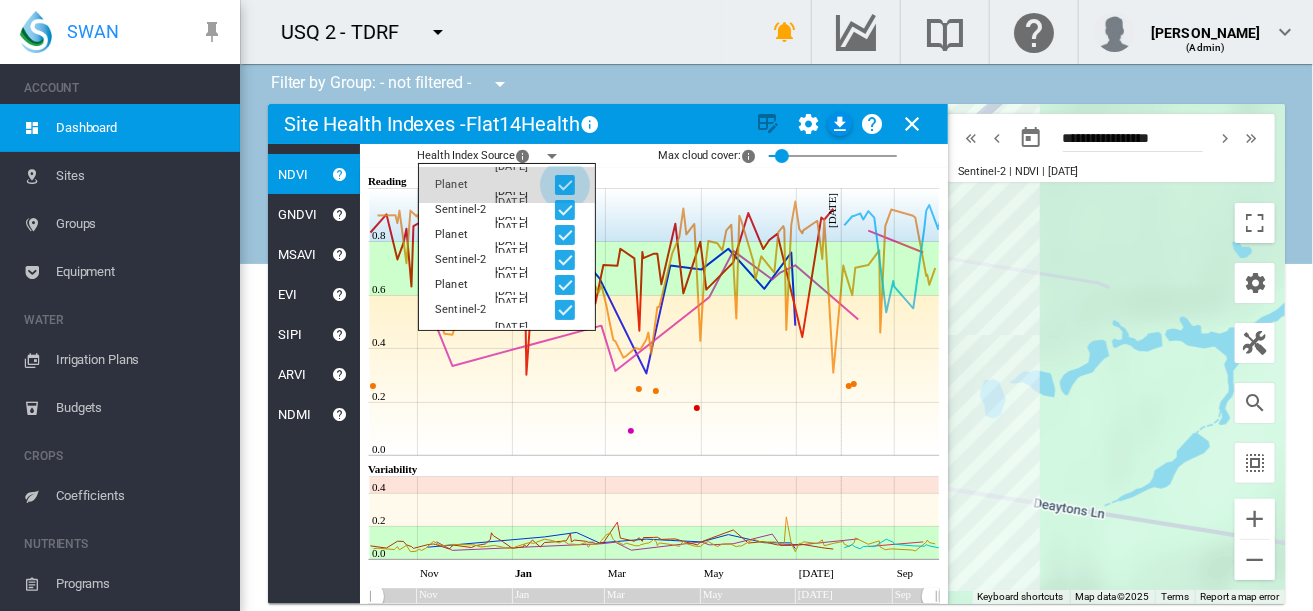 click 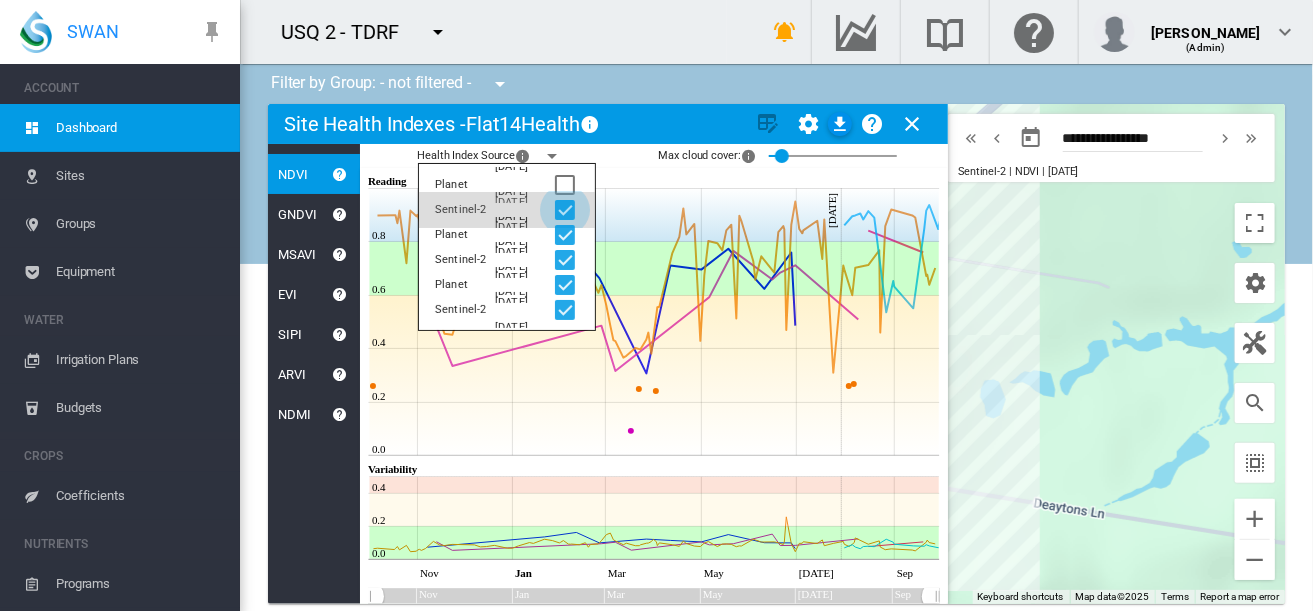click 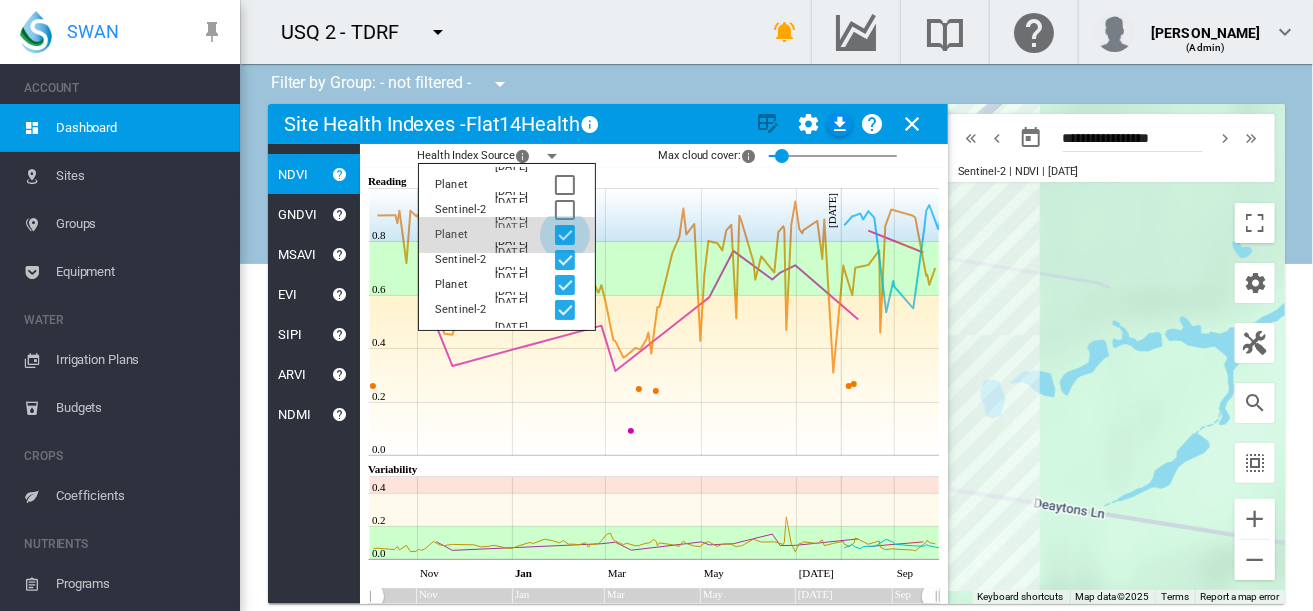 click 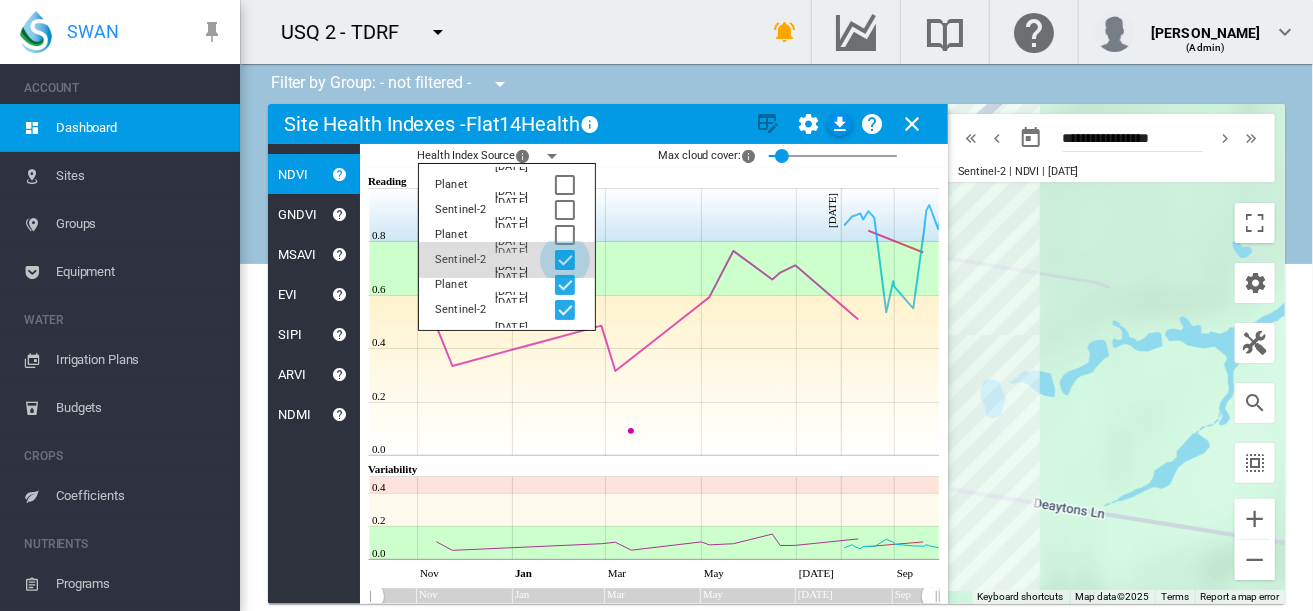 click 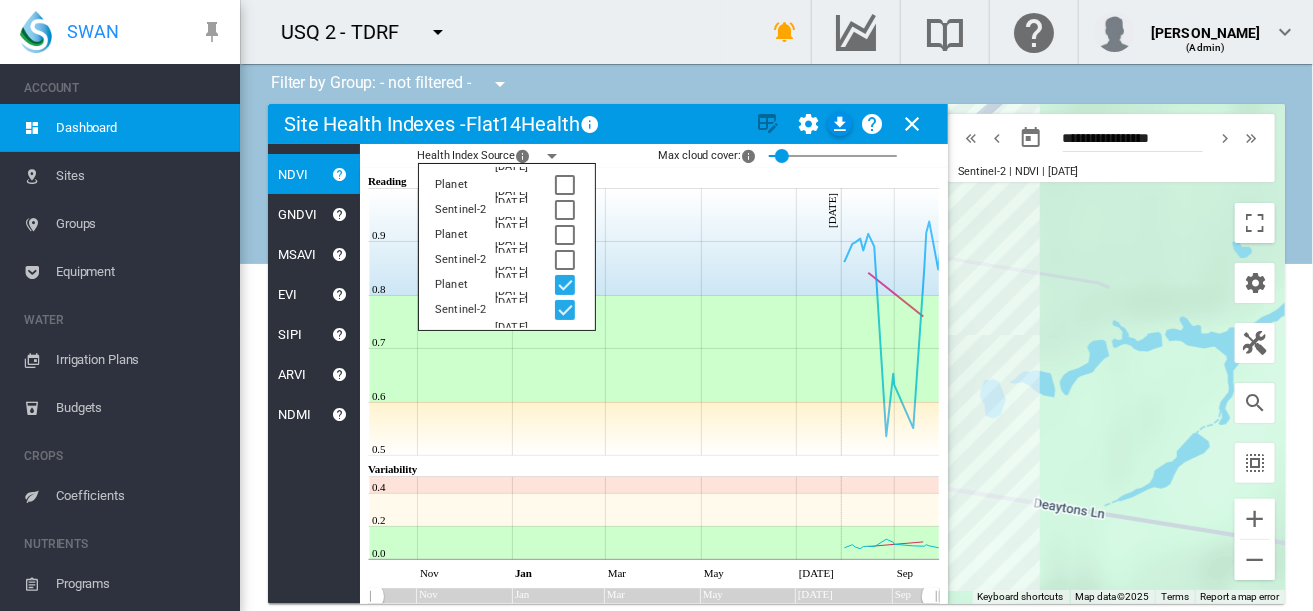 click on "JavaScript chart by amCharts [DATE] Reading" 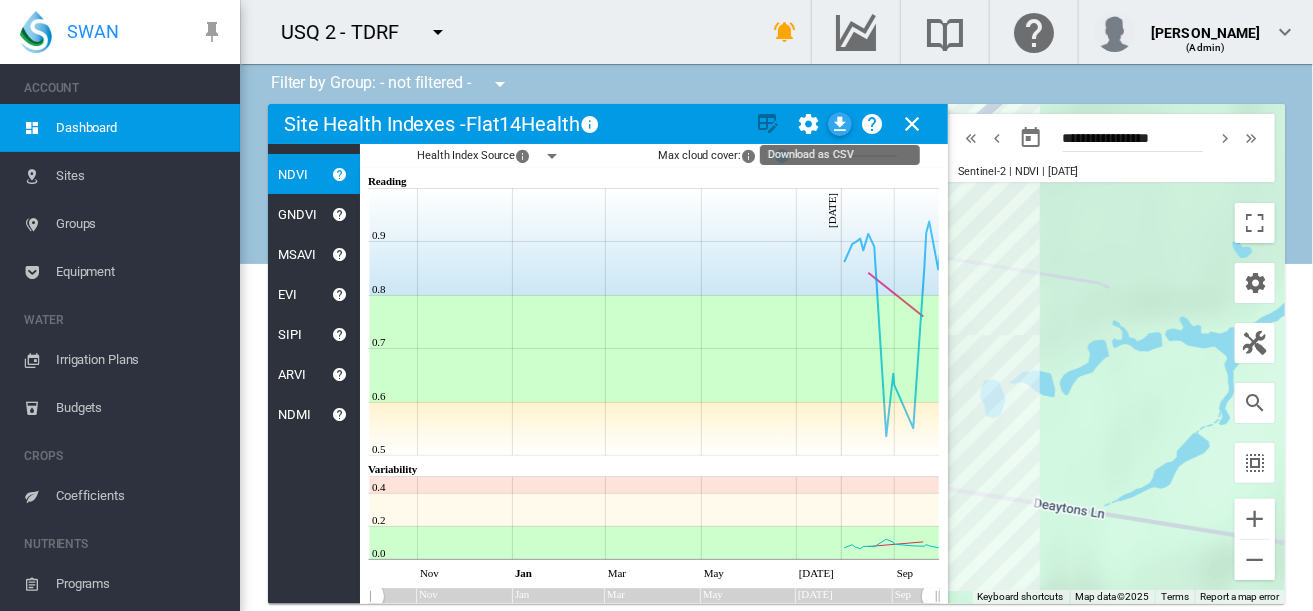 click at bounding box center (840, 124) 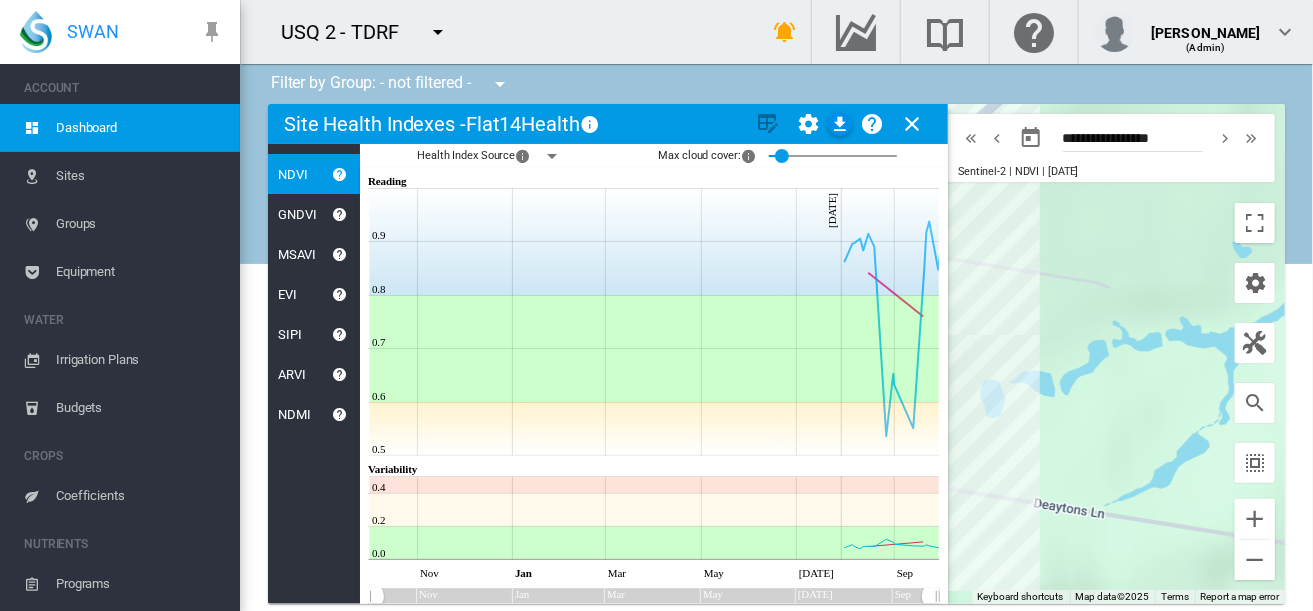 type 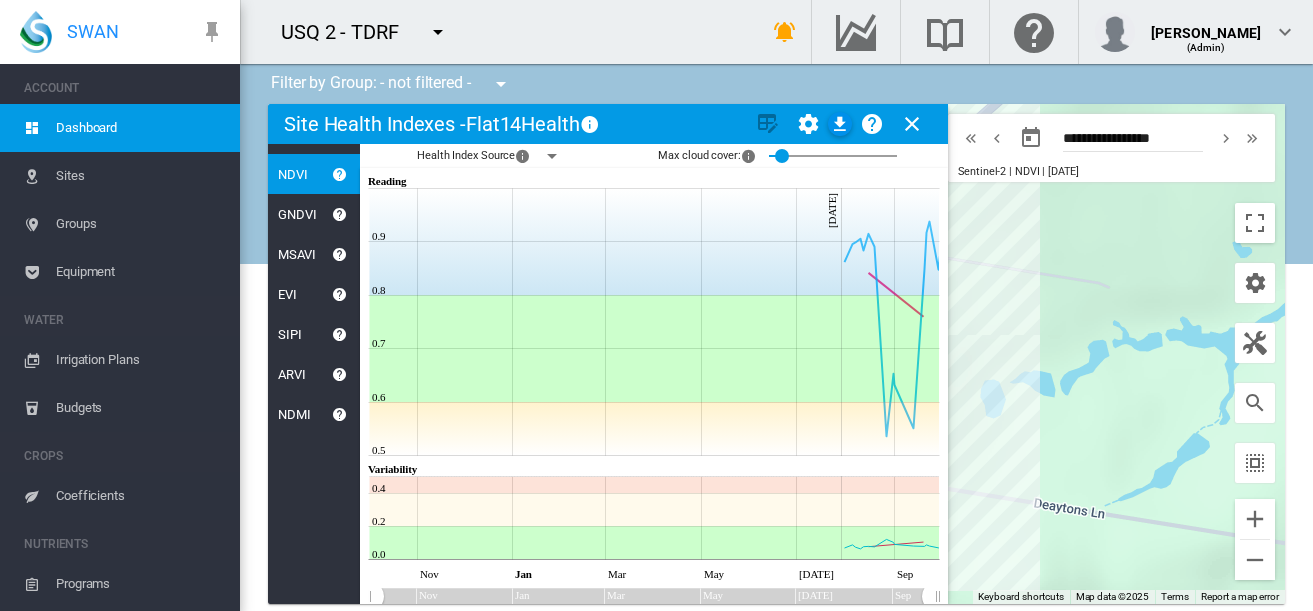 scroll, scrollTop: 0, scrollLeft: 0, axis: both 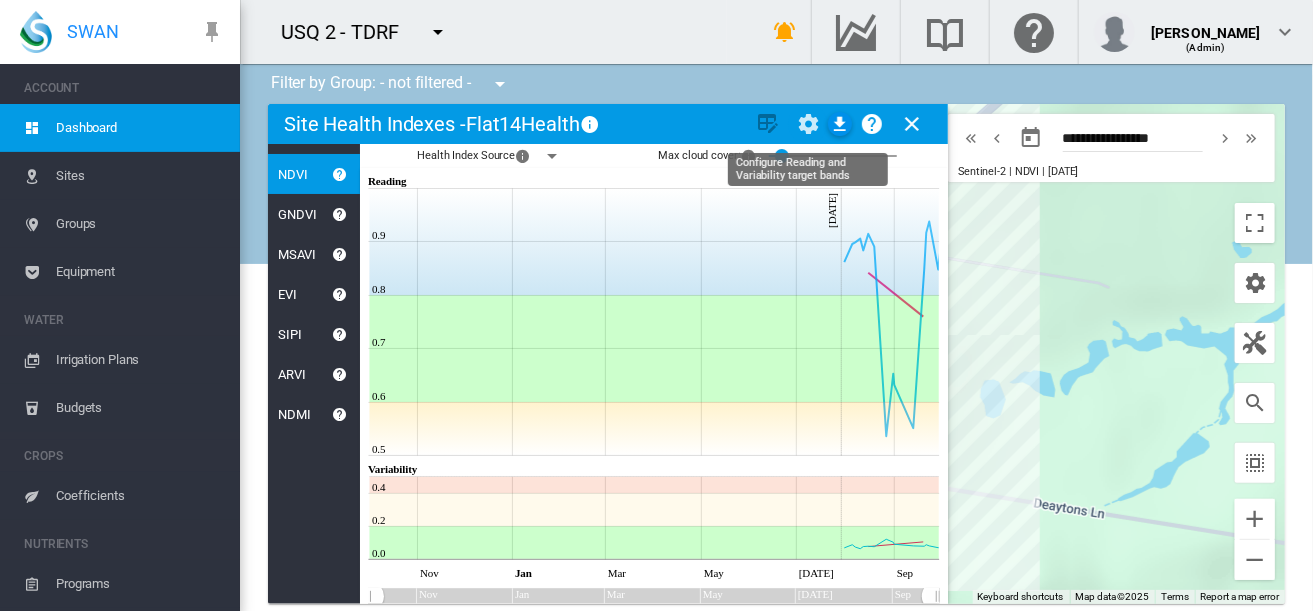 click at bounding box center [808, 124] 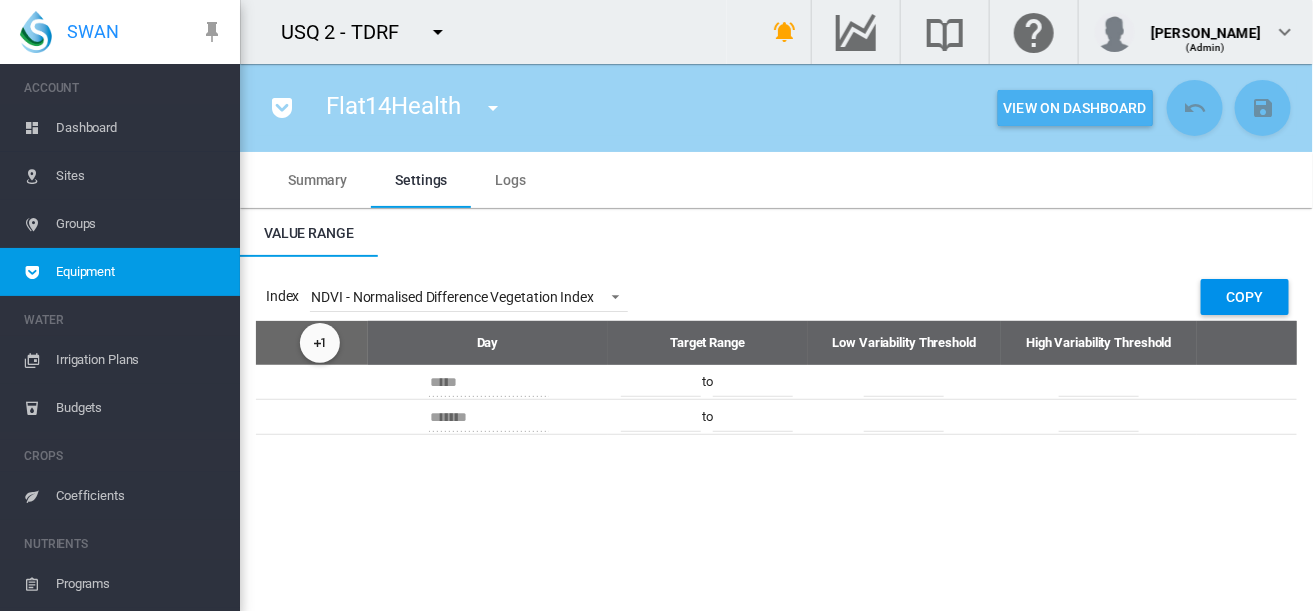 click on "View On Dashboard" at bounding box center (1075, 108) 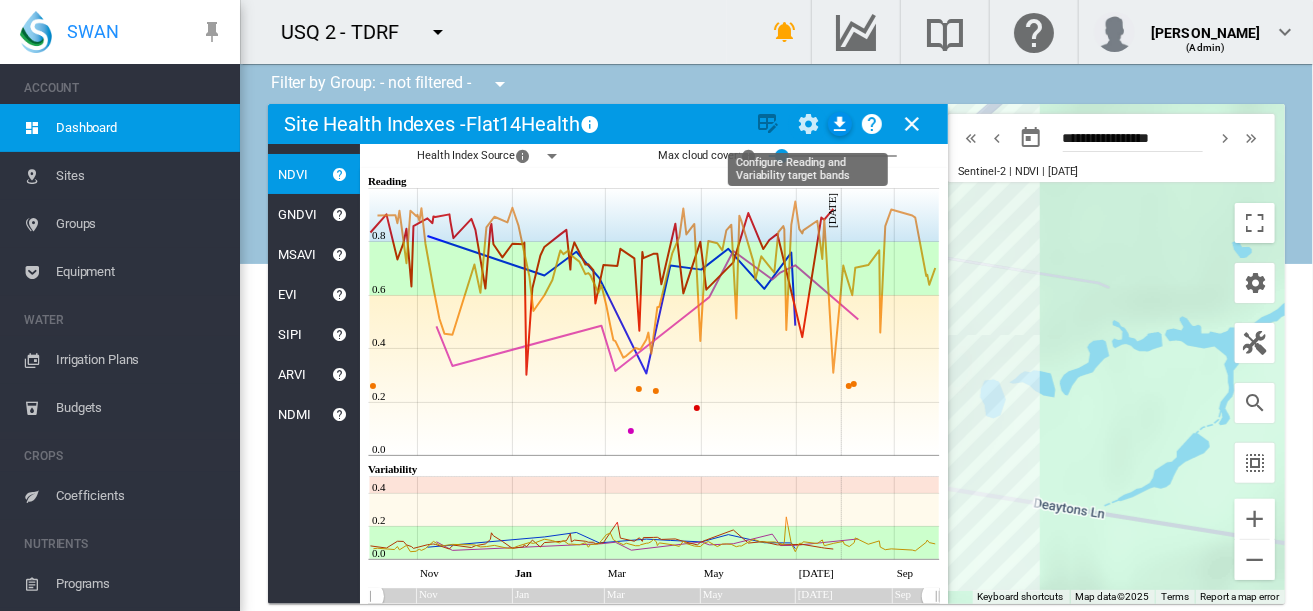 click at bounding box center (808, 124) 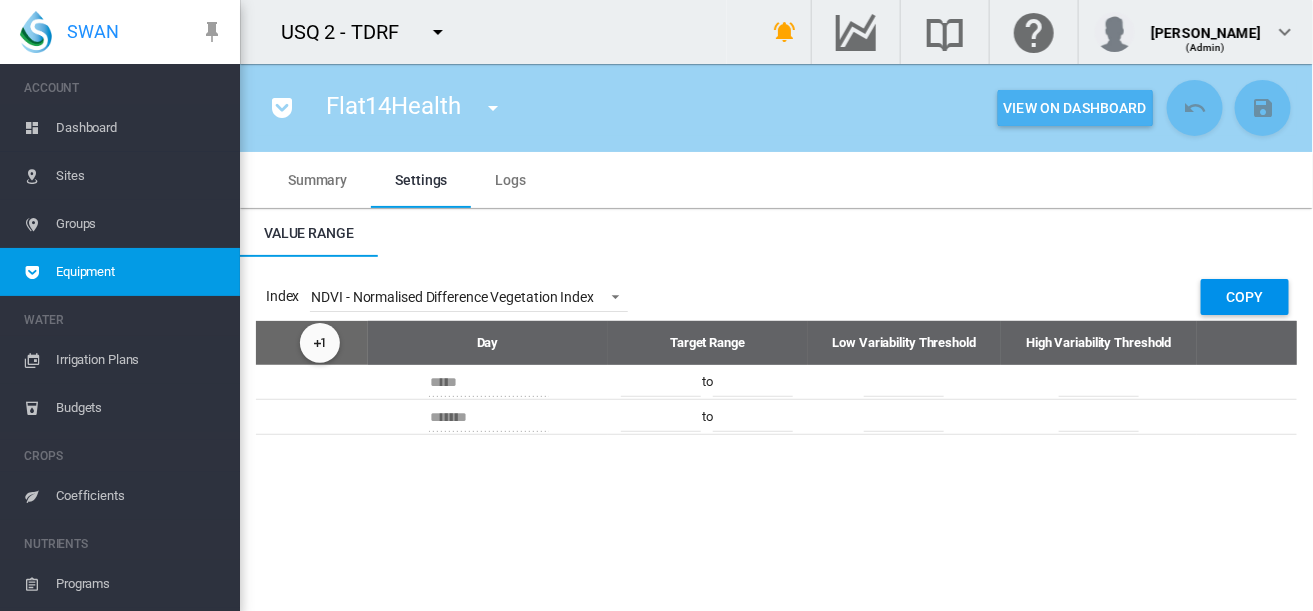 click on "View On Dashboard" at bounding box center (1075, 108) 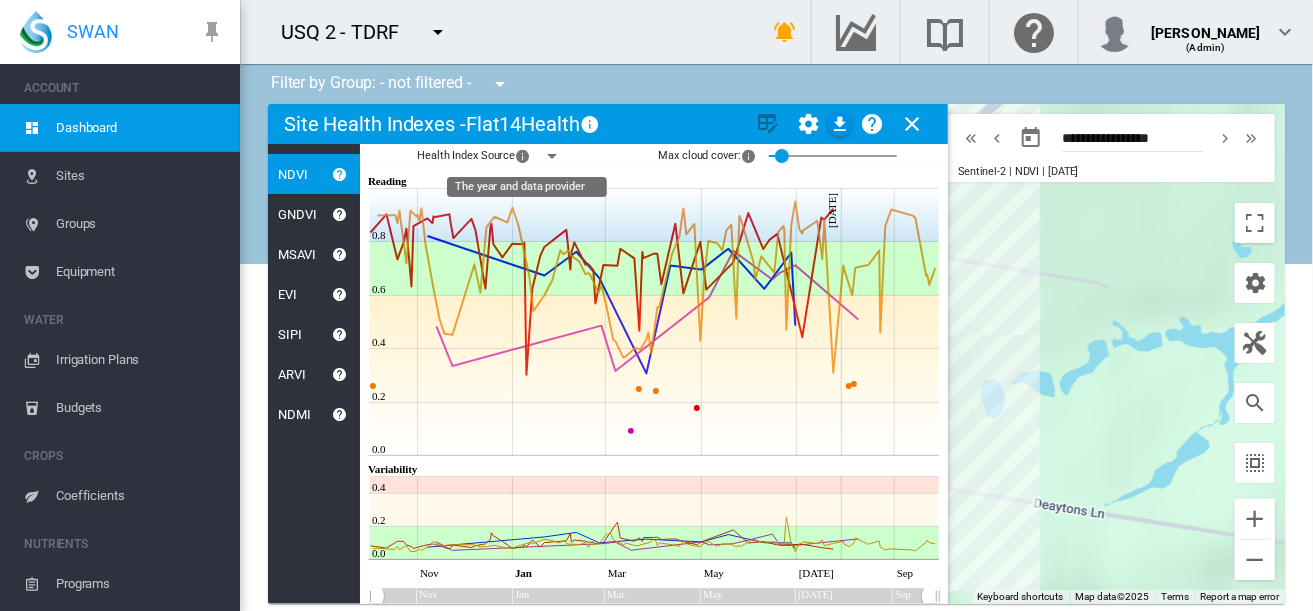 click 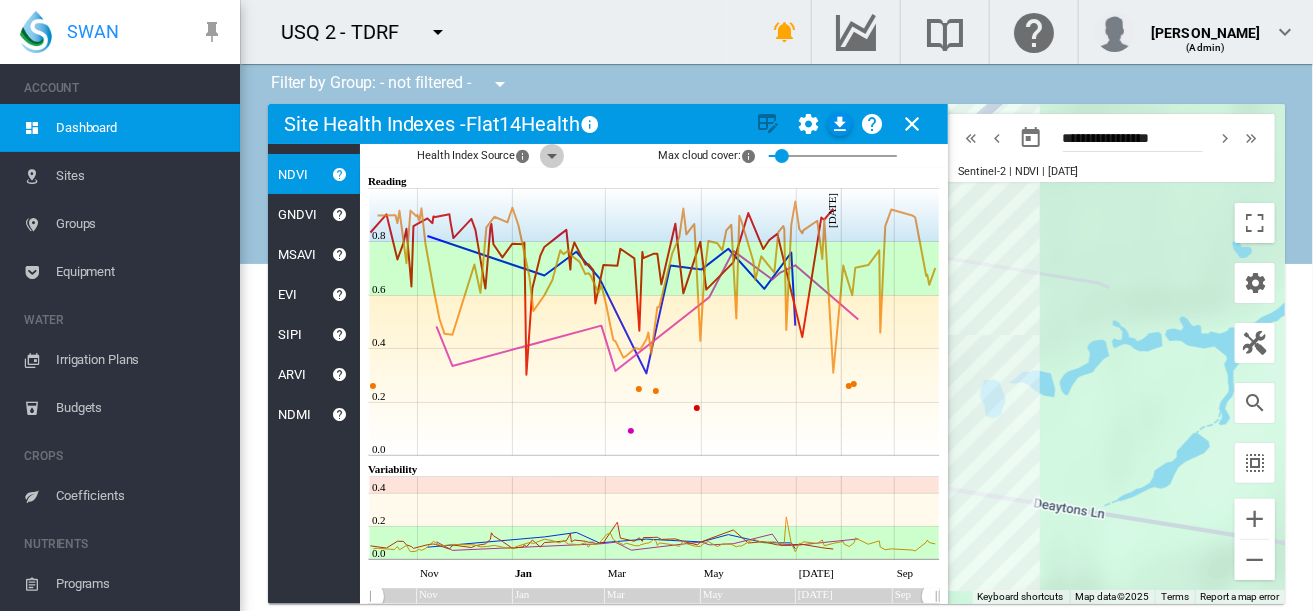 click 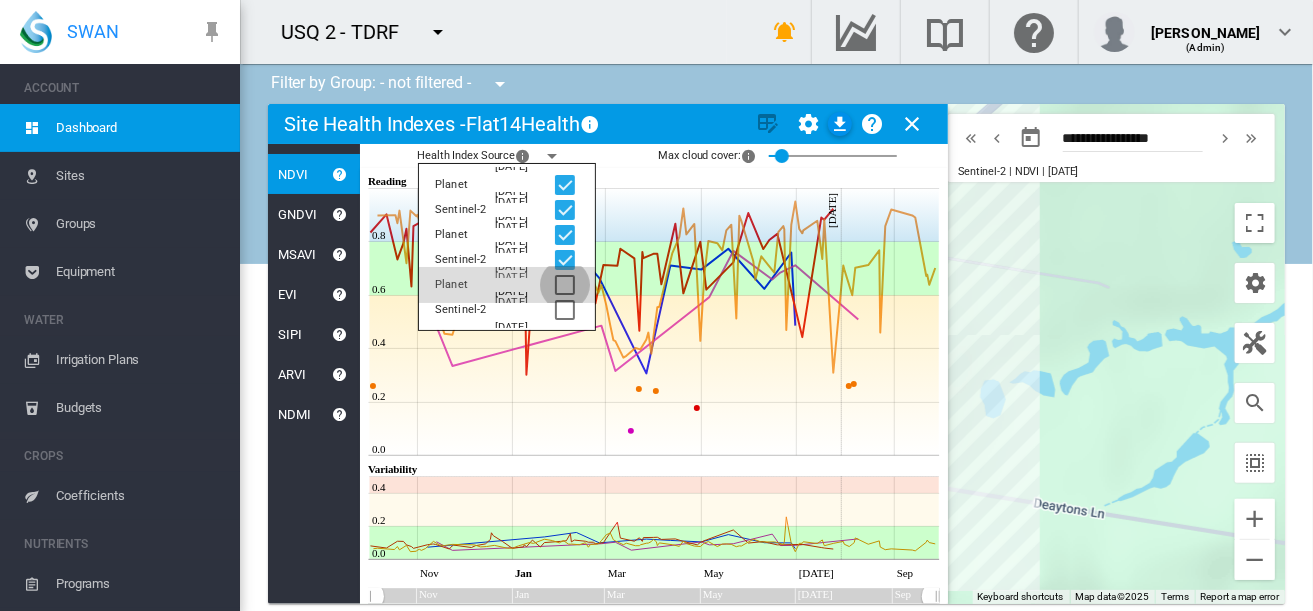 click 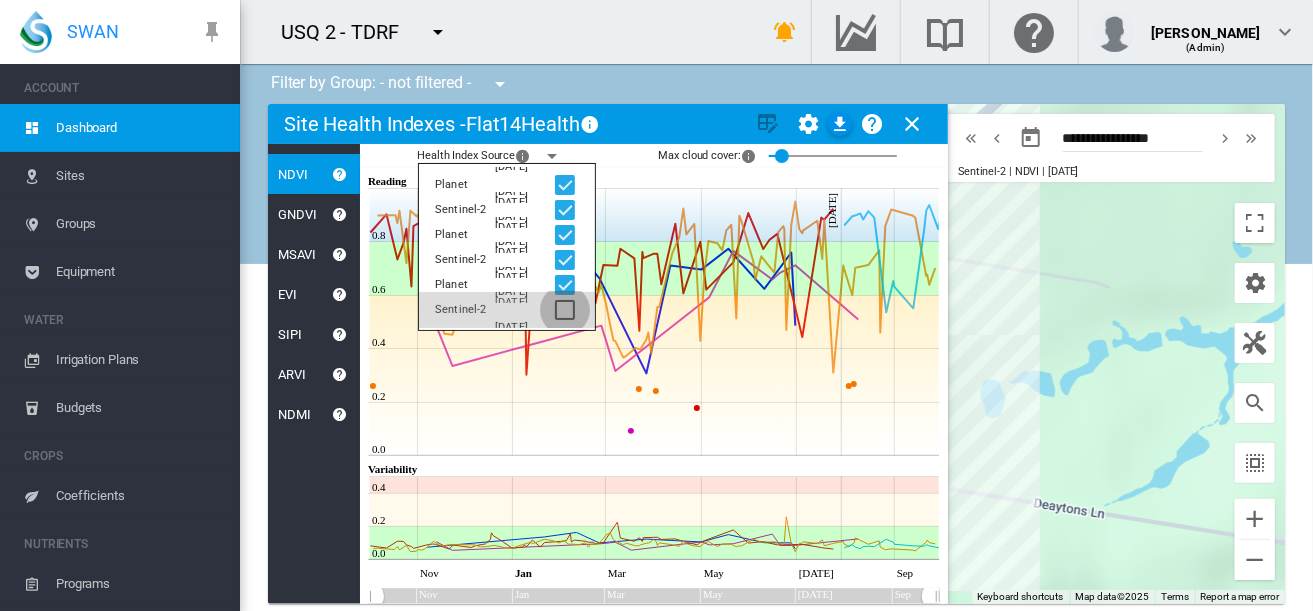 click 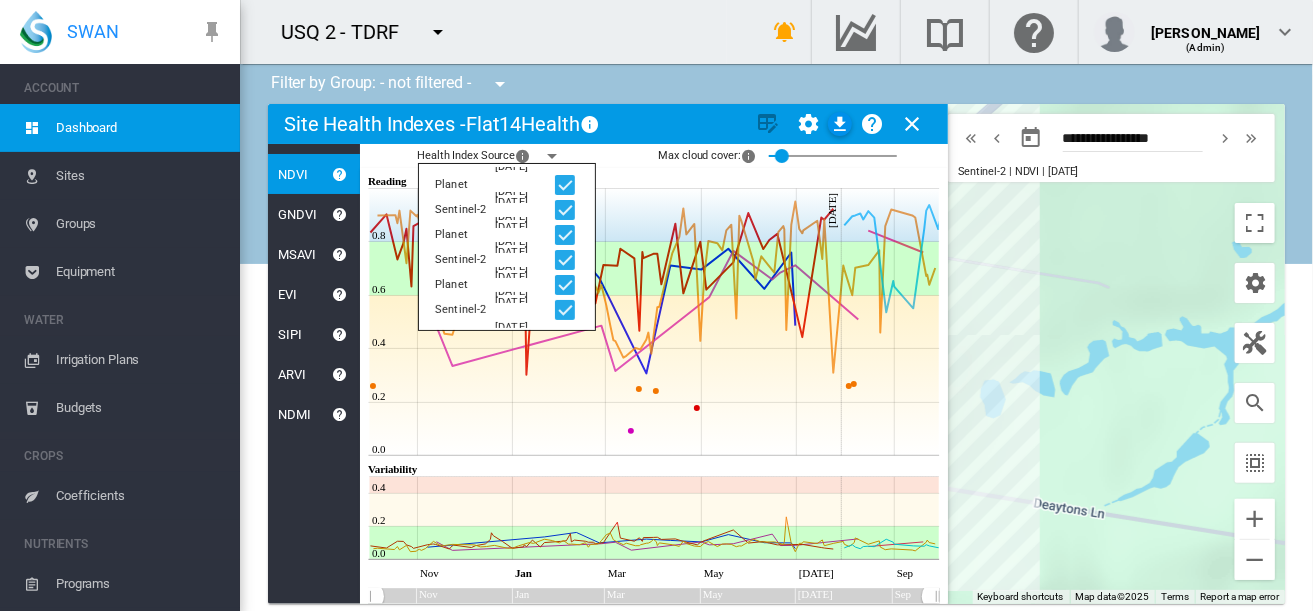 click on "JavaScript chart by amCharts [DATE] Reading" 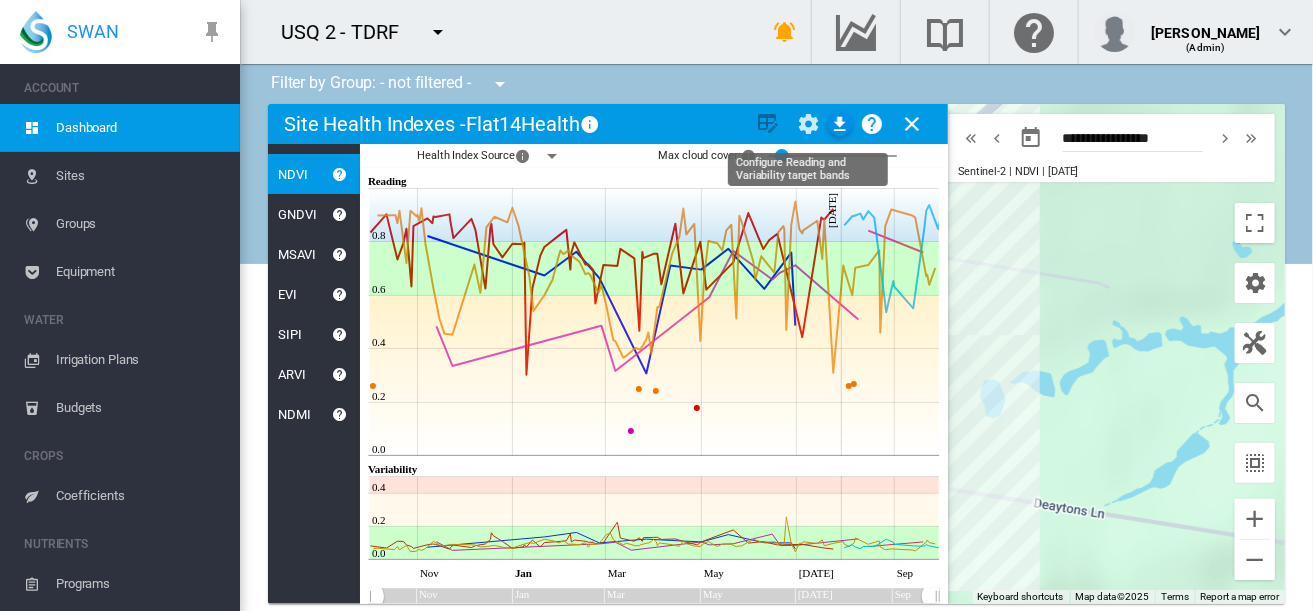 click at bounding box center [808, 124] 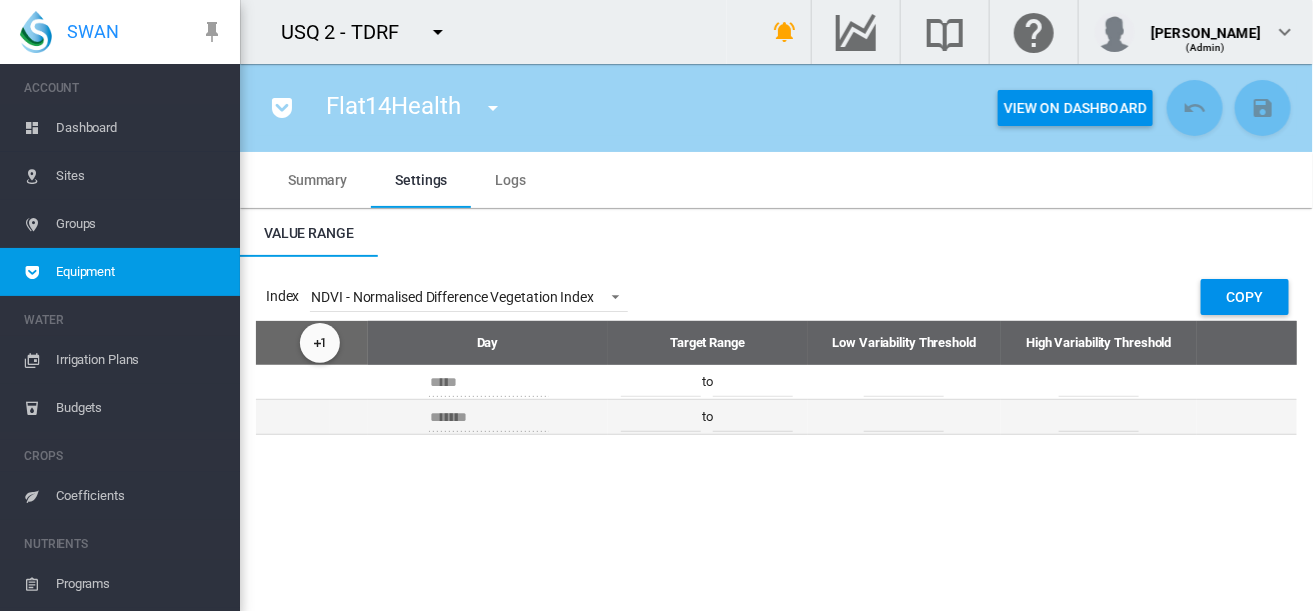 click on "****
to
****" at bounding box center (708, 417) 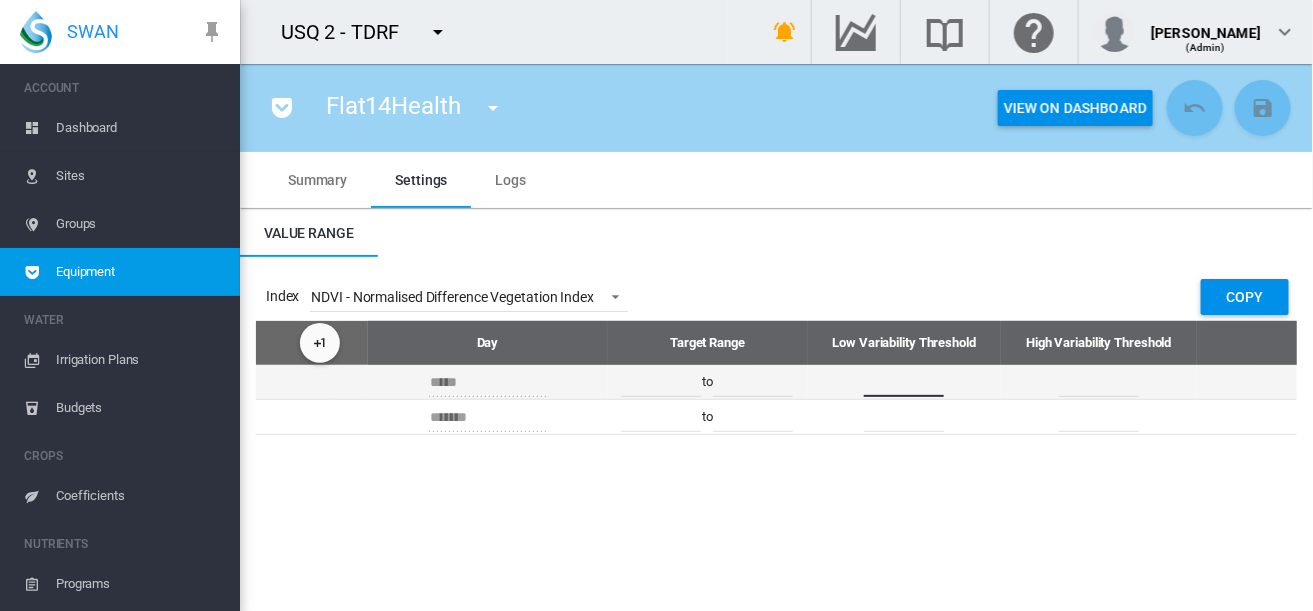 click on "****" at bounding box center (904, 382) 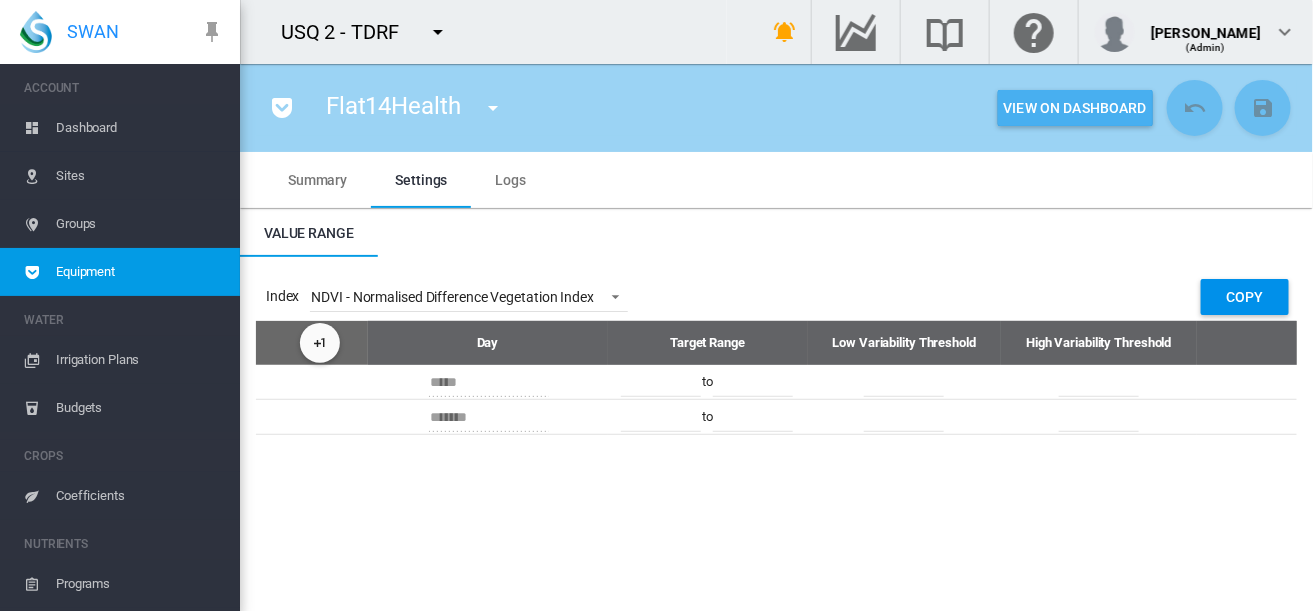 click on "View On Dashboard" at bounding box center [1075, 108] 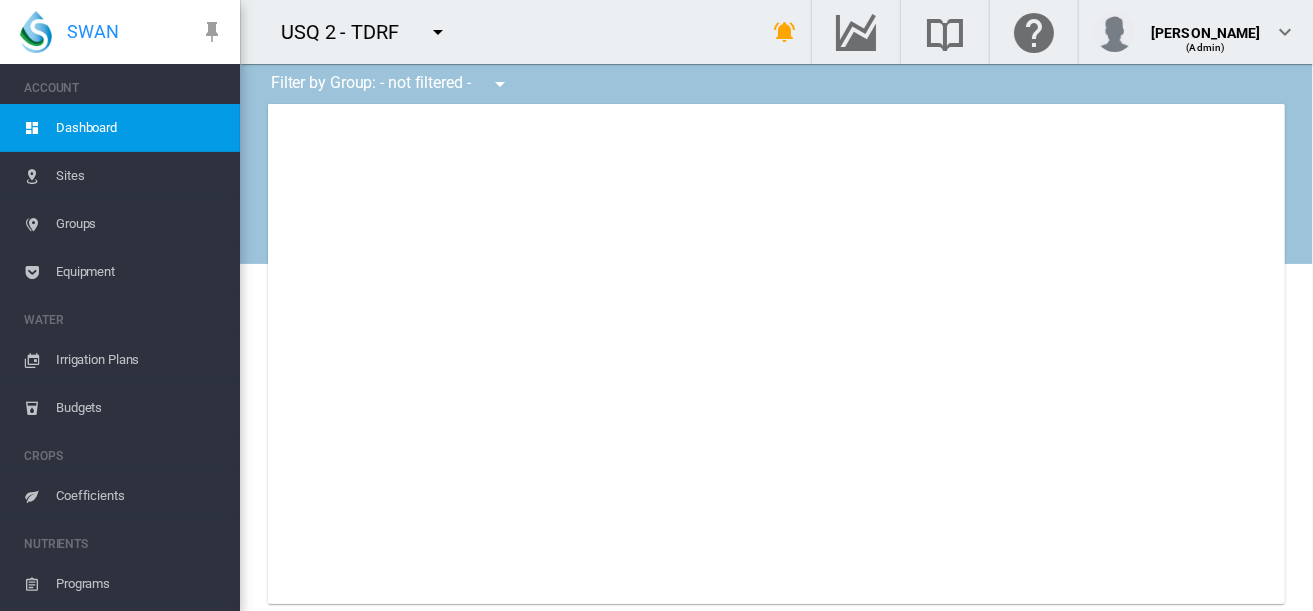 type on "**********" 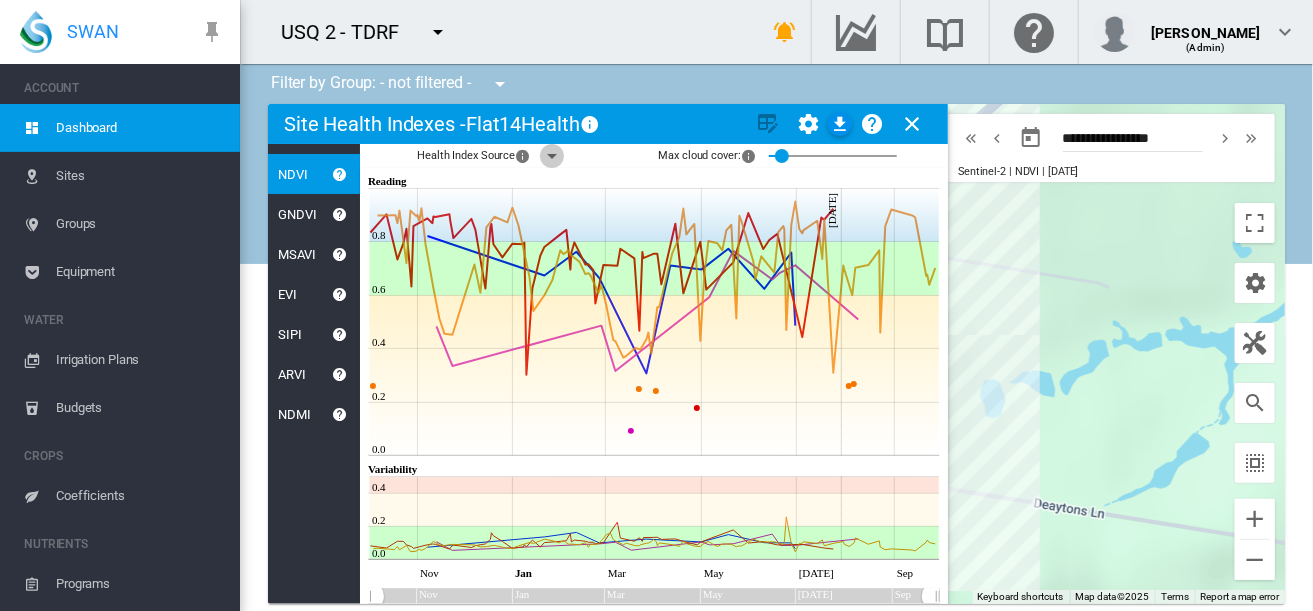 click 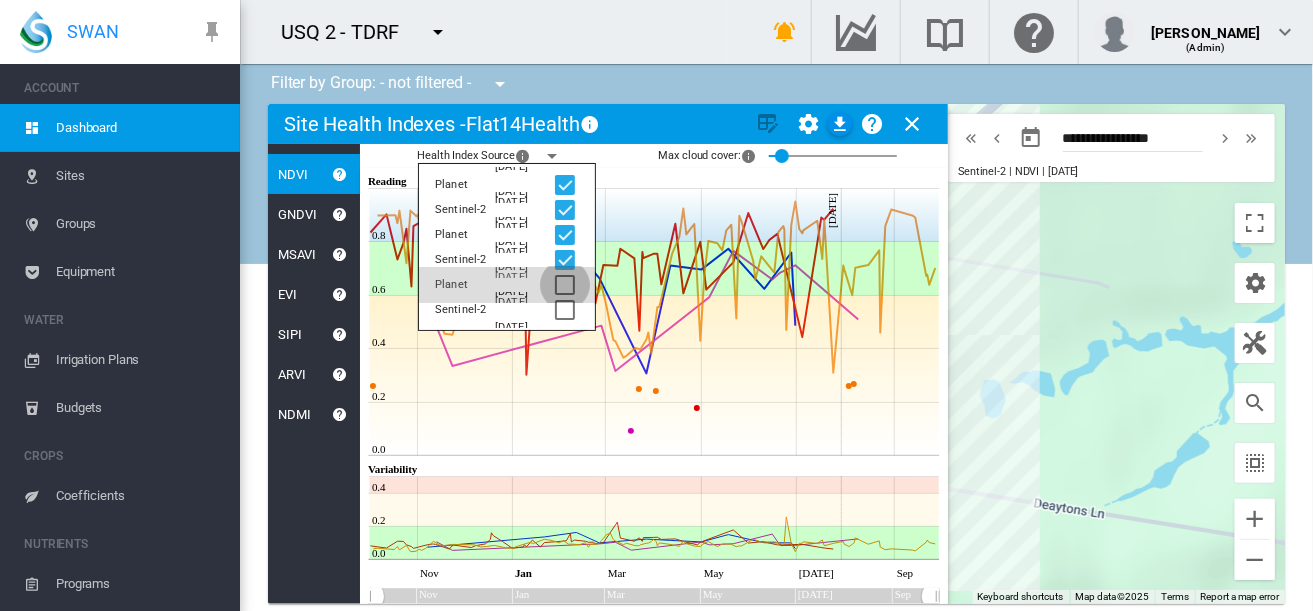click 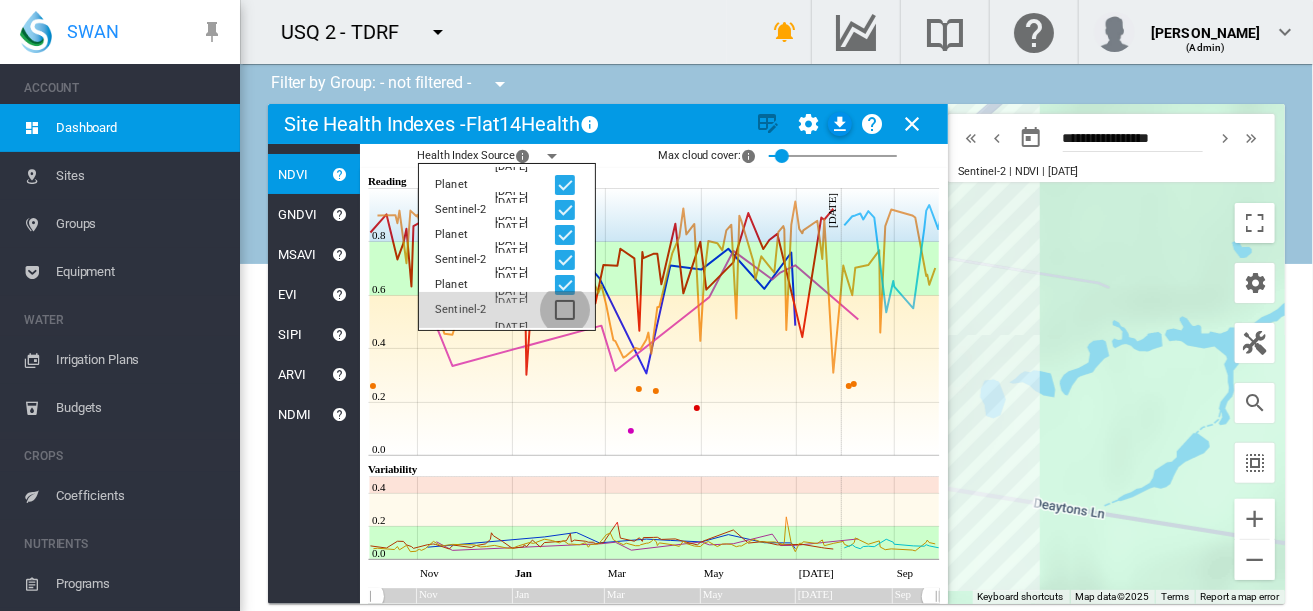 click 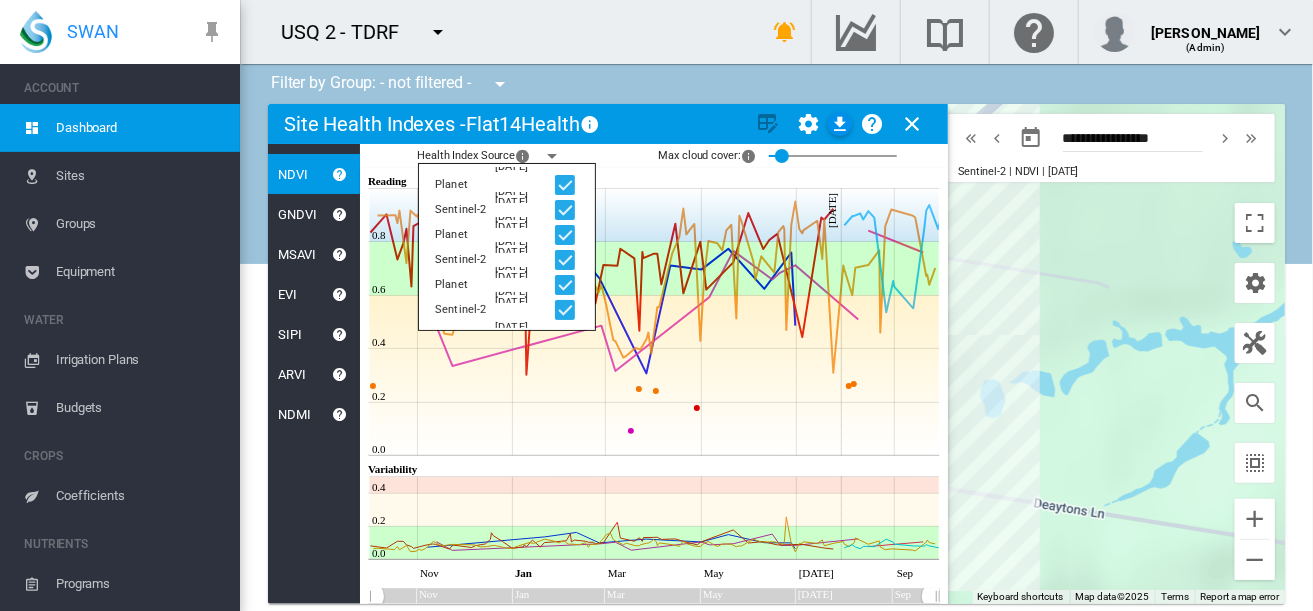 click on "JavaScript chart by amCharts [DATE] Reading" 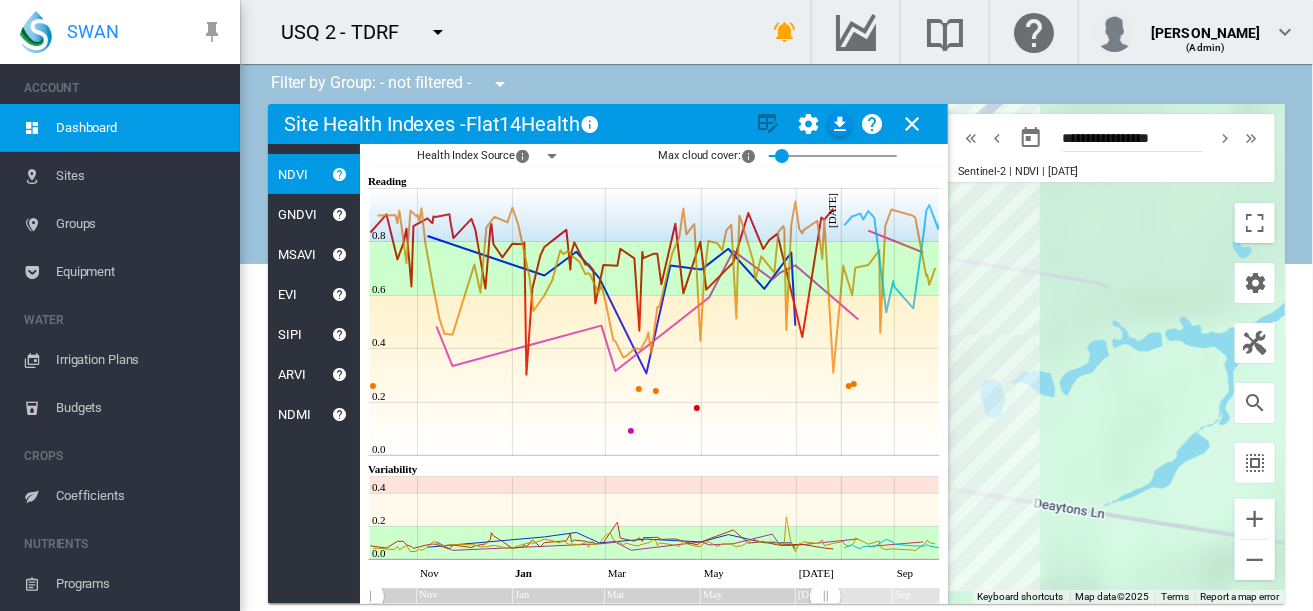 drag, startPoint x: 938, startPoint y: 599, endPoint x: 816, endPoint y: 579, distance: 123.62848 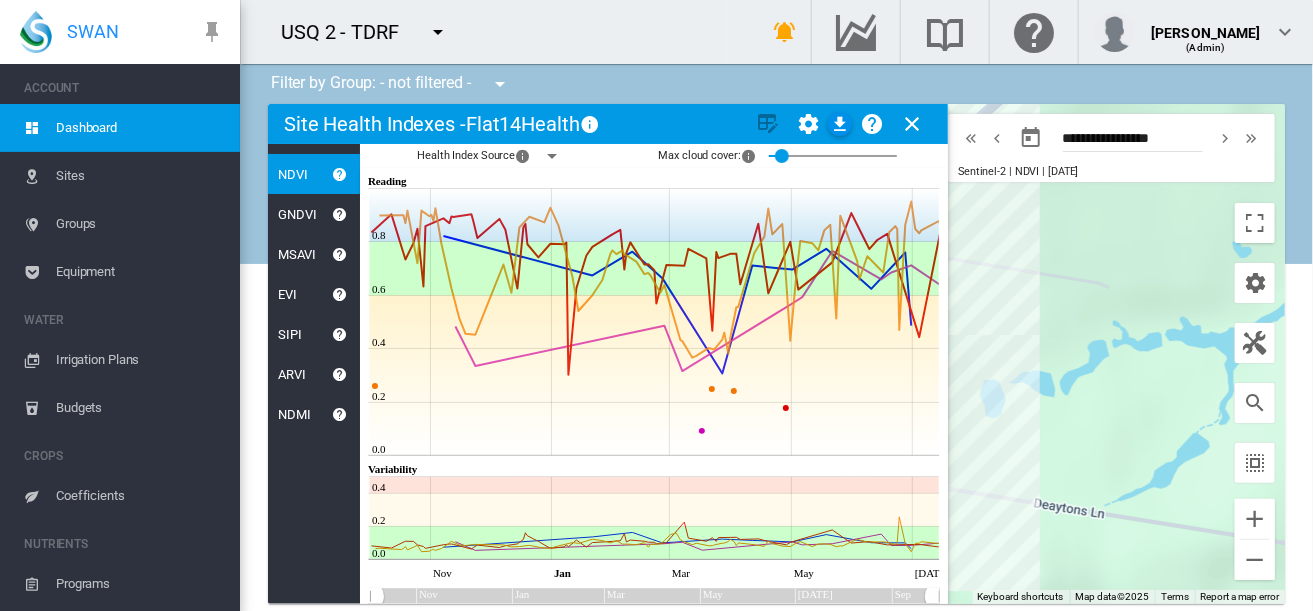 drag, startPoint x: 814, startPoint y: 592, endPoint x: 994, endPoint y: 585, distance: 180.13606 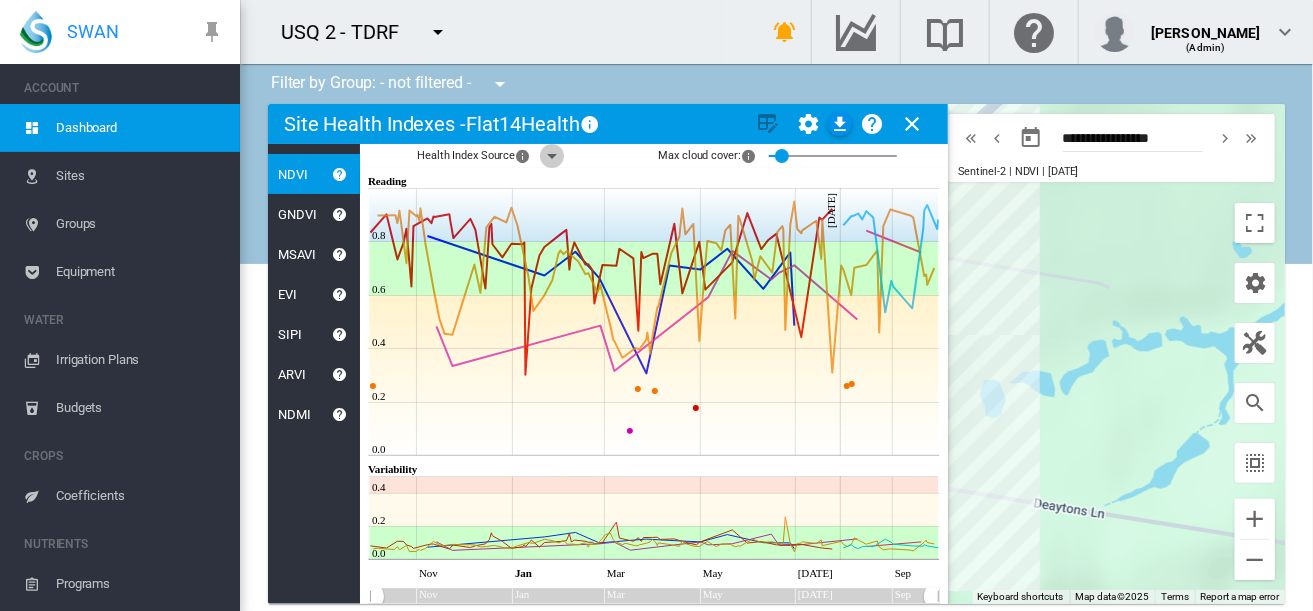 click 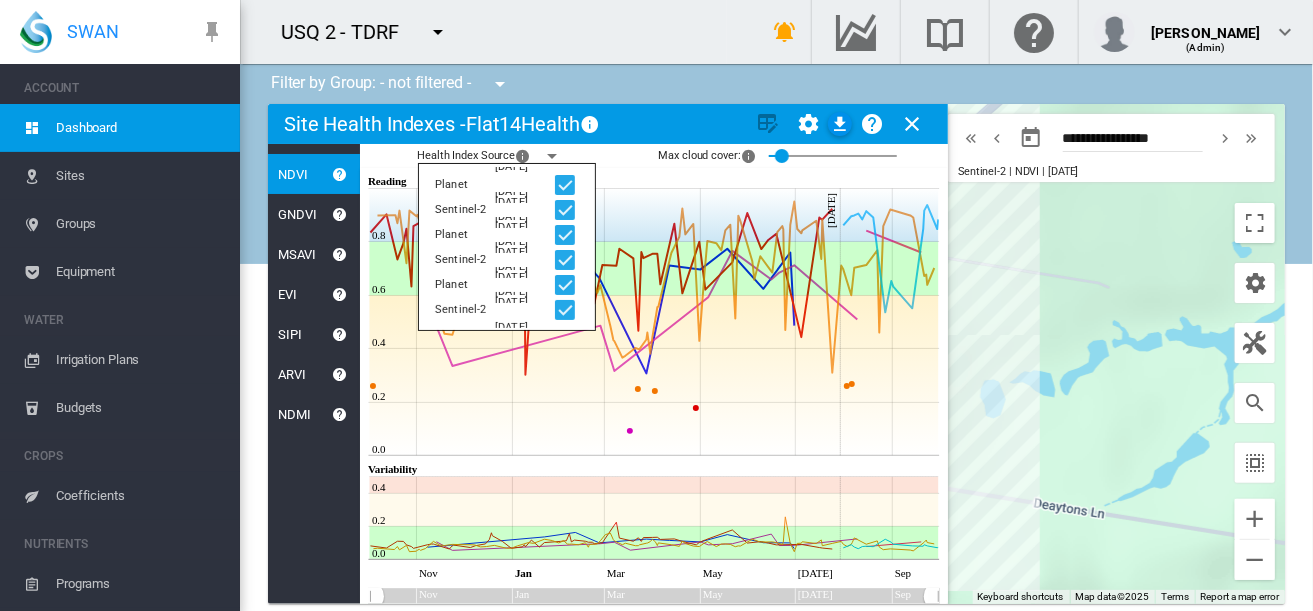click on "JavaScript chart by amCharts [DATE] Reading" 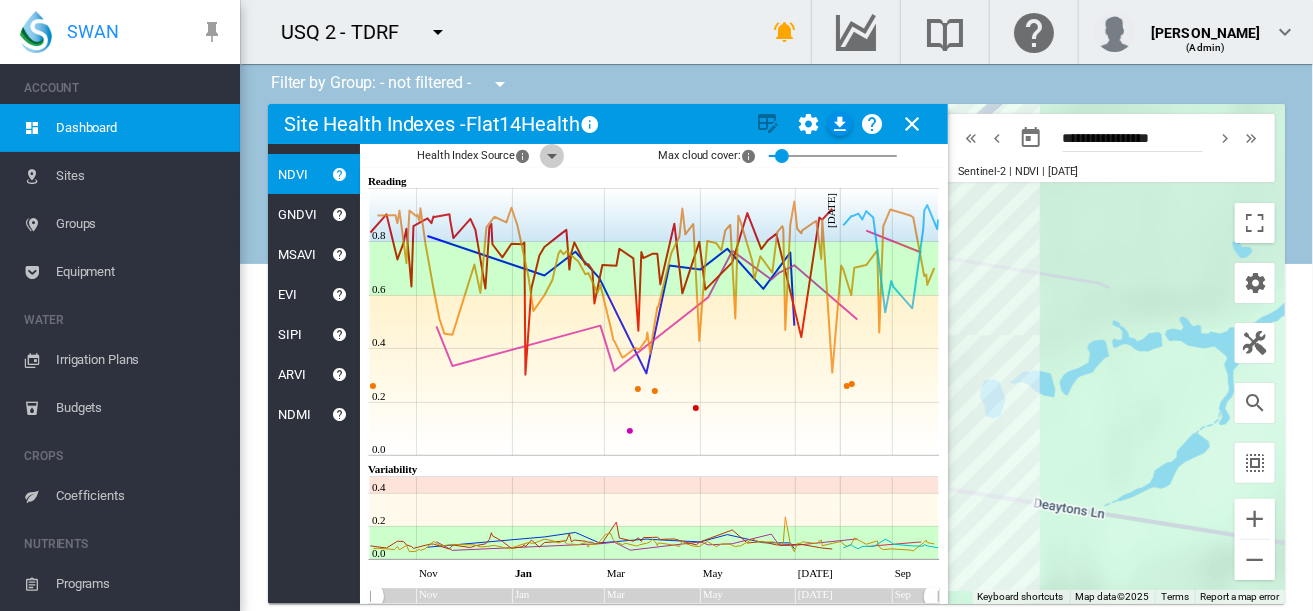click 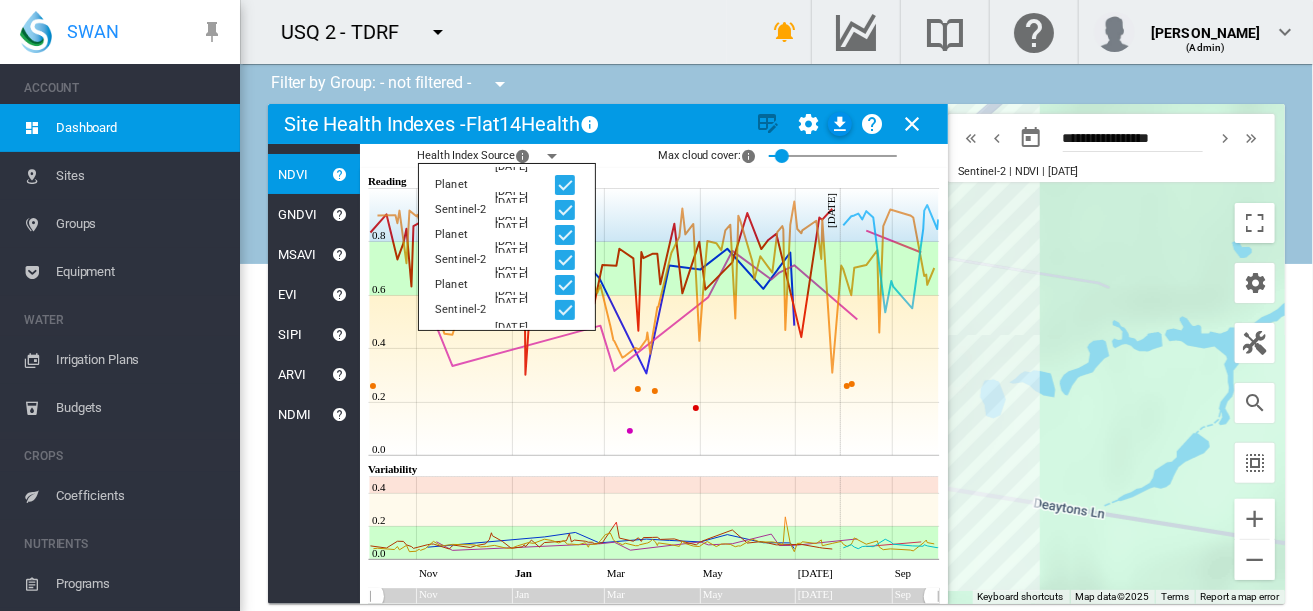 click on "Health Index Source
× The year and data provider
Planet
2024-2025
Sentinel-2
2024-2025
Planet
2023-2024" 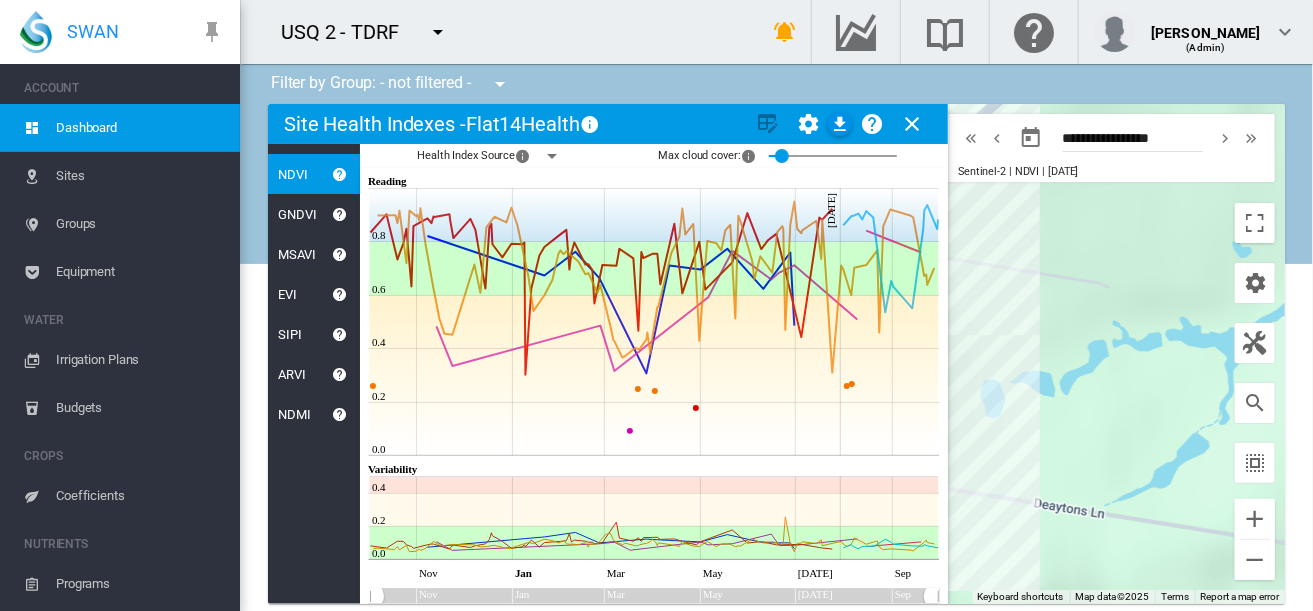 click 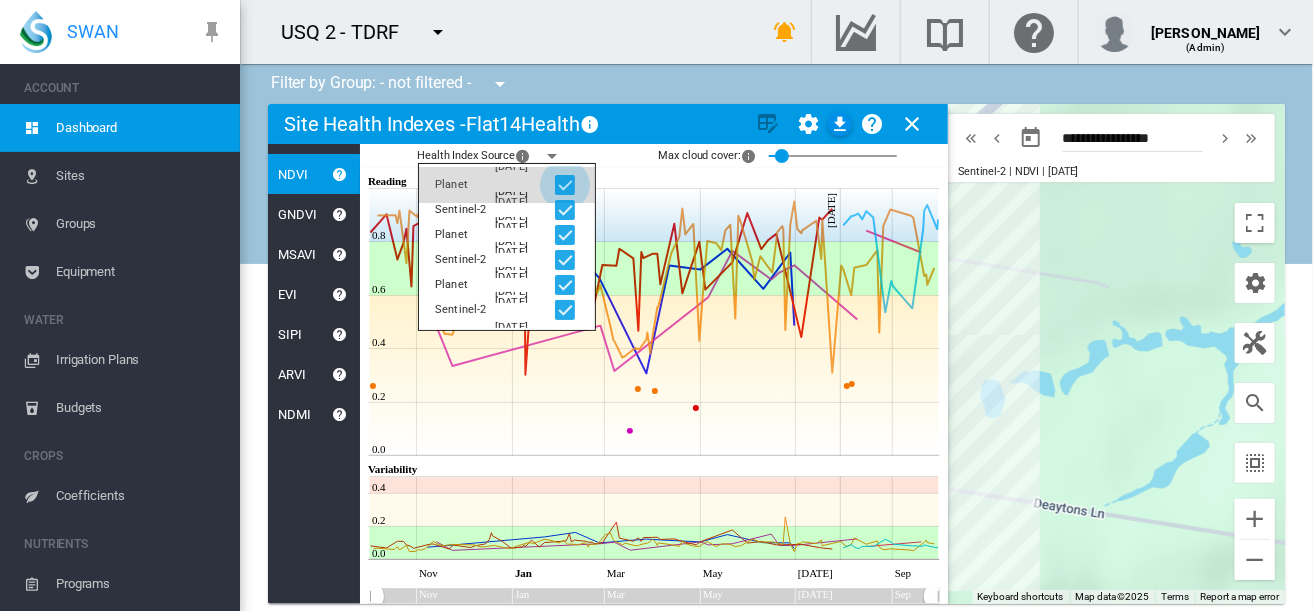 click 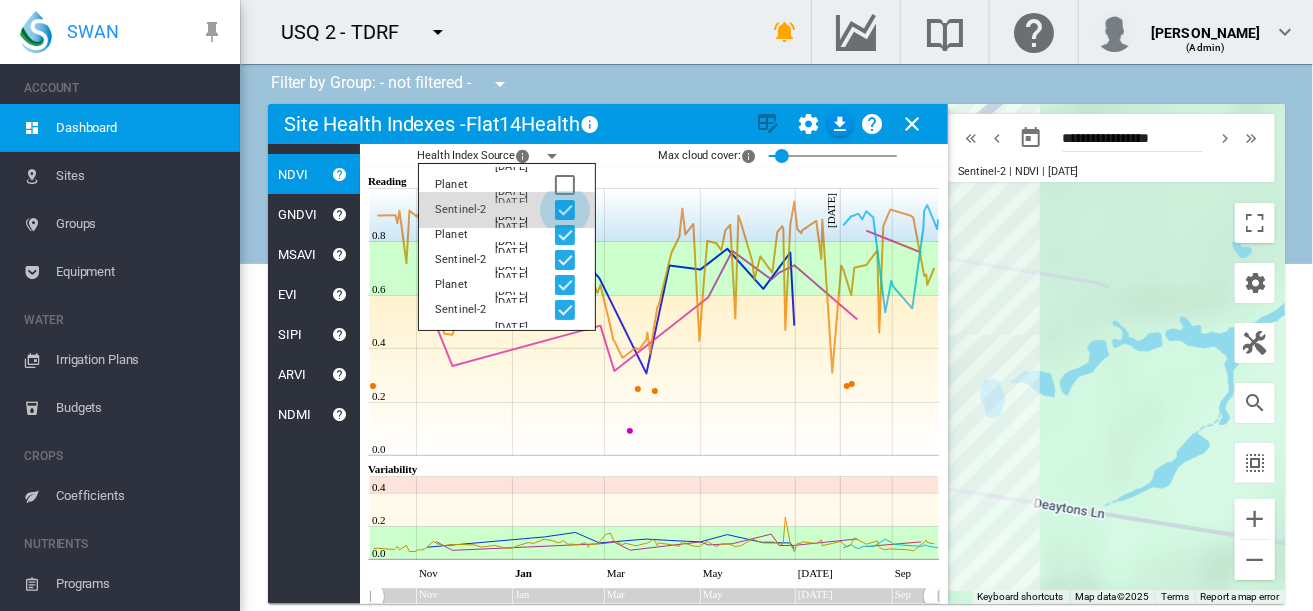 click 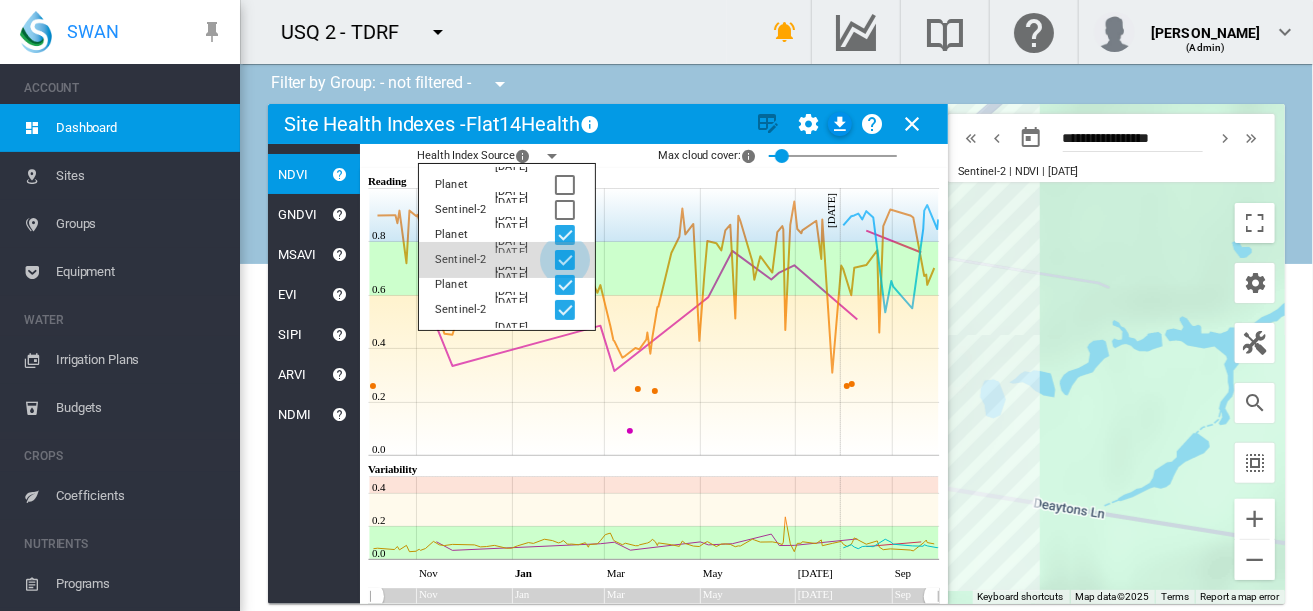 click 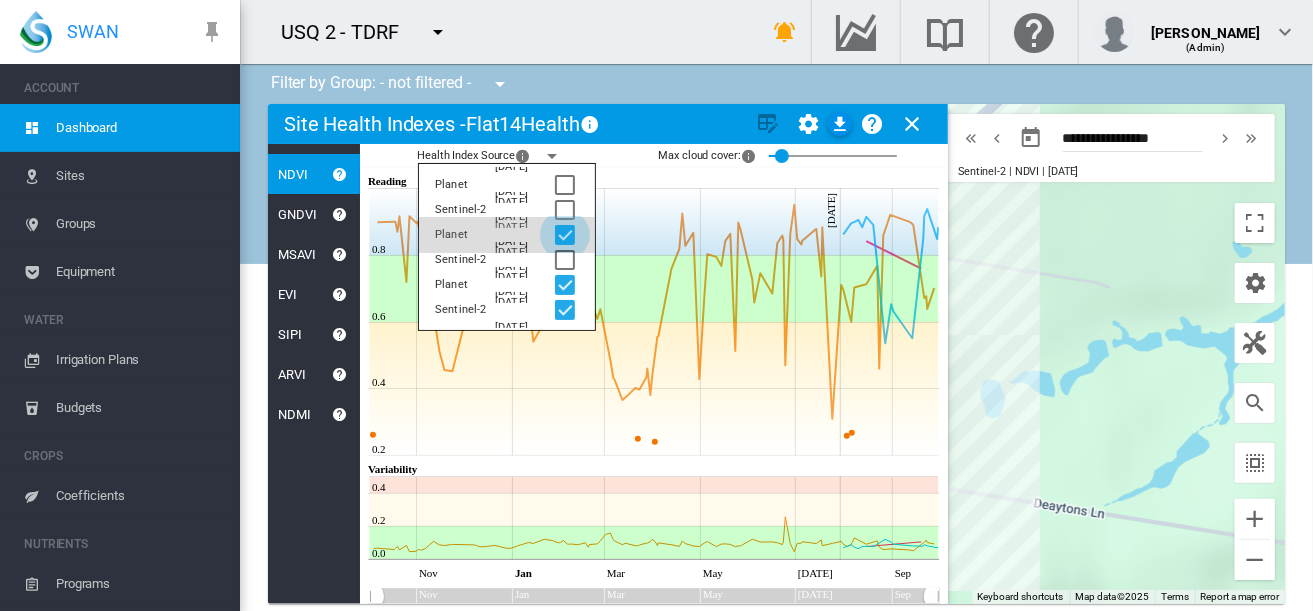 click 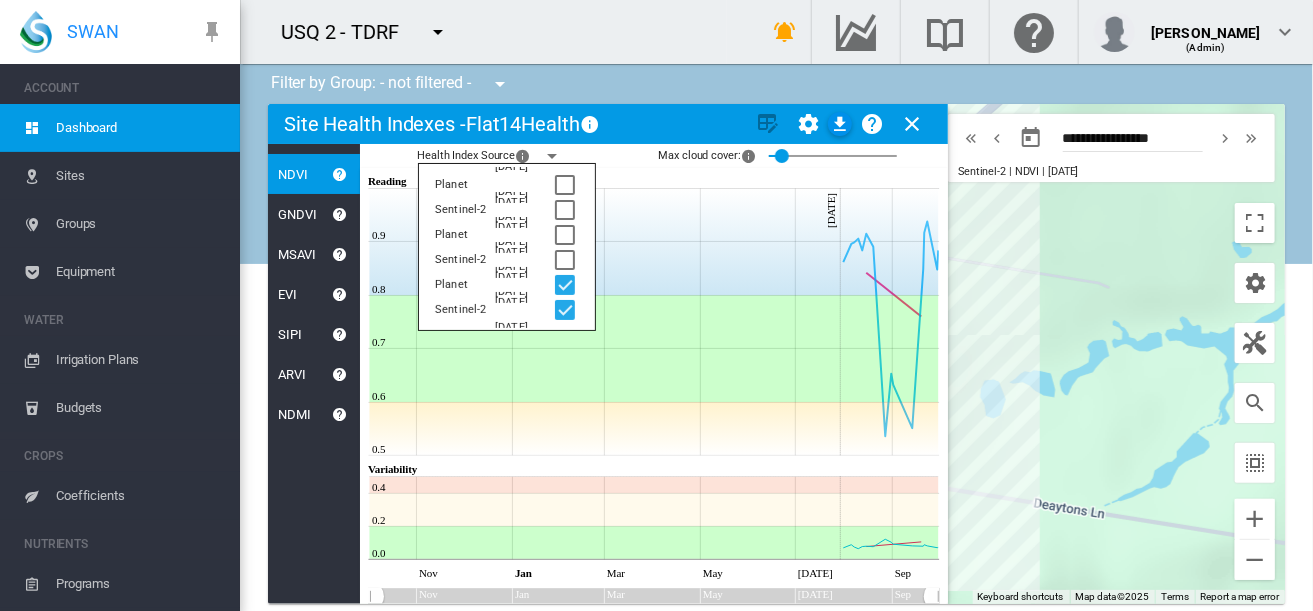 click on "Health Index Source
× The year and data provider
Planet
2024-2025
Sentinel-2
2024-2025
Planet
2023-2024" 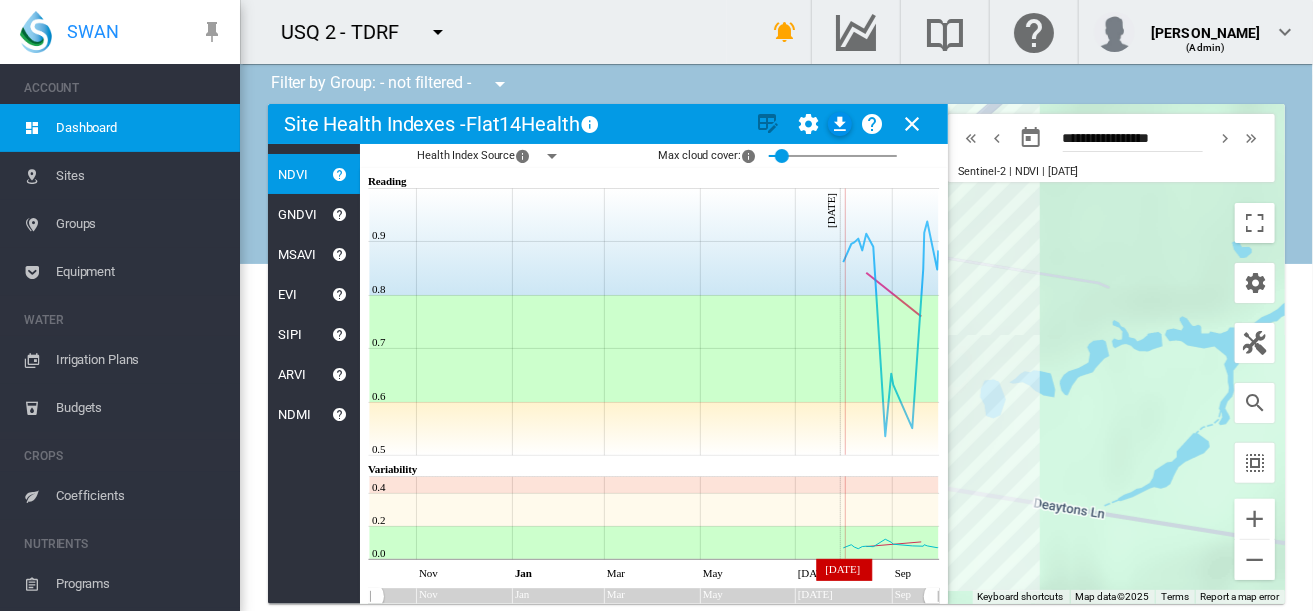 drag, startPoint x: 845, startPoint y: 255, endPoint x: 509, endPoint y: 153, distance: 351.141 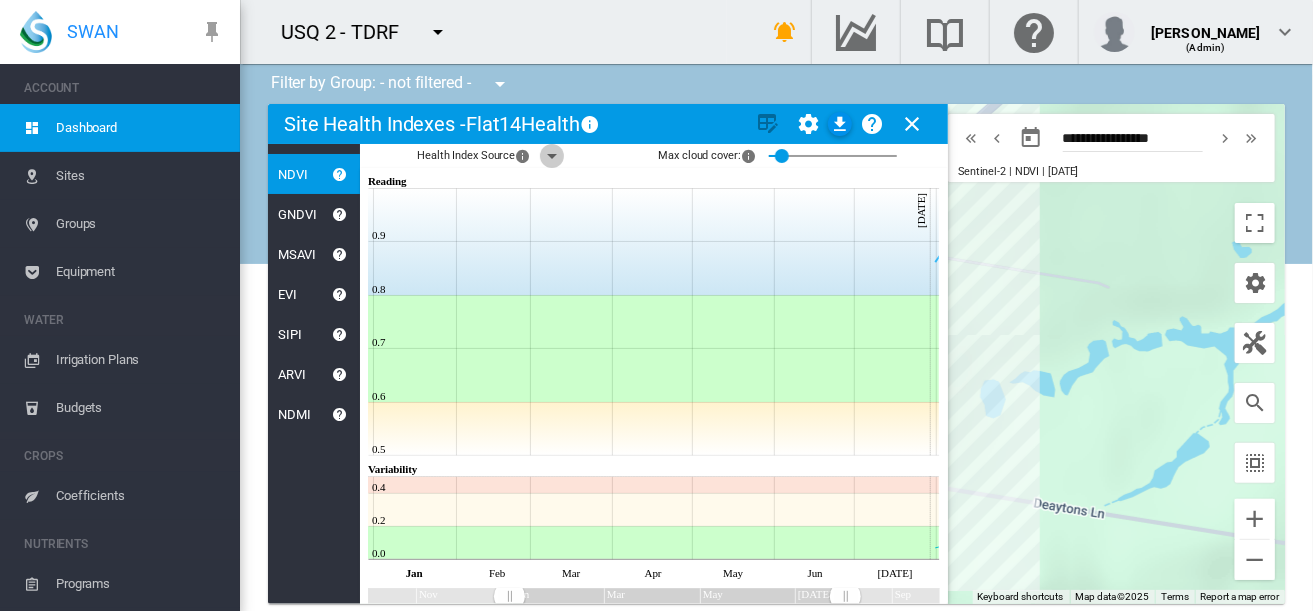 click 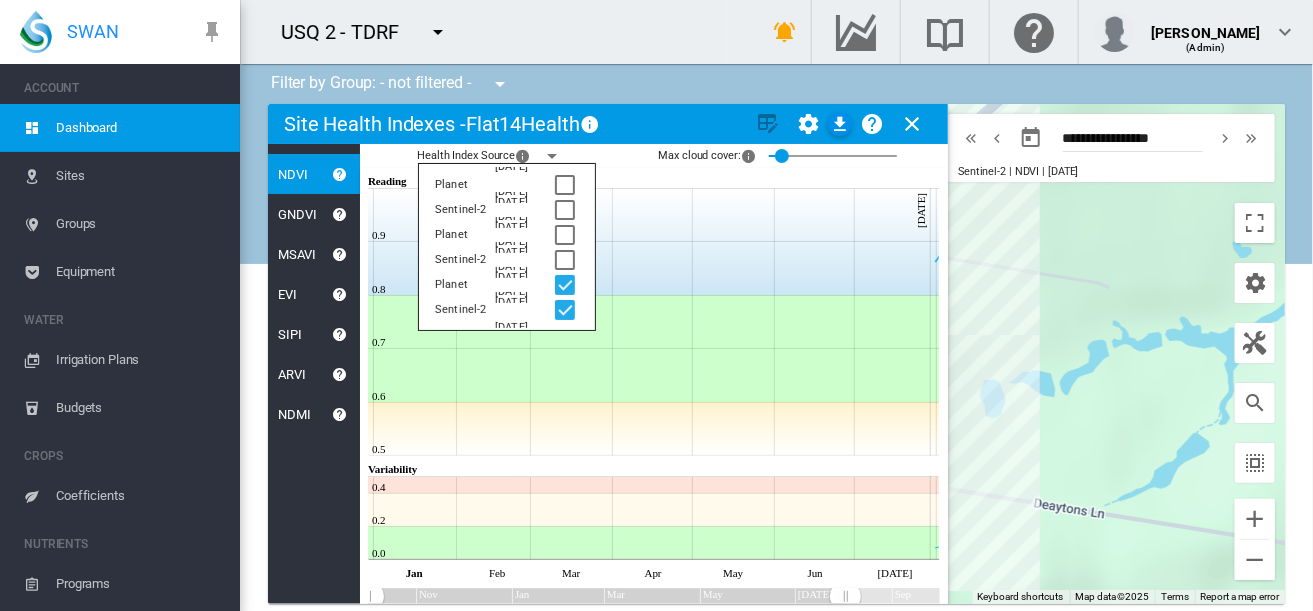 drag, startPoint x: 508, startPoint y: 596, endPoint x: 355, endPoint y: 585, distance: 153.39491 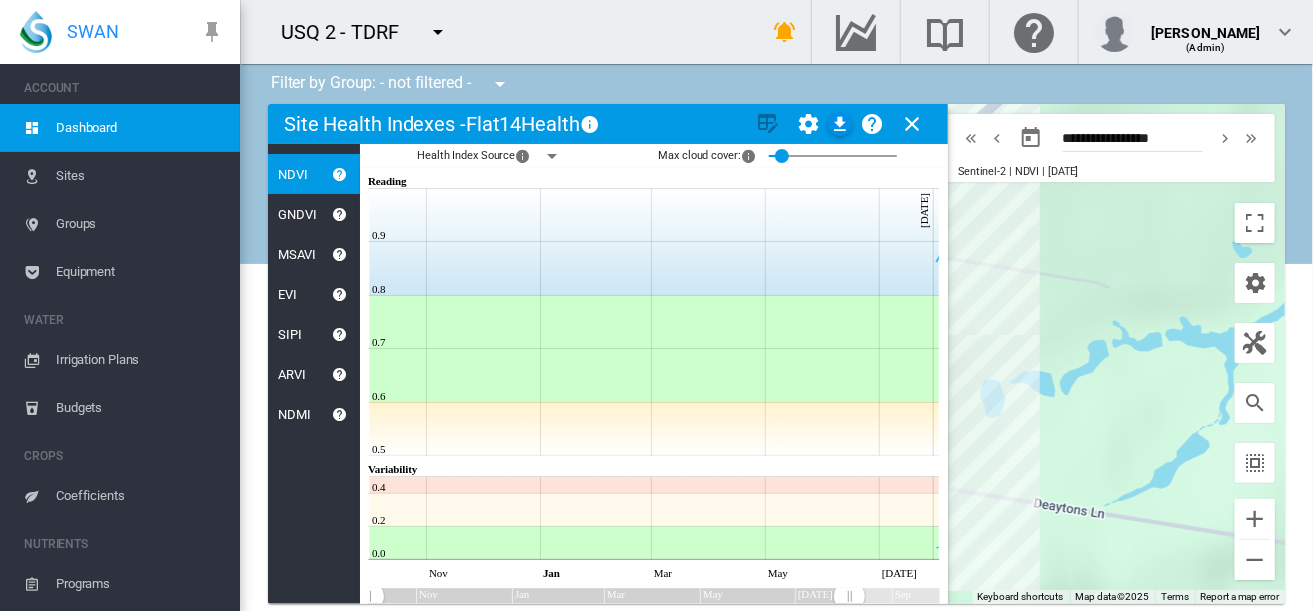 drag, startPoint x: 849, startPoint y: 596, endPoint x: 962, endPoint y: 580, distance: 114.12712 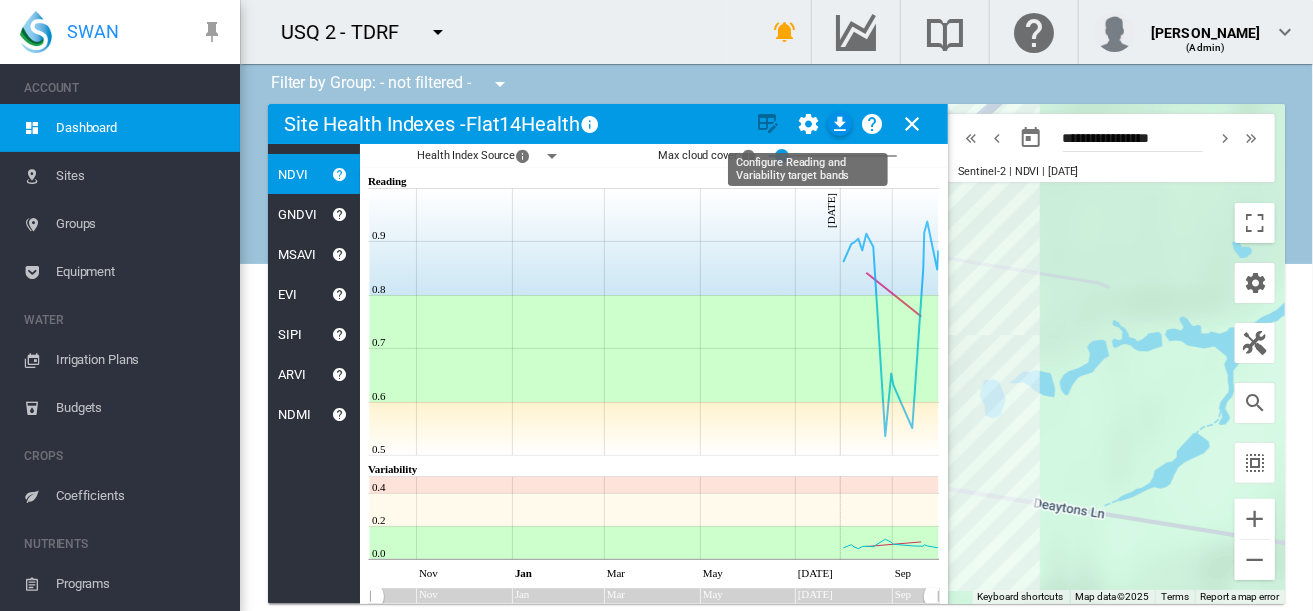 click at bounding box center (808, 124) 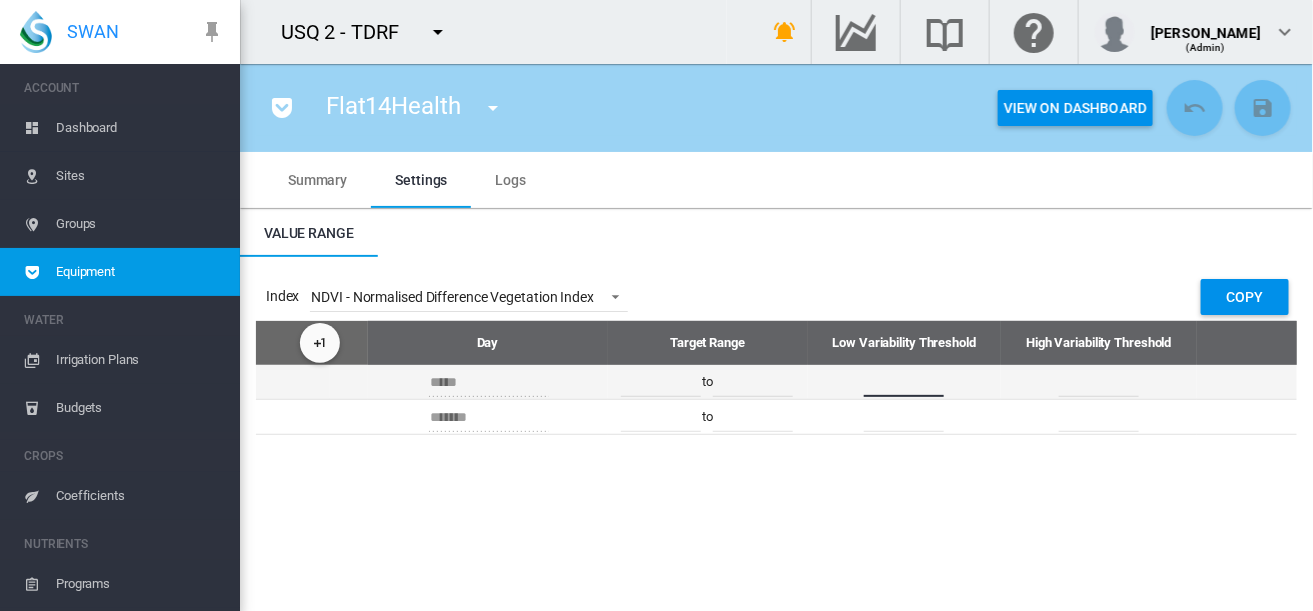 click on "****" at bounding box center (904, 382) 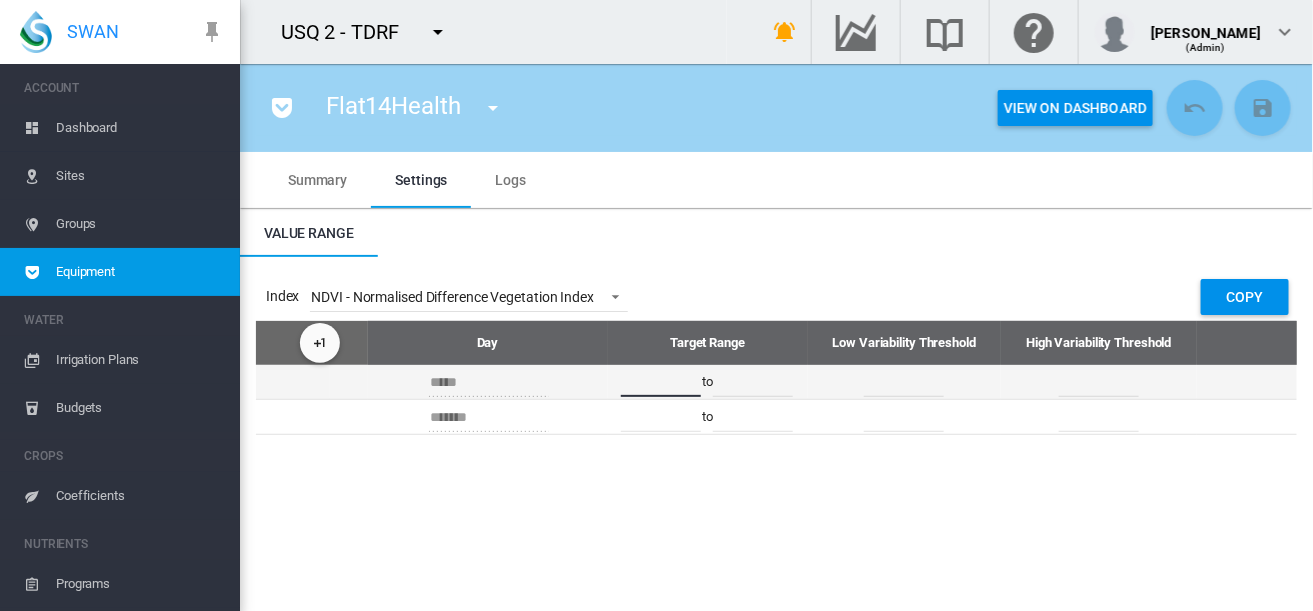 click on "****" at bounding box center [661, 382] 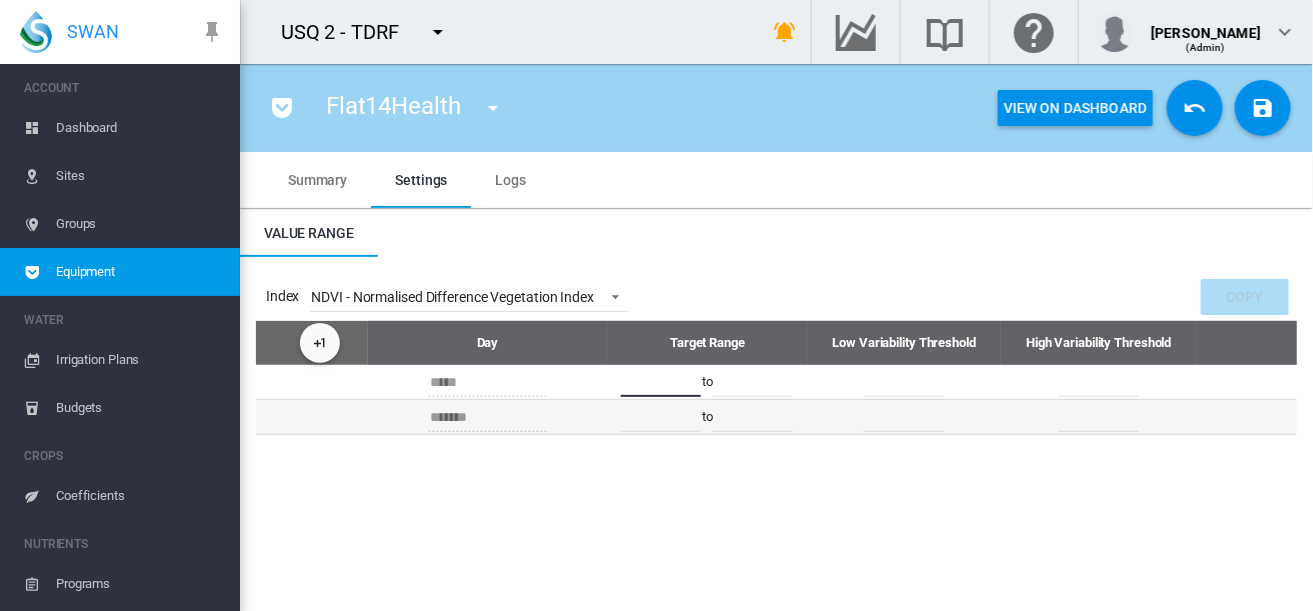 type on "****" 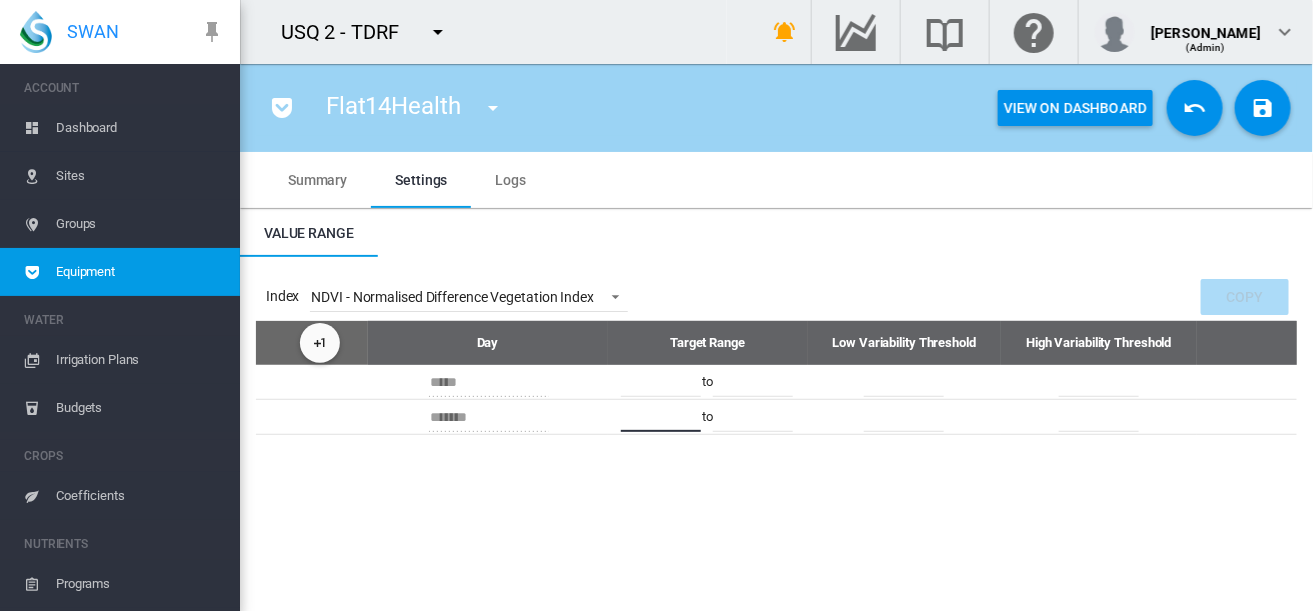 type on "****" 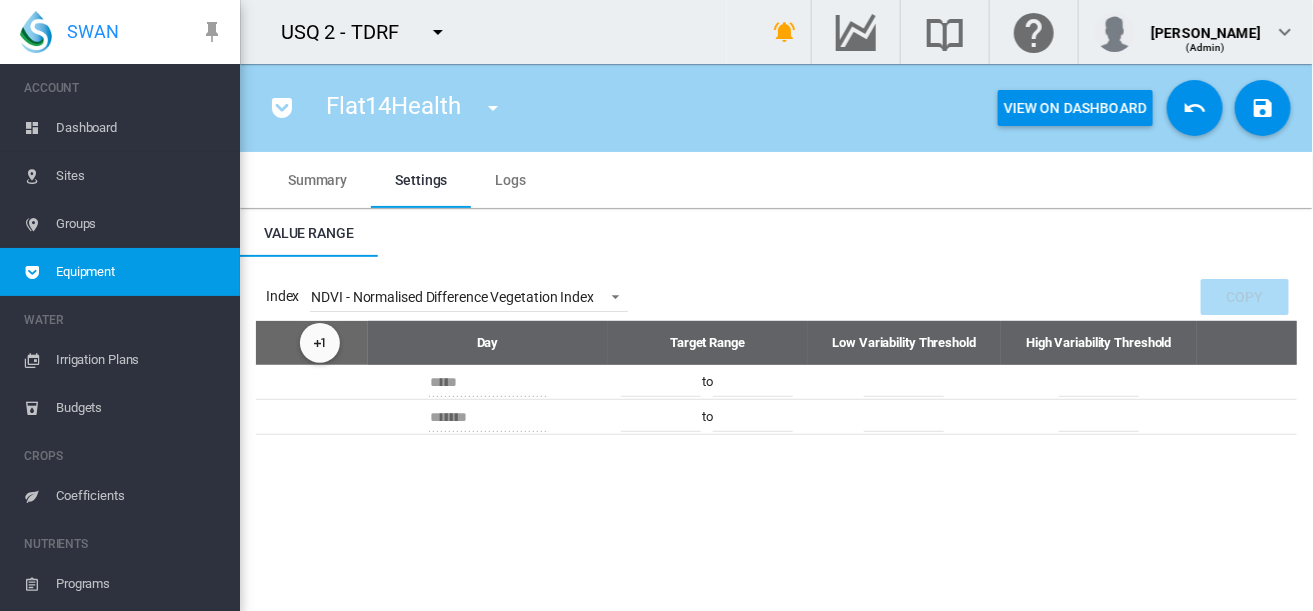 click on "Index
NDVI - Normalised Difference Vegetation Index
- No Selection -
NDVI - Normalised Difference Vegetation Index
GNDVI - Green Normalised Difference Vegetation Index
MSAVI - Modified Soil Adjusted Vegetation Index
EVI - Enhanced Vegetation Index
SIPI - Structure Insensitive Pigment Index
ARVI - Atmospherically Resistant Vegetation Index
NDMI - Normalised Difference Moisture Index
Copy" at bounding box center [776, 297] 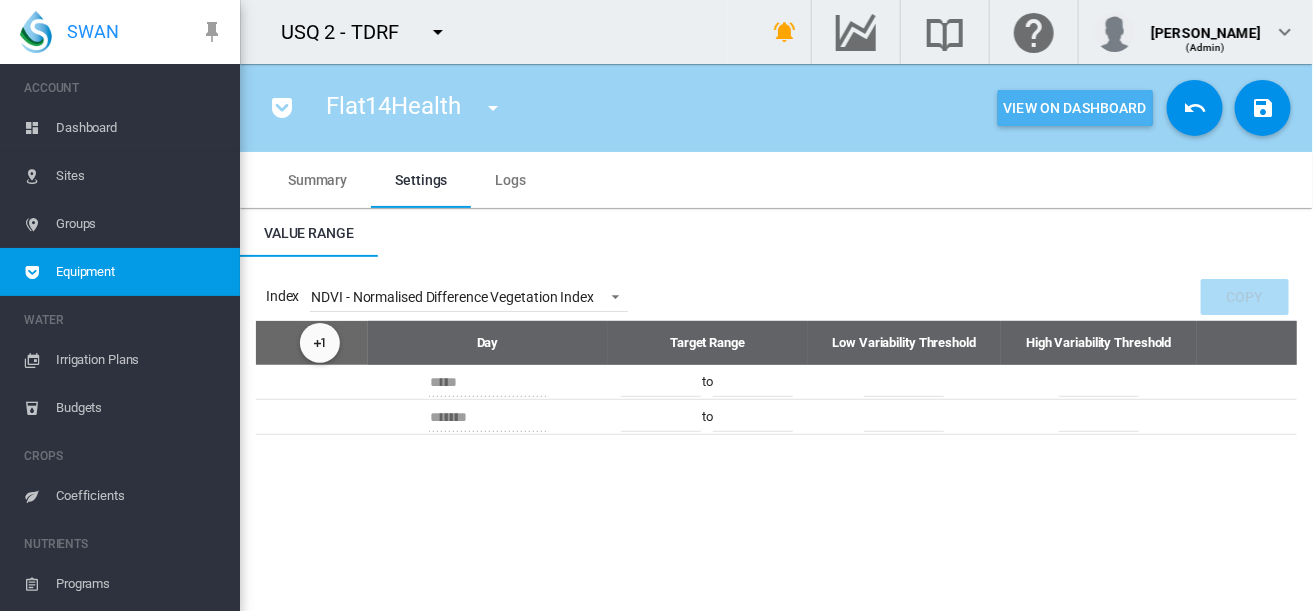 click on "View On Dashboard" at bounding box center [1075, 108] 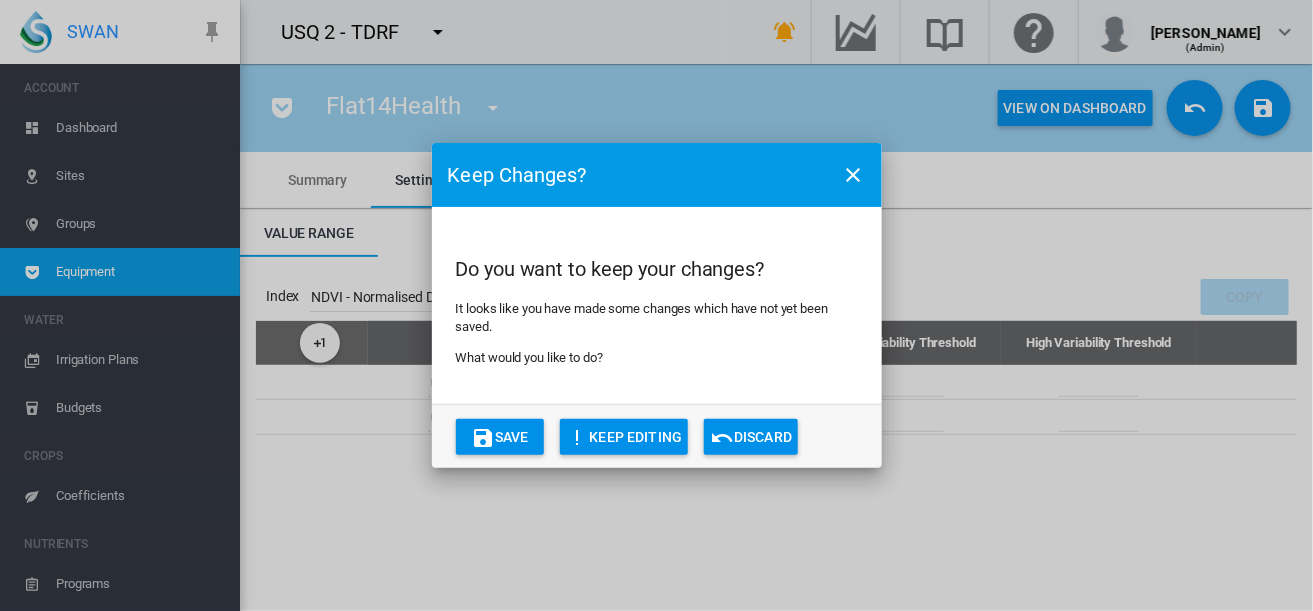 click on "Discard" 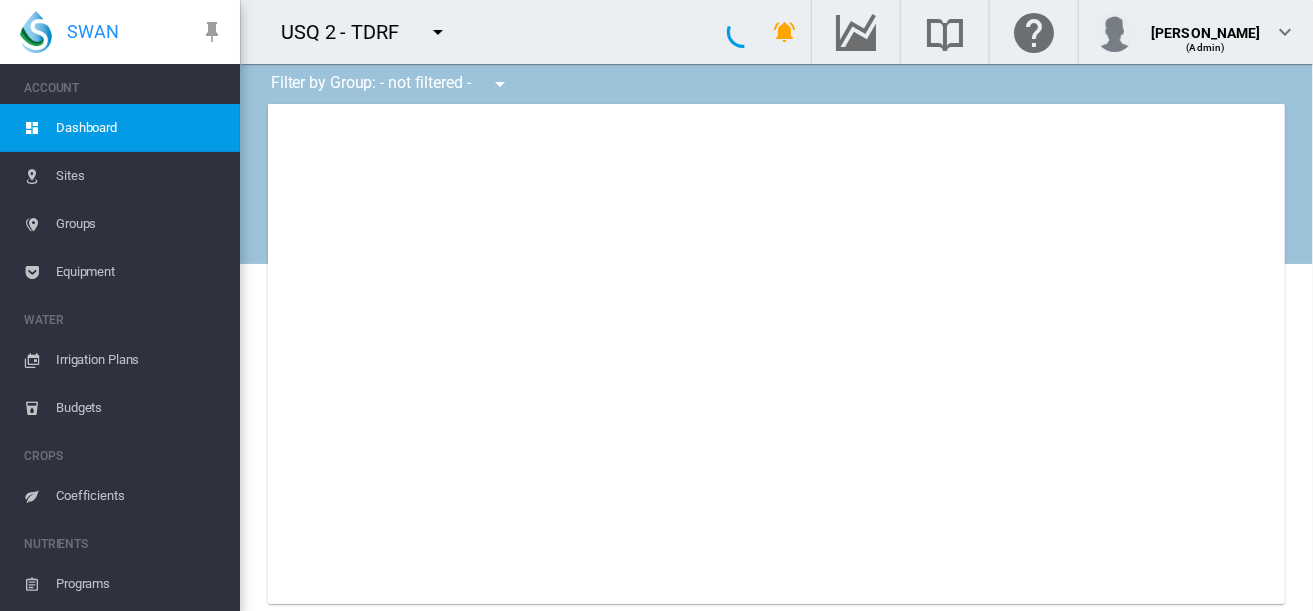 type on "**********" 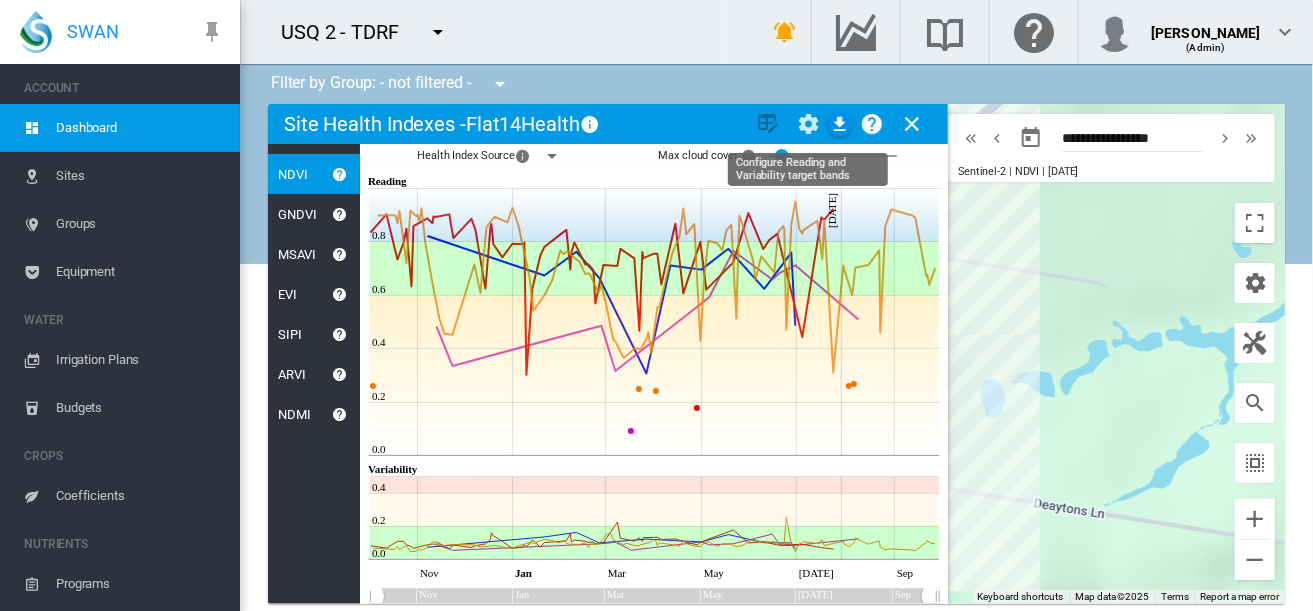 click at bounding box center (808, 124) 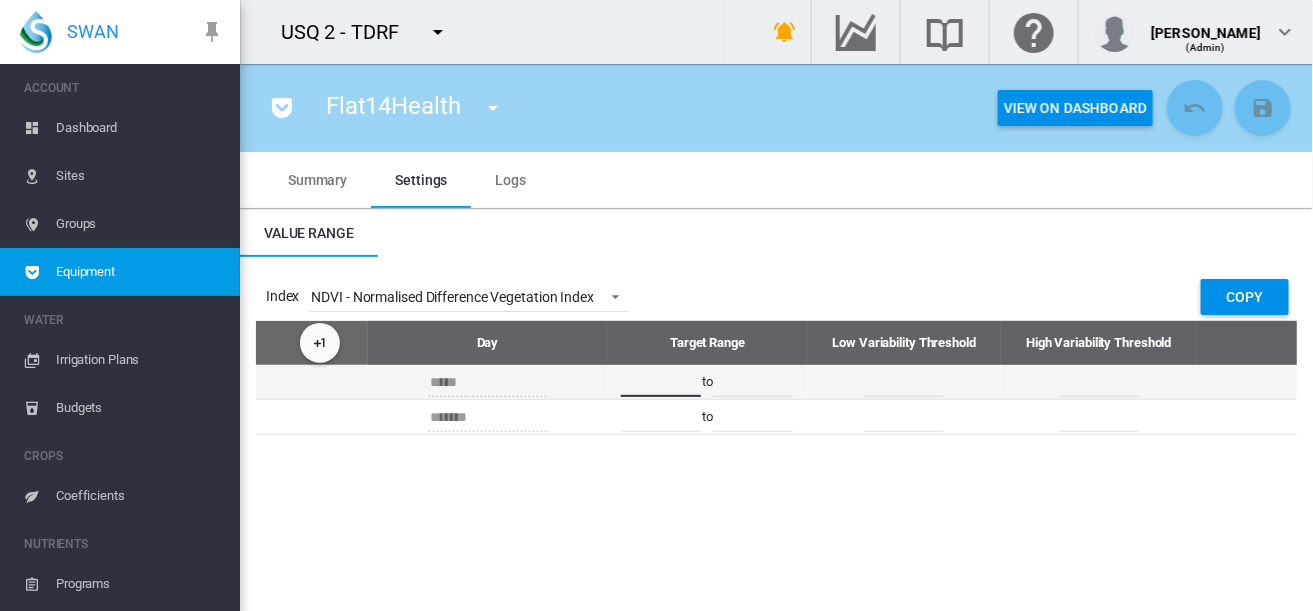 click on "****" at bounding box center [661, 382] 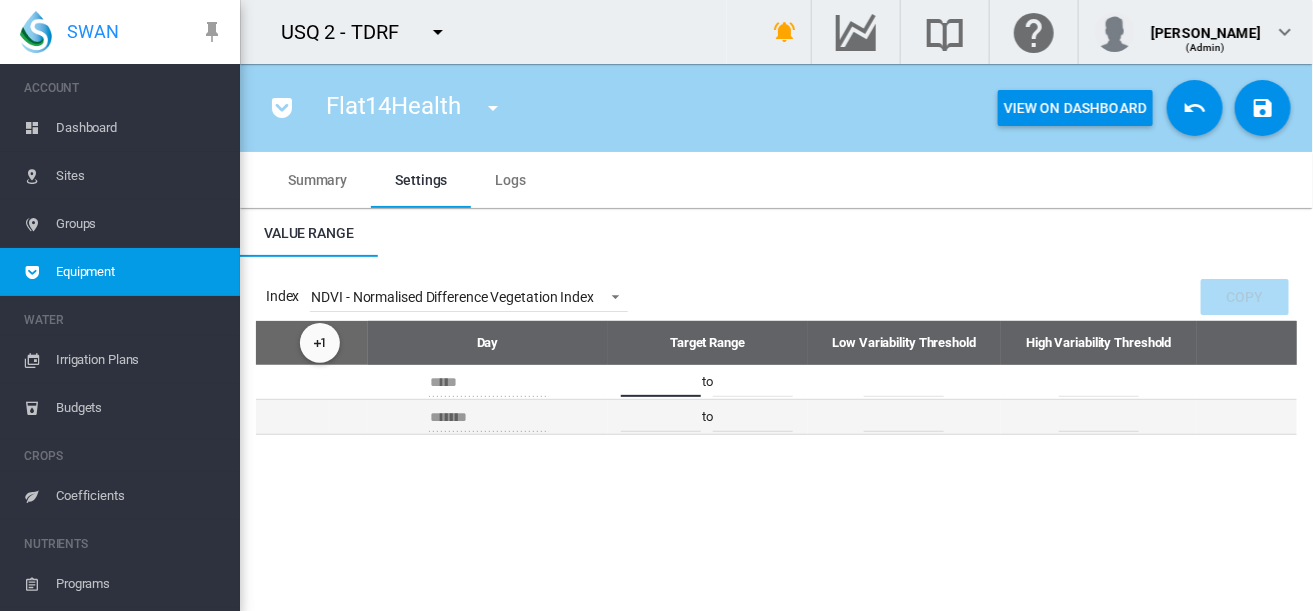type on "****" 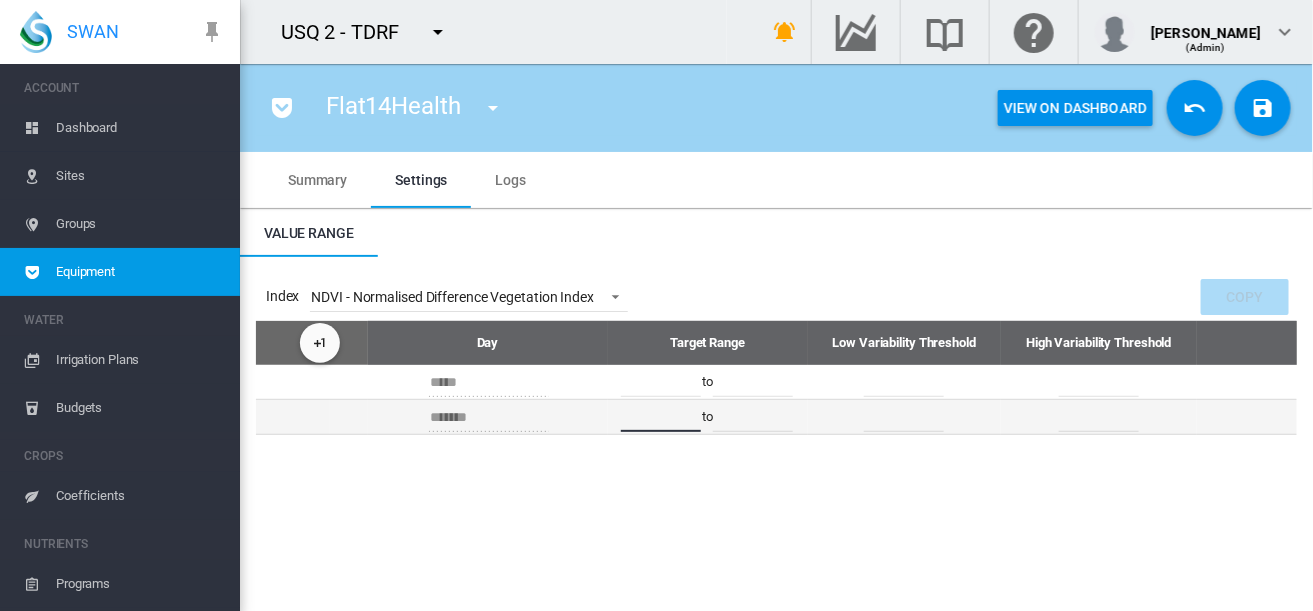click on "****" at bounding box center (661, 417) 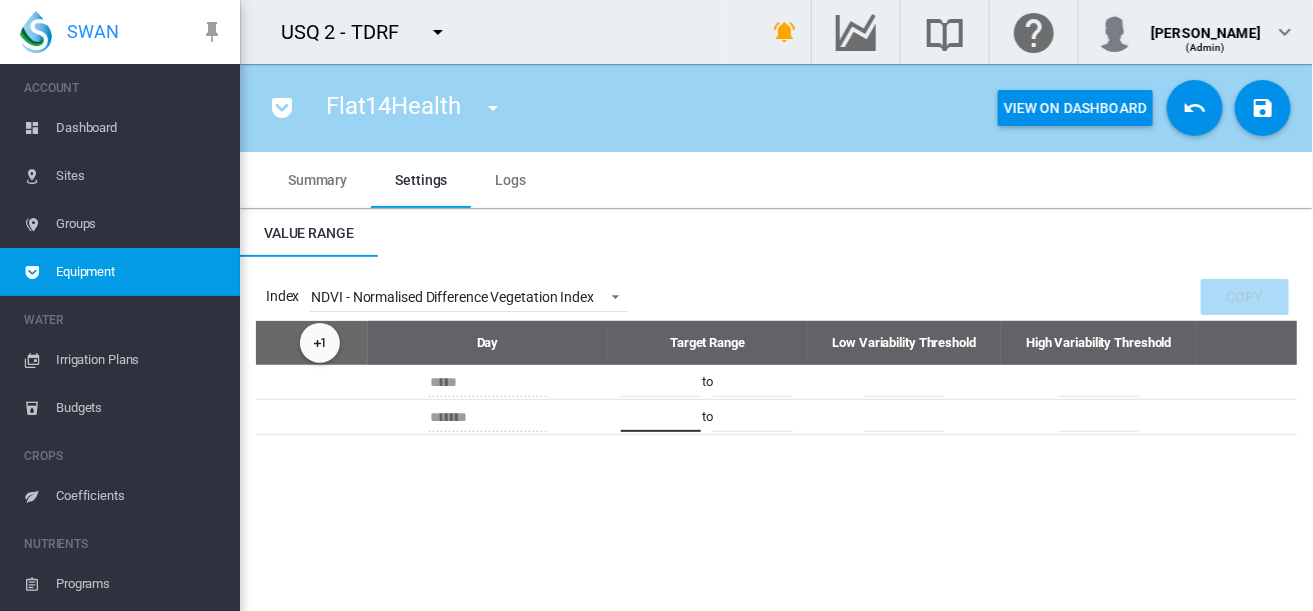 type on "****" 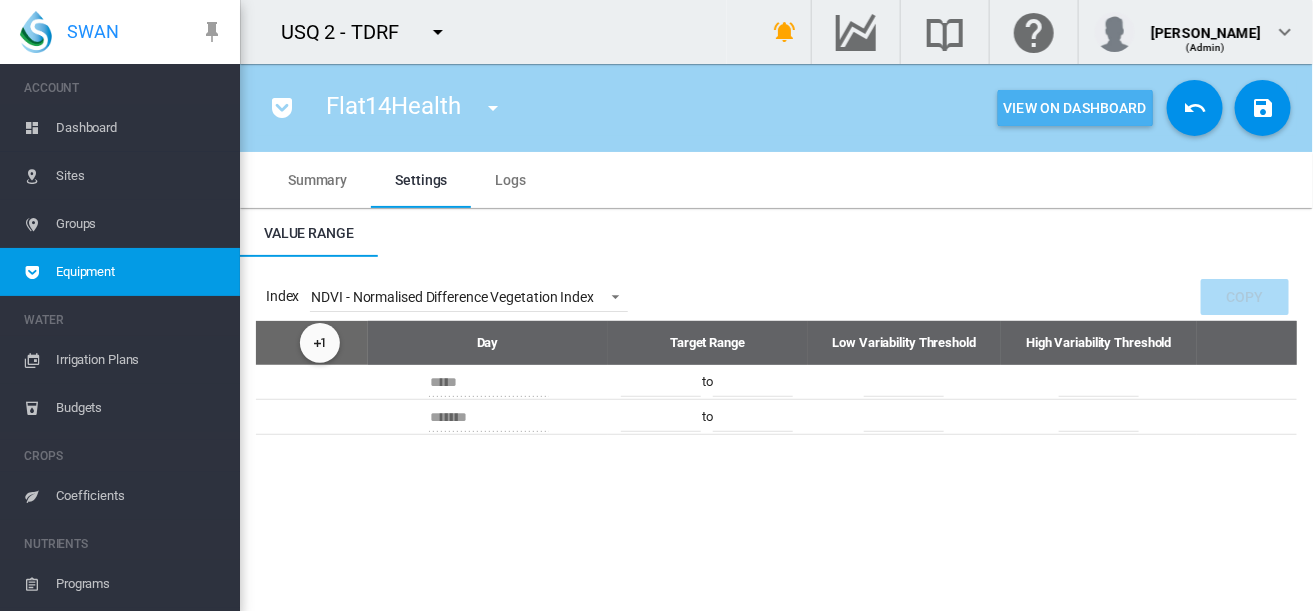 click on "View On Dashboard" at bounding box center (1075, 108) 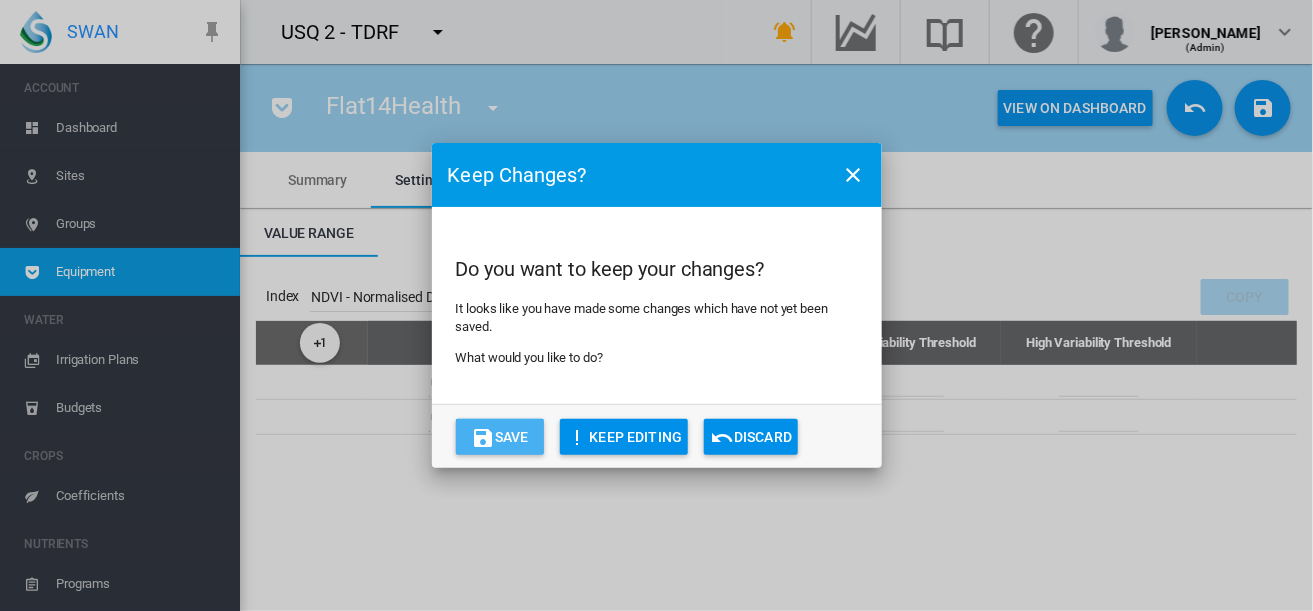 click 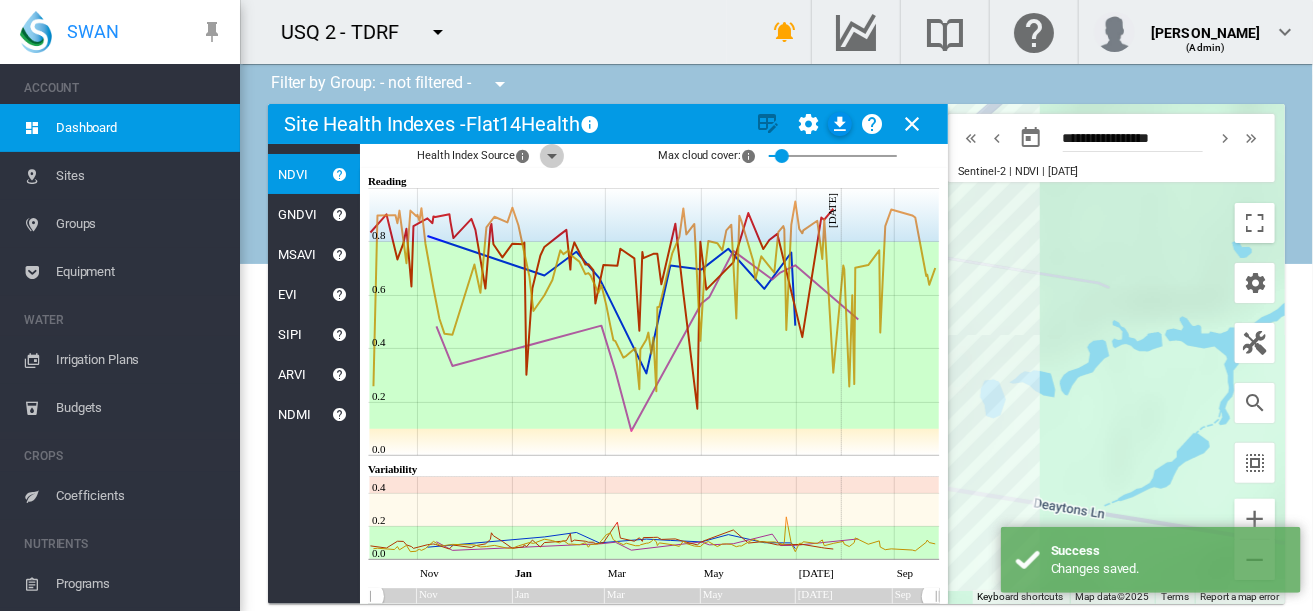 click 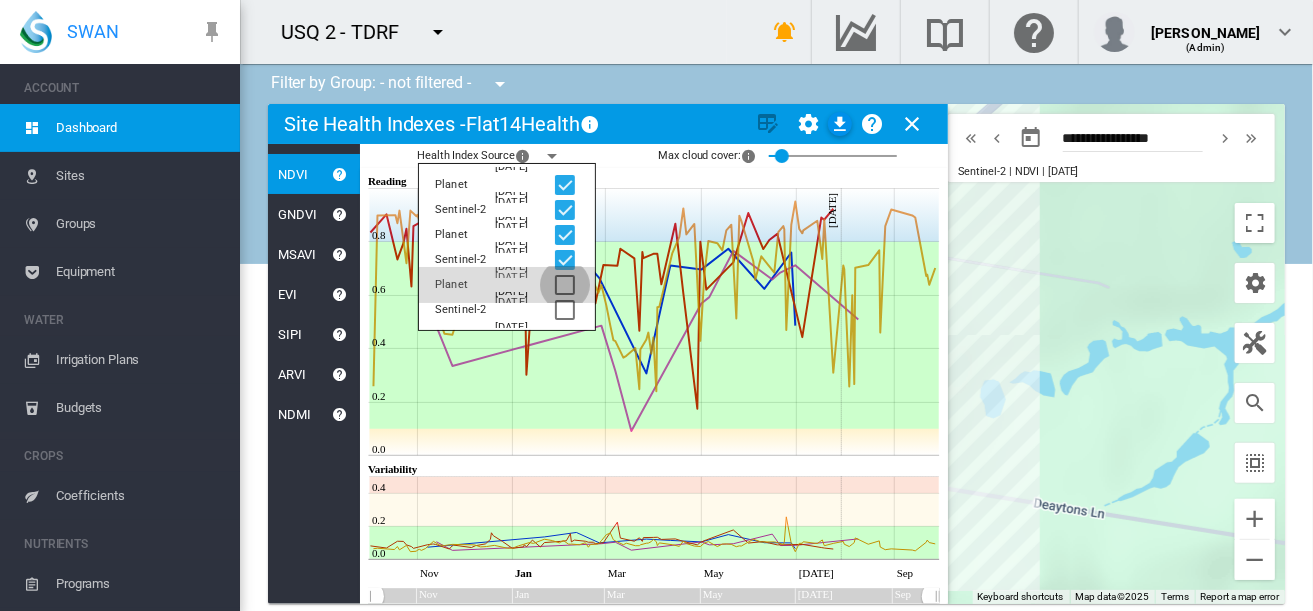 click 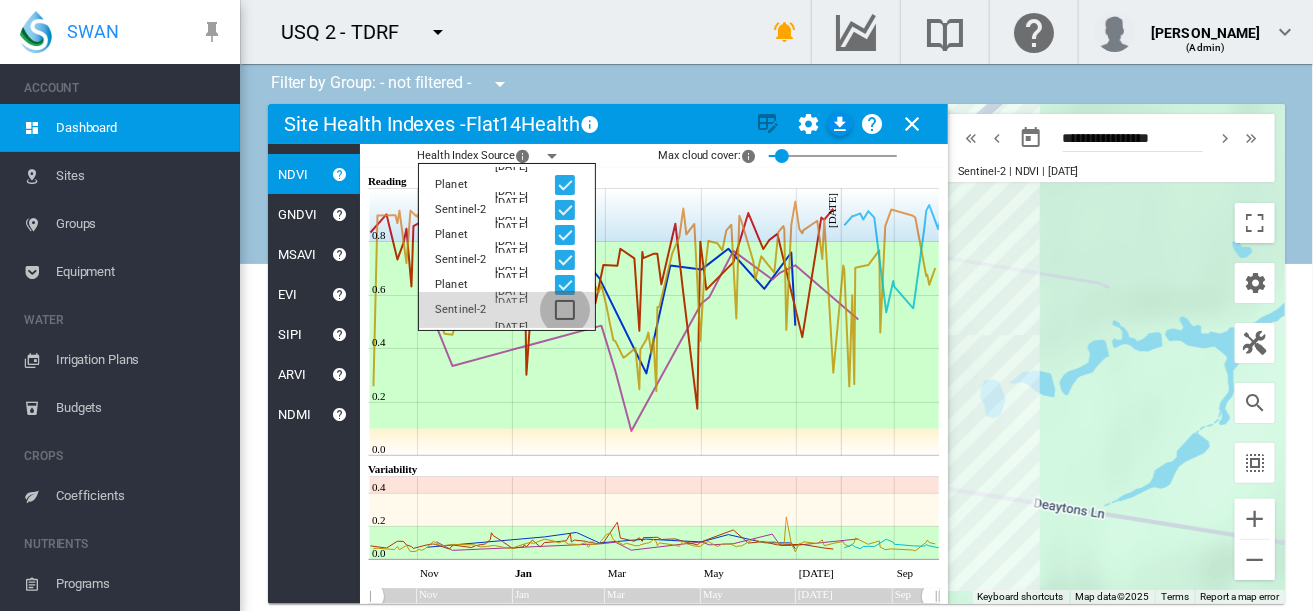 click 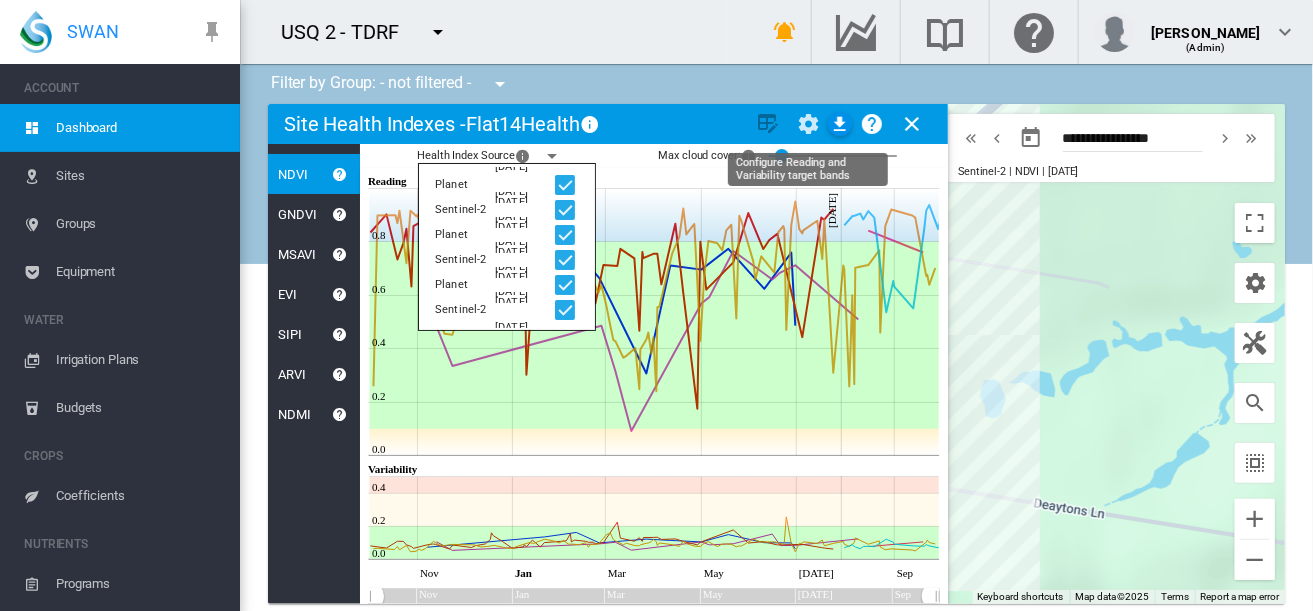 click at bounding box center [808, 124] 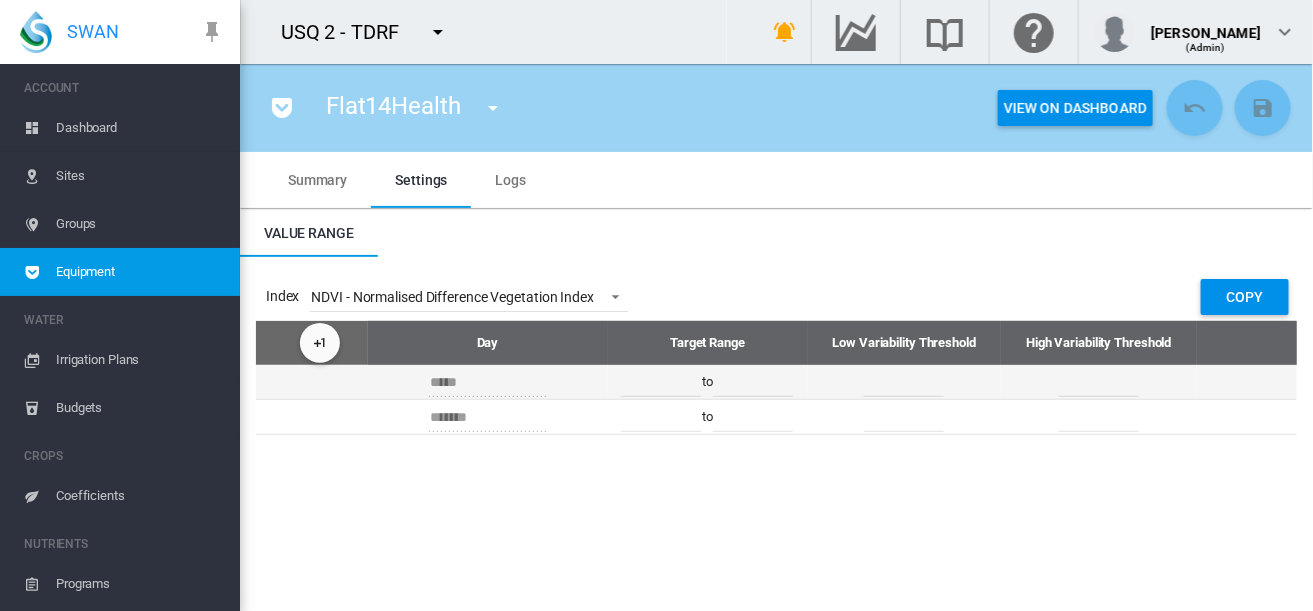 click on "****" at bounding box center (904, 382) 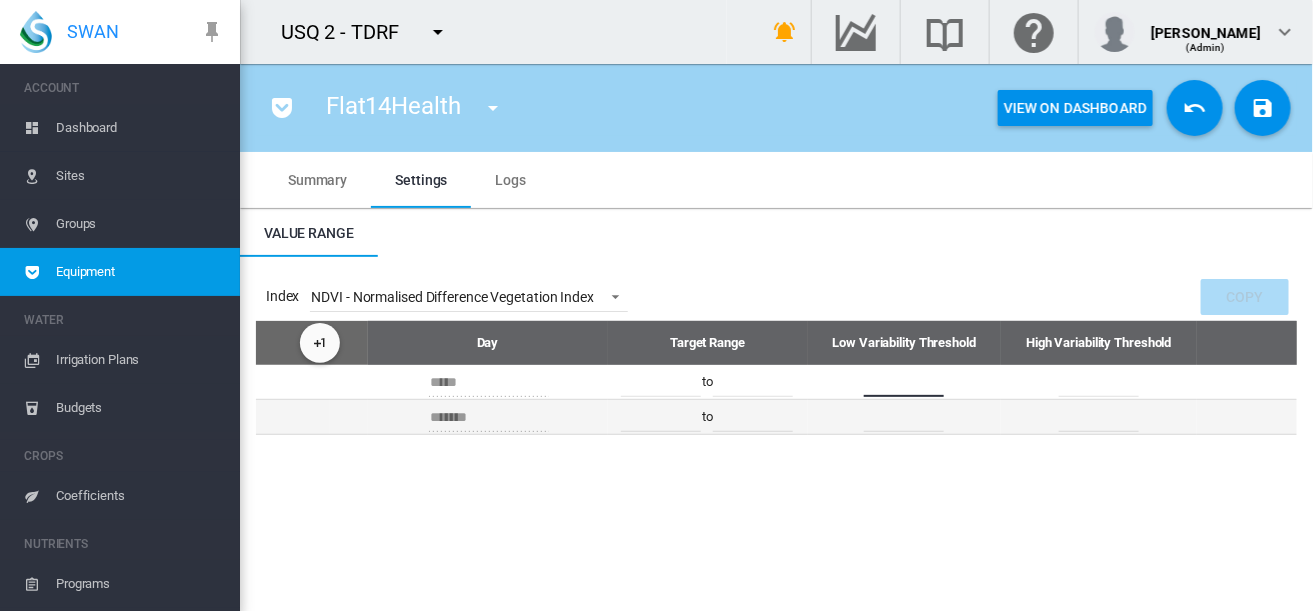 type on "****" 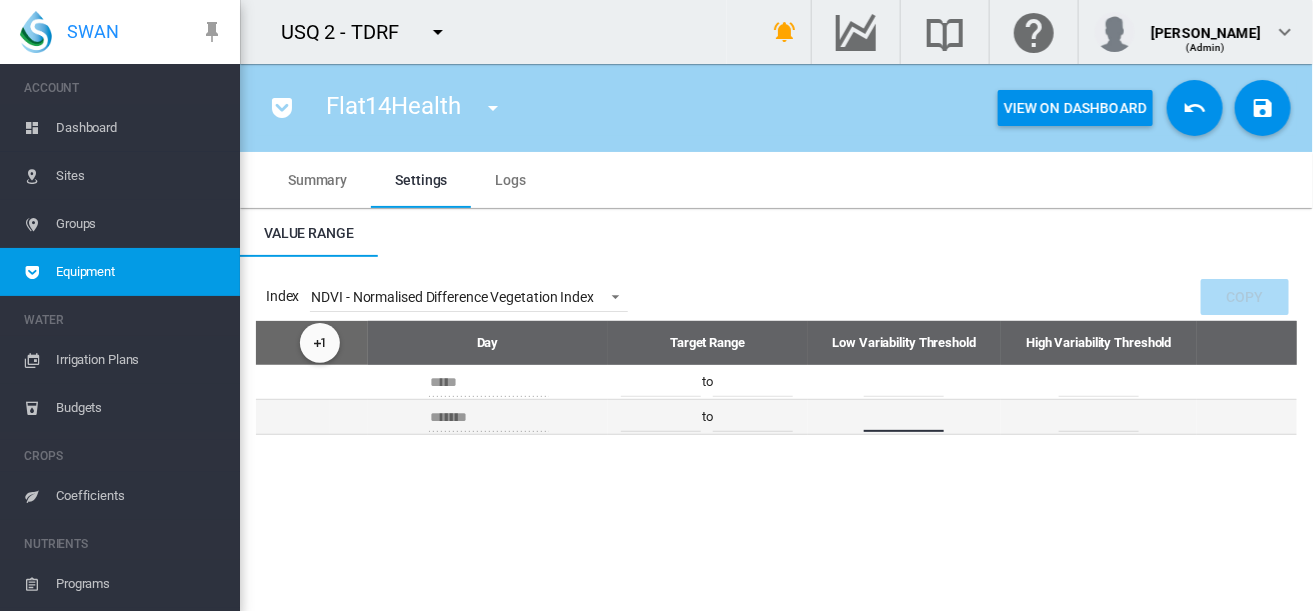 click on "****" at bounding box center (904, 417) 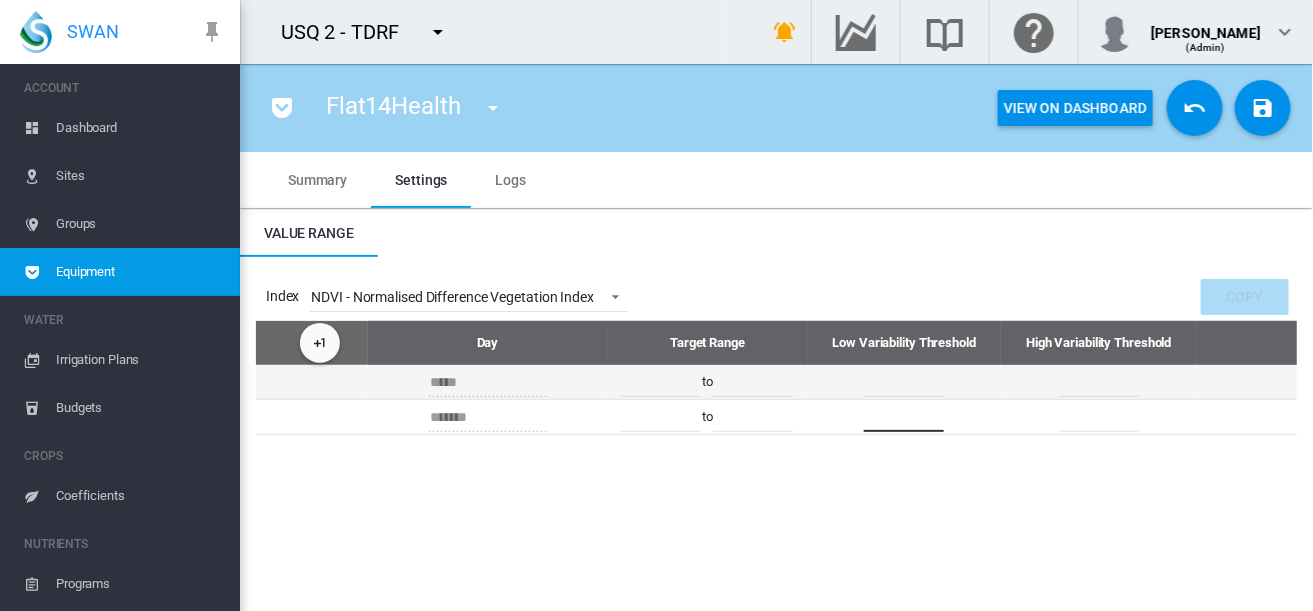 type on "****" 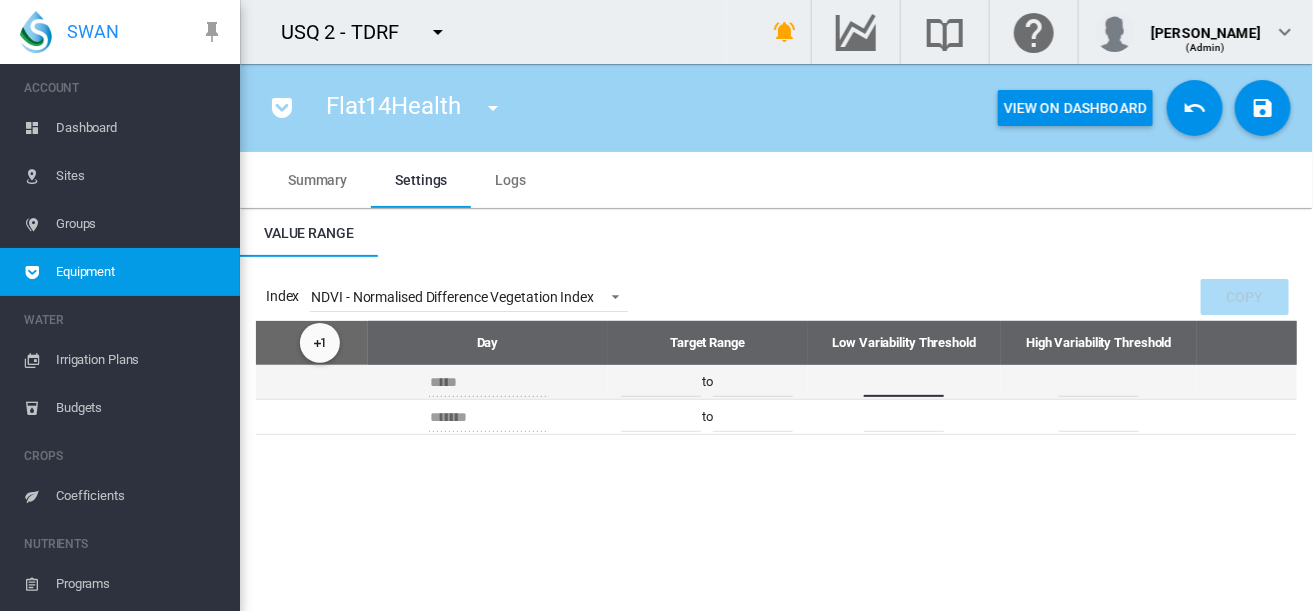 click on "****" at bounding box center [904, 382] 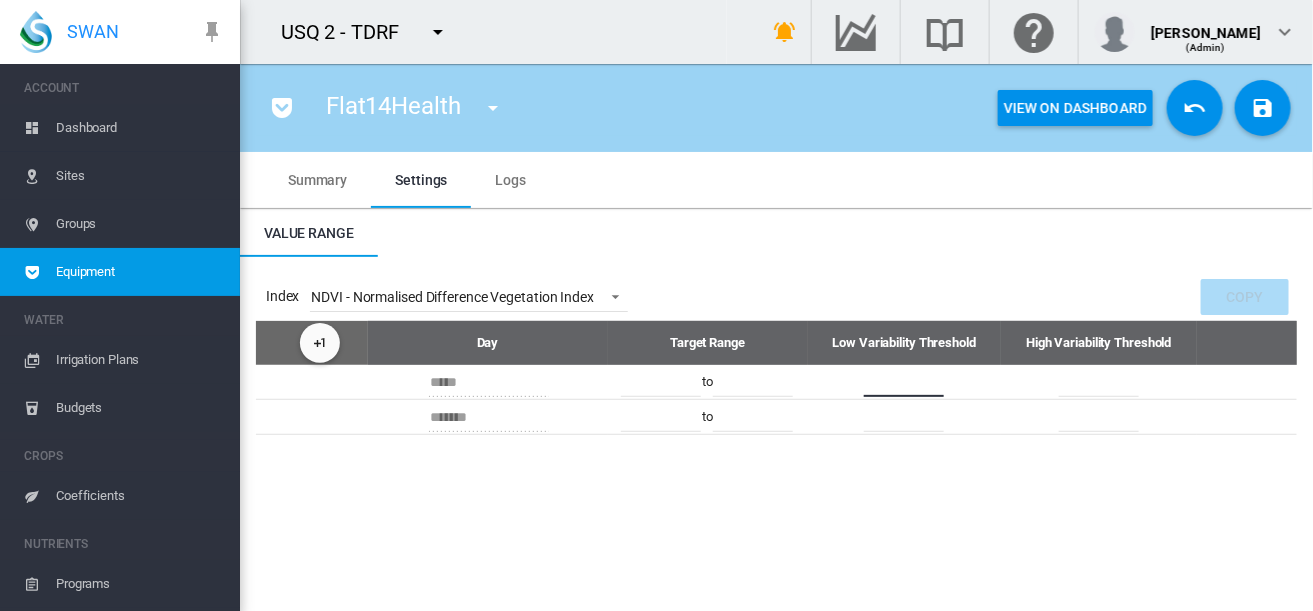 type on "****" 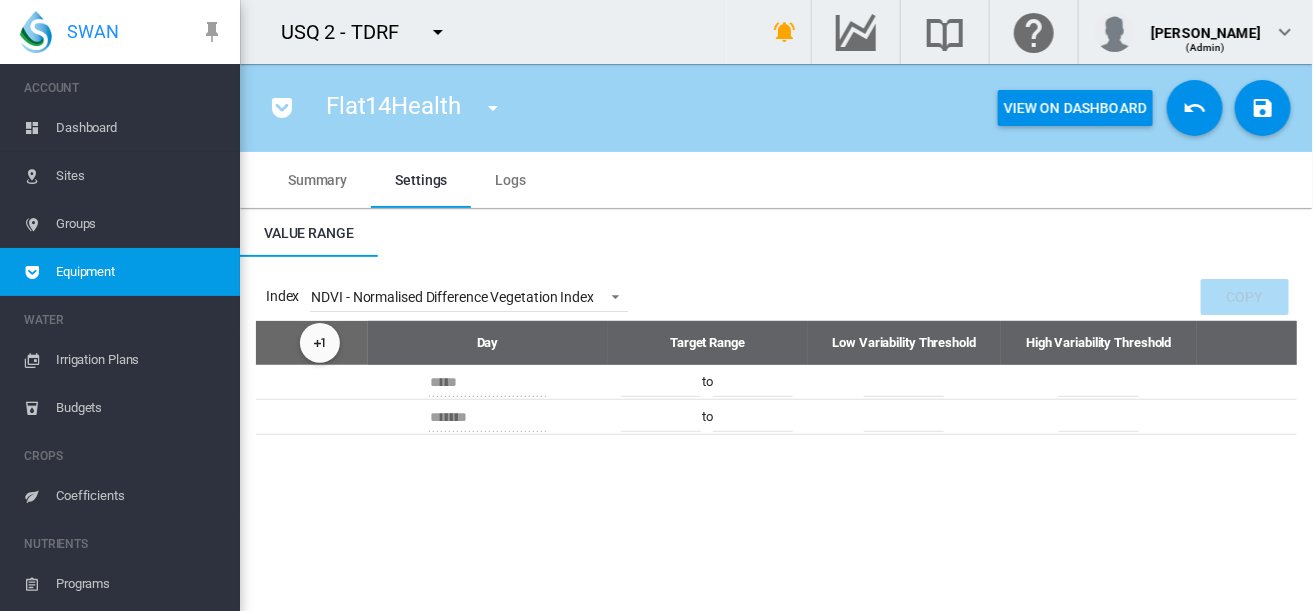 click on "Index
NDVI - Normalised Difference Vegetation Index
- No Selection -
NDVI - Normalised Difference Vegetation Index
GNDVI - Green Normalised Difference Vegetation Index
MSAVI - Modified Soil Adjusted Vegetation Index
EVI - Enhanced Vegetation Index
SIPI - Structure Insensitive Pigment Index
ARVI - Atmospherically Resistant Vegetation Index
NDMI - Normalised Difference Moisture Index
Copy" at bounding box center (776, 354) 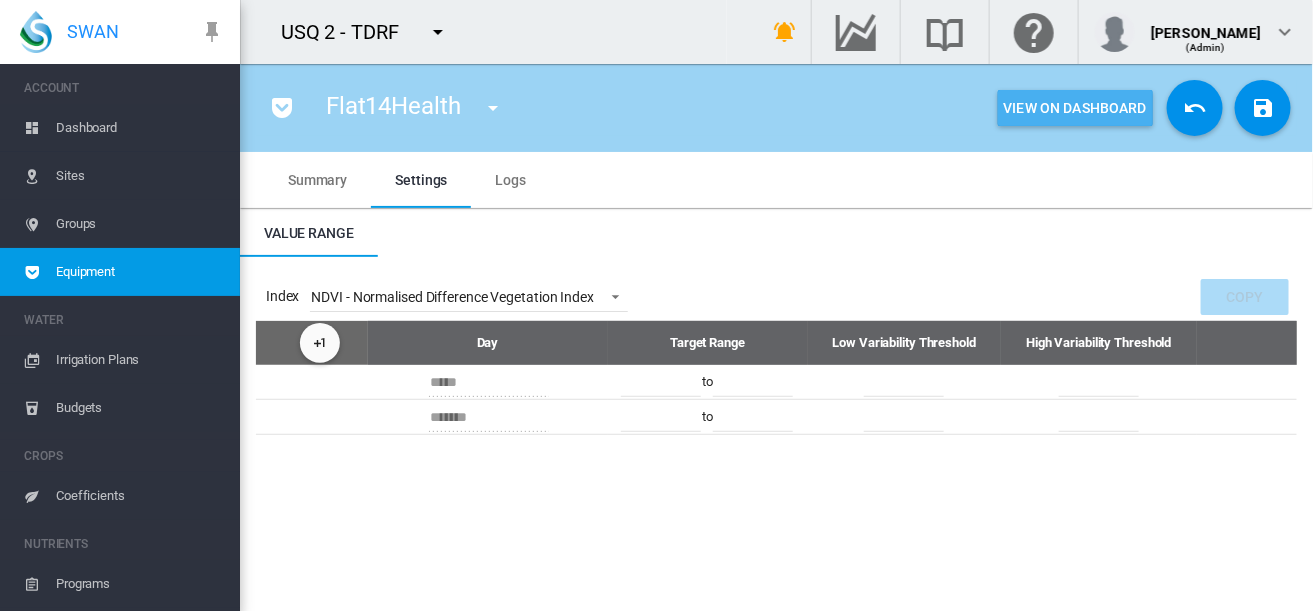 click on "View On Dashboard" at bounding box center [1075, 108] 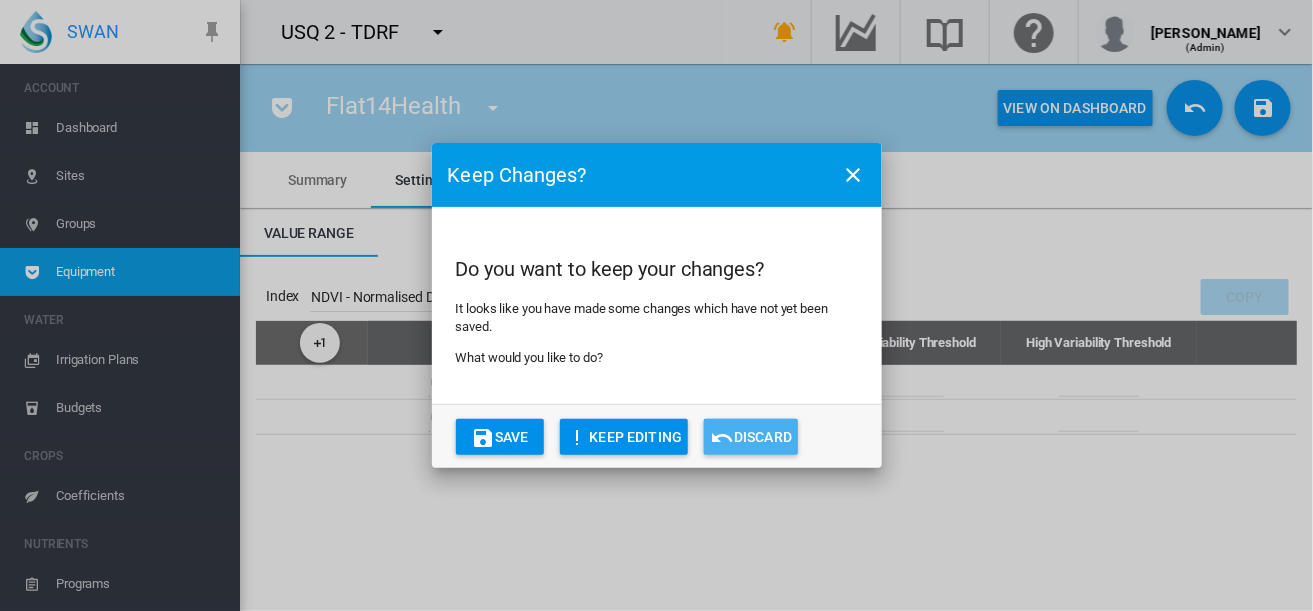 click on "Discard" 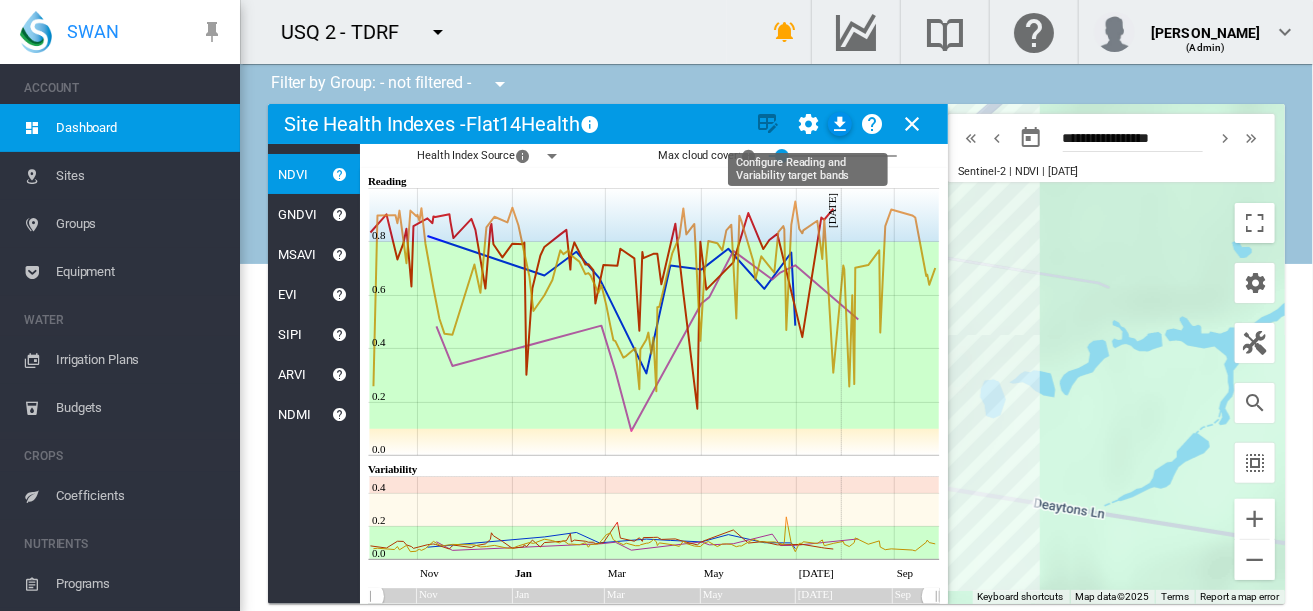 click at bounding box center [808, 124] 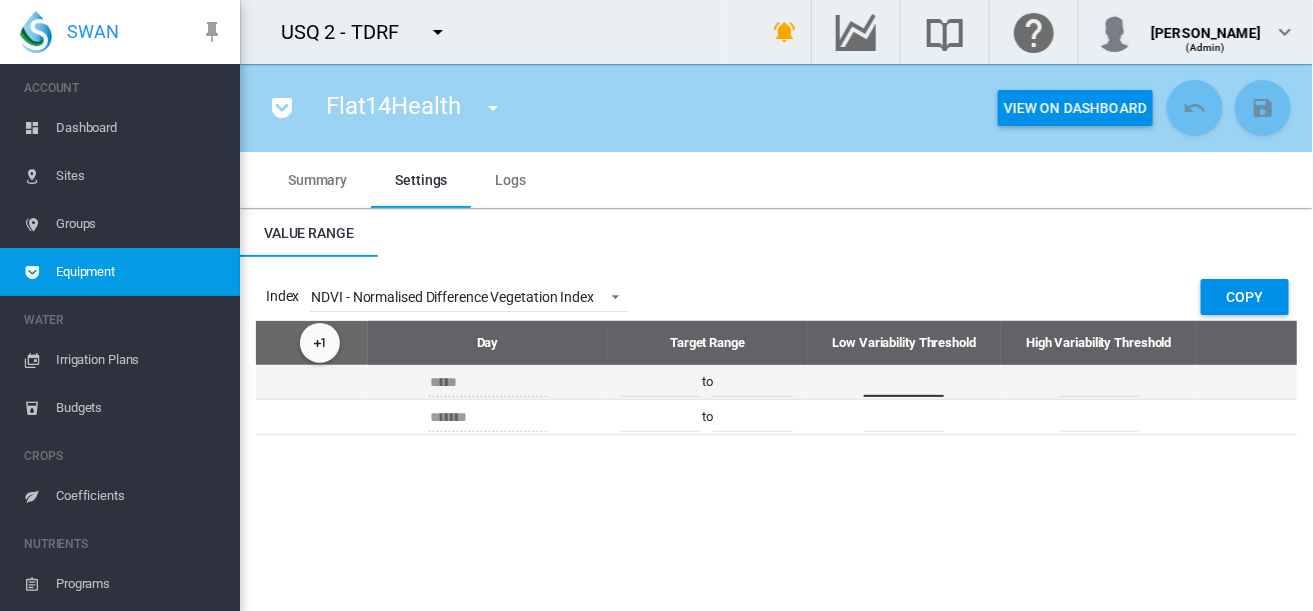 click on "****" at bounding box center [904, 382] 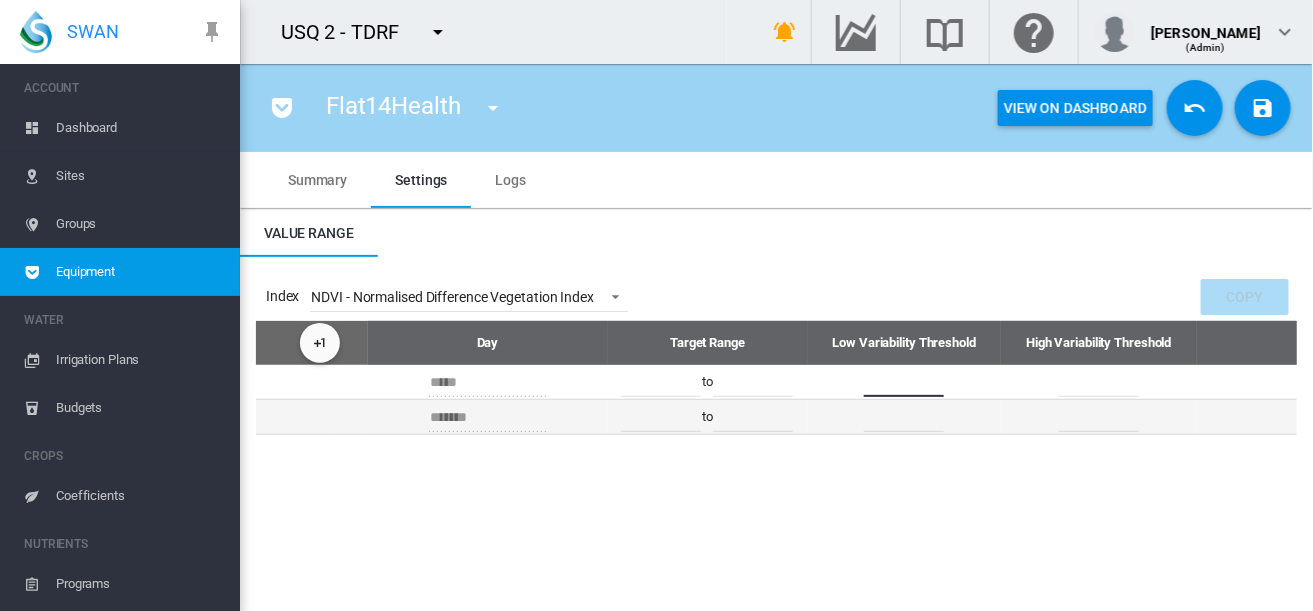 type on "****" 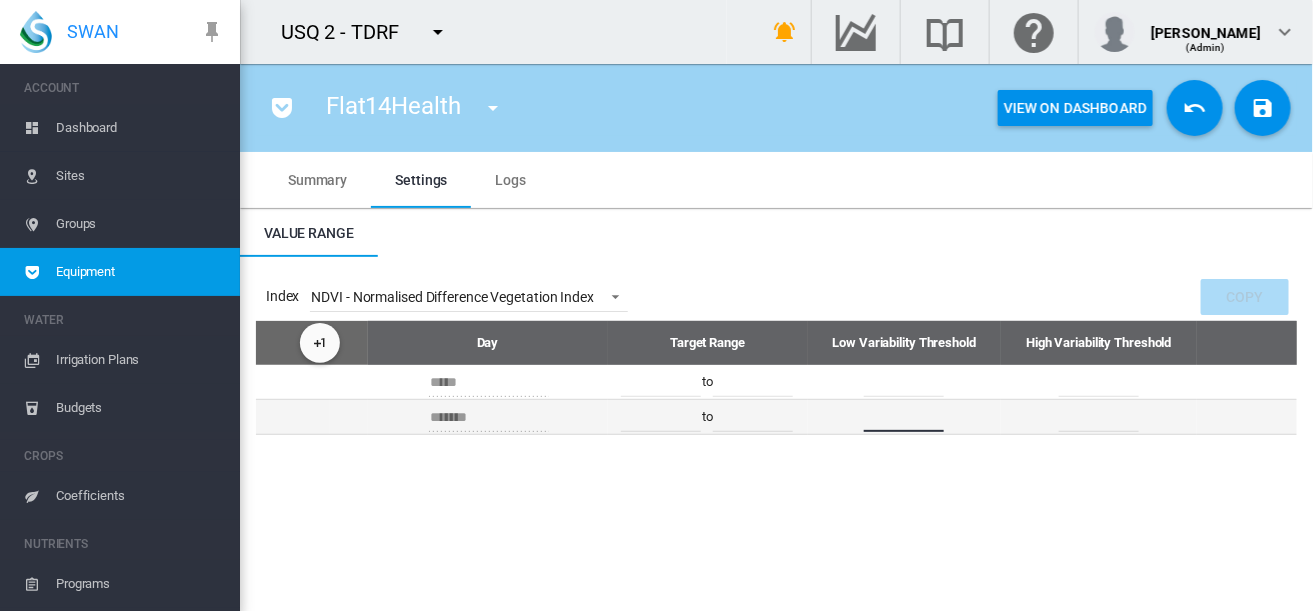type on "****" 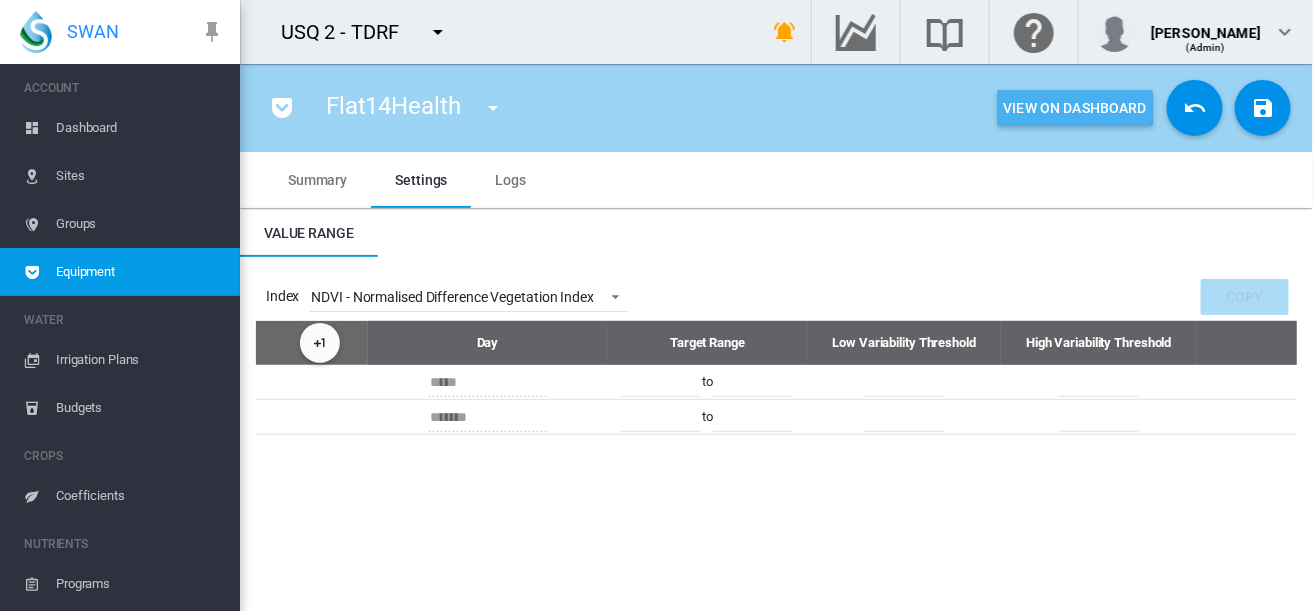 click on "View On Dashboard" at bounding box center [1075, 108] 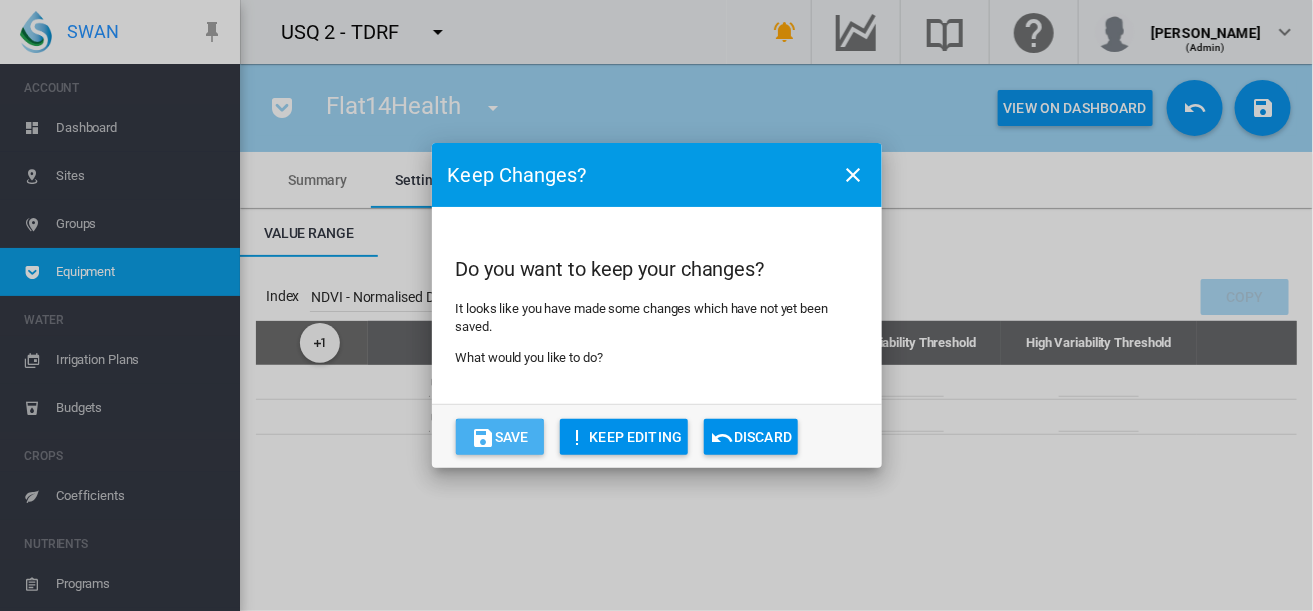 click on "Save" 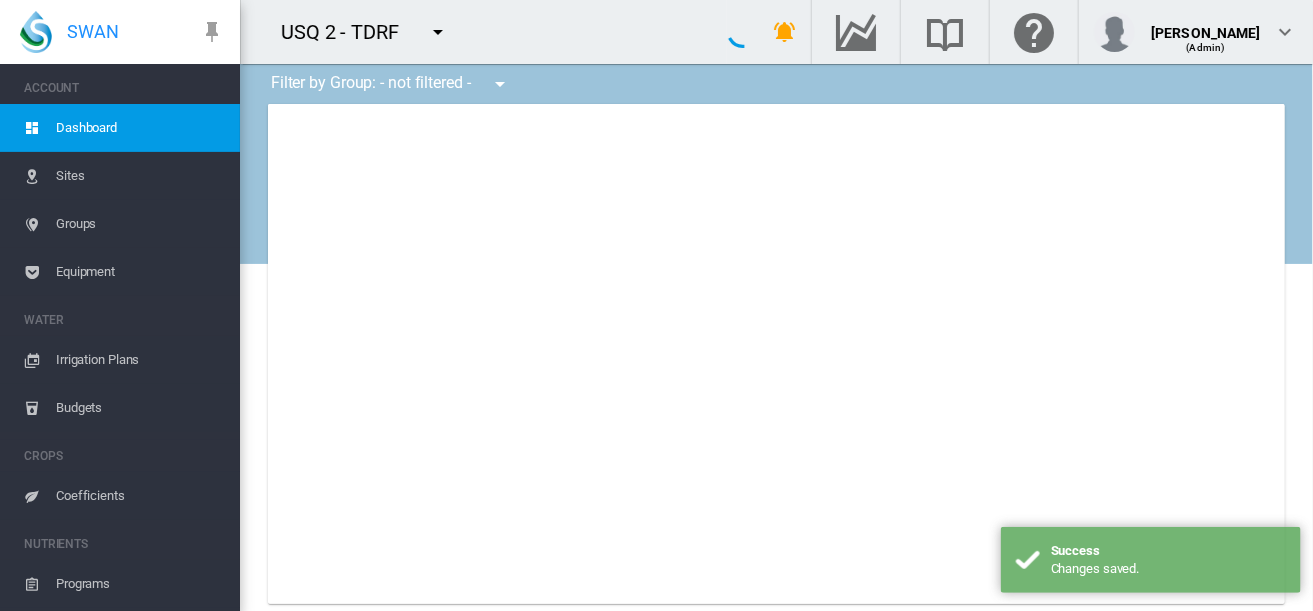 type on "**********" 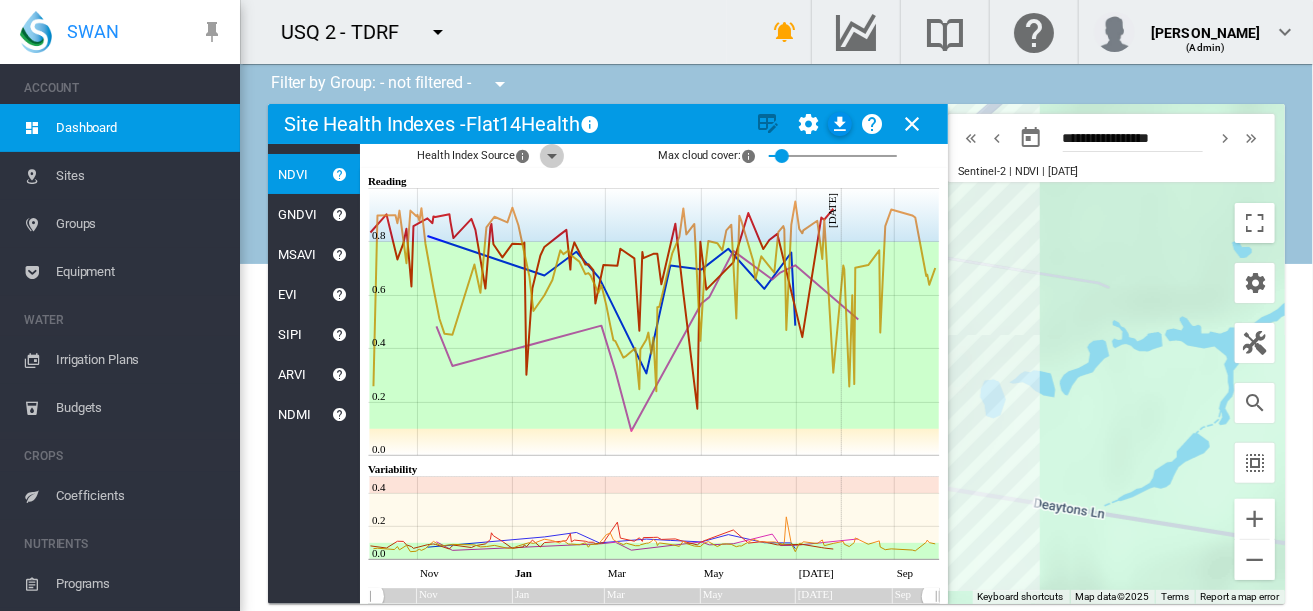 click 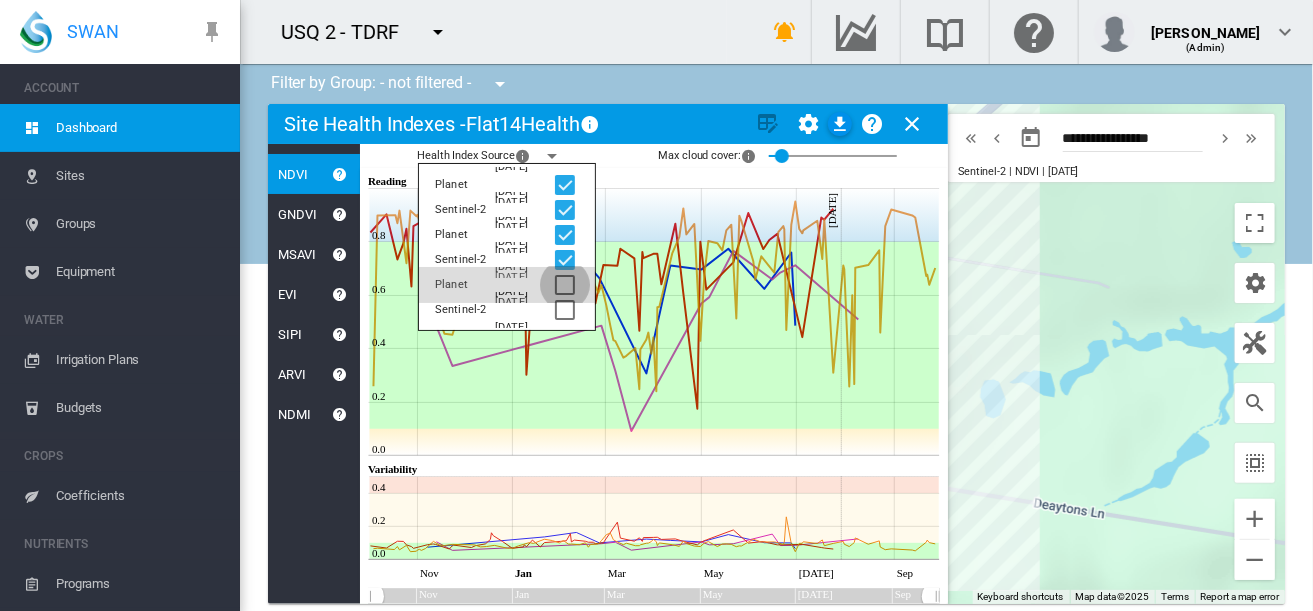 click 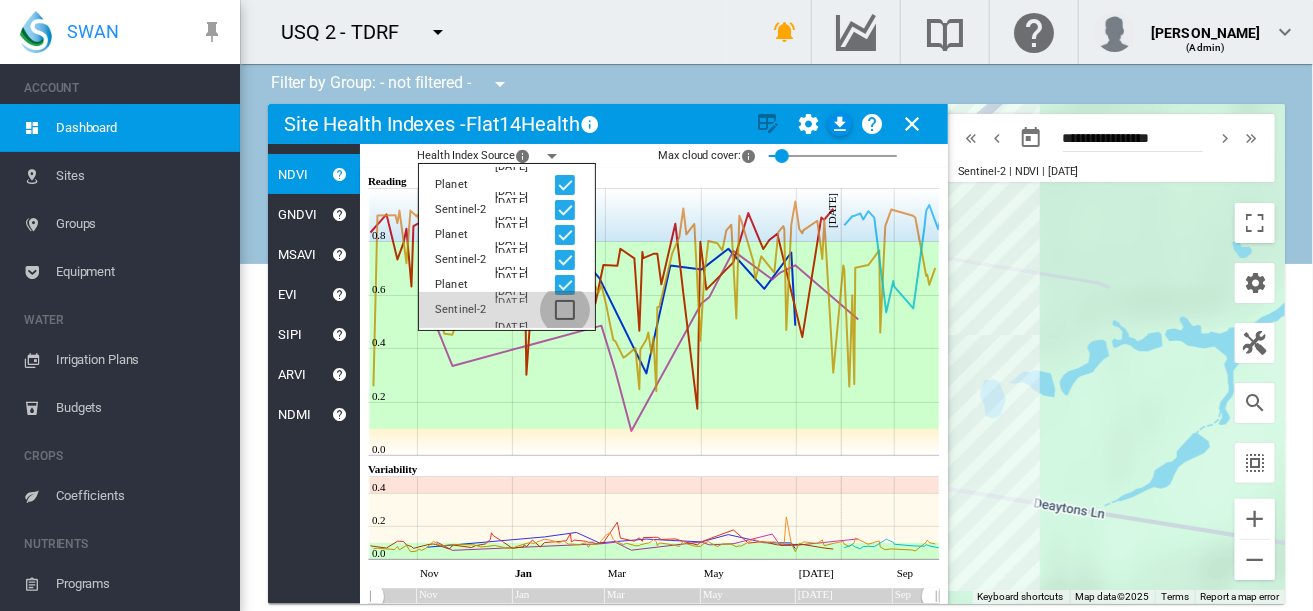 click 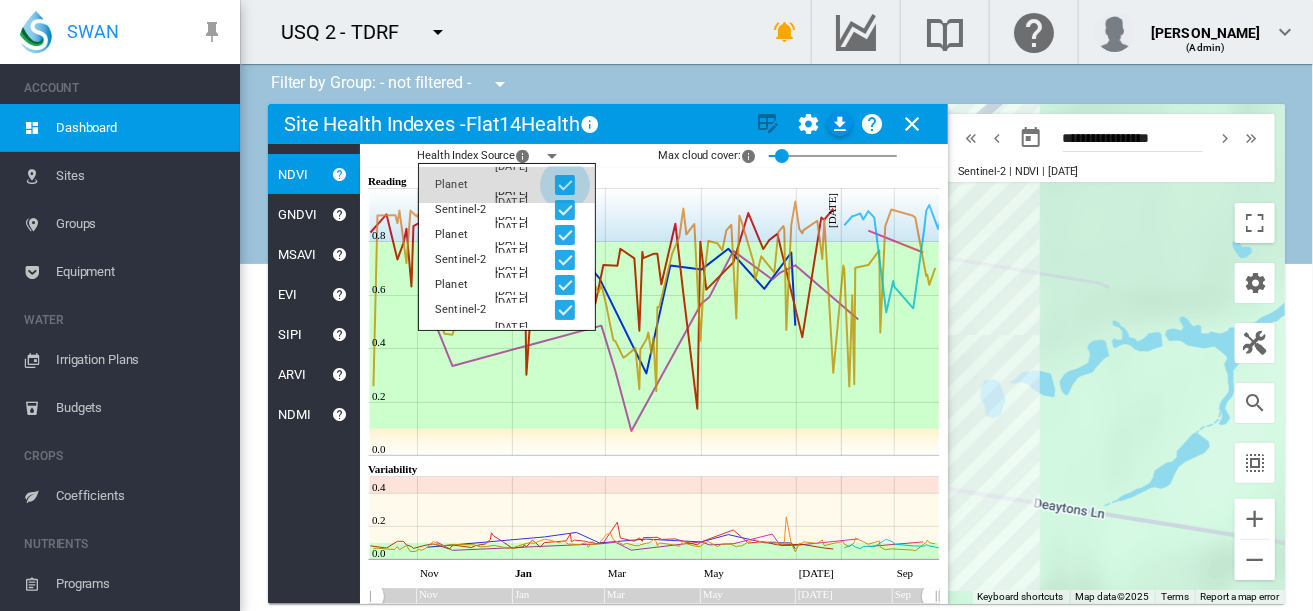 click 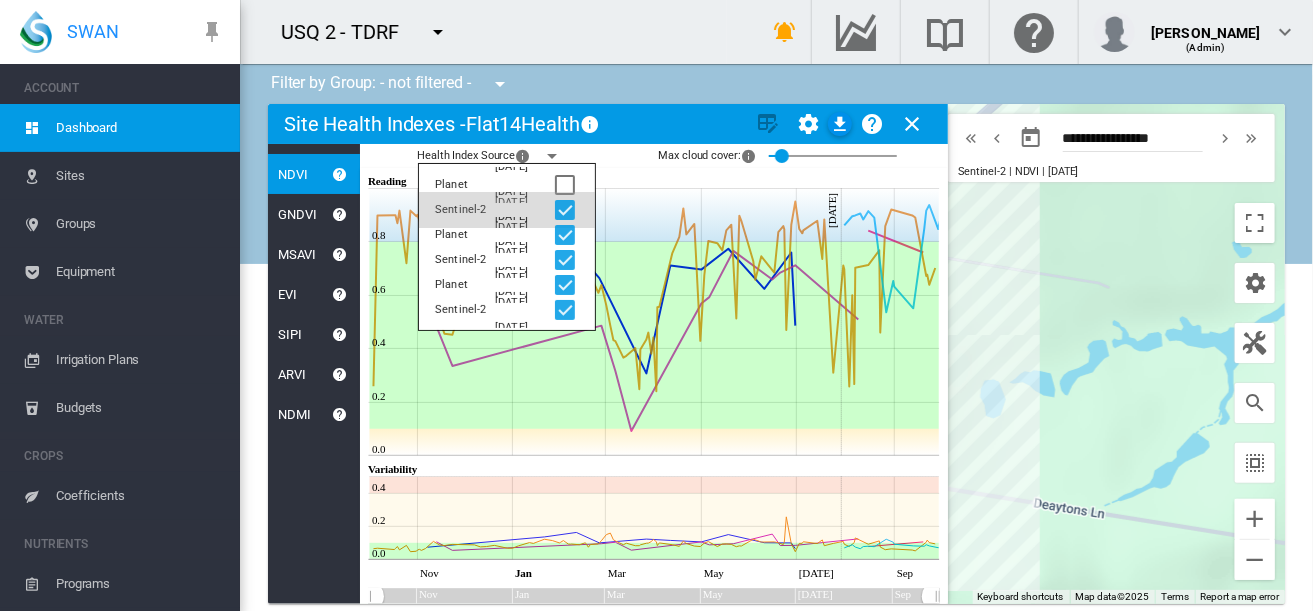 click 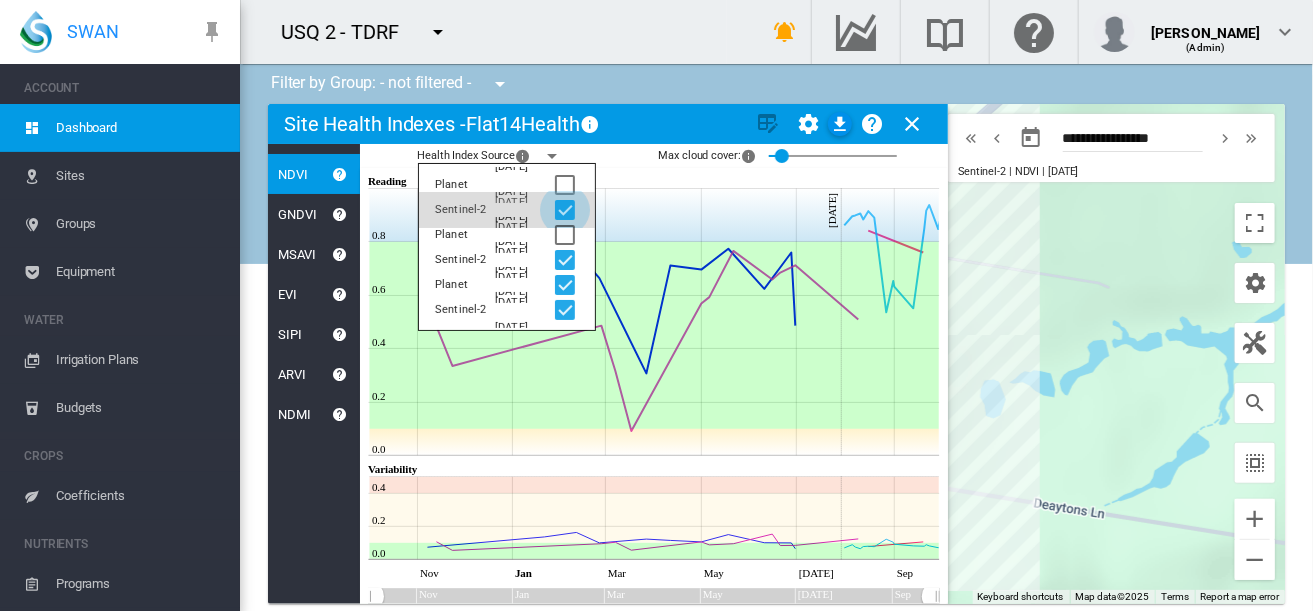 click 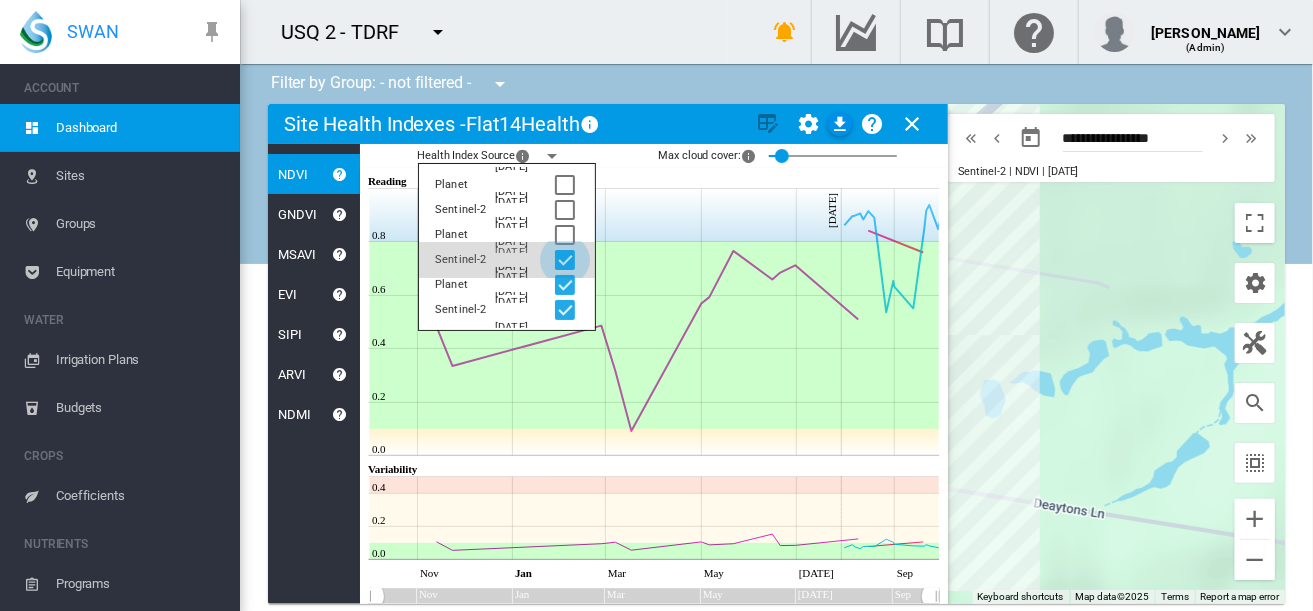 click 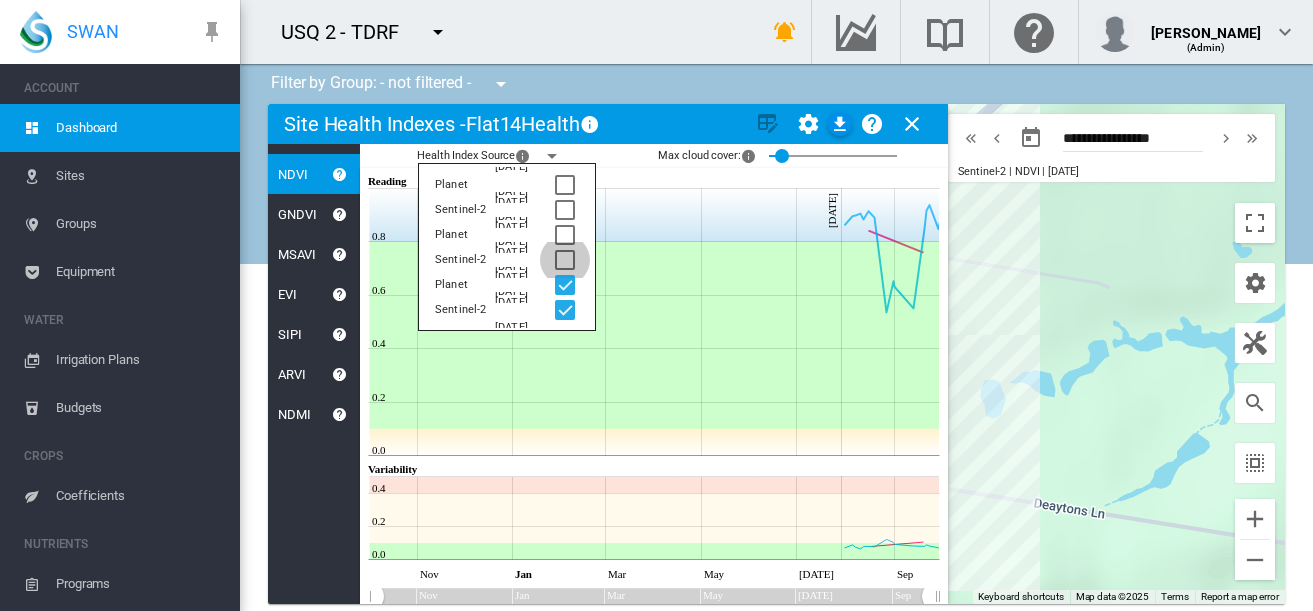 click 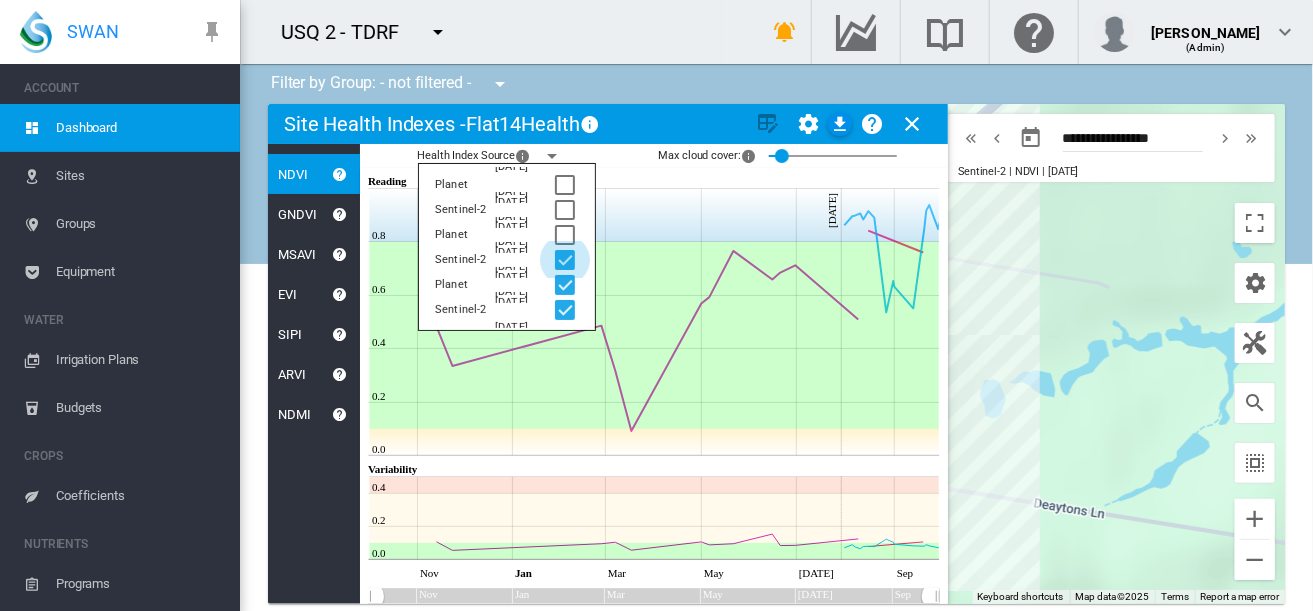 click 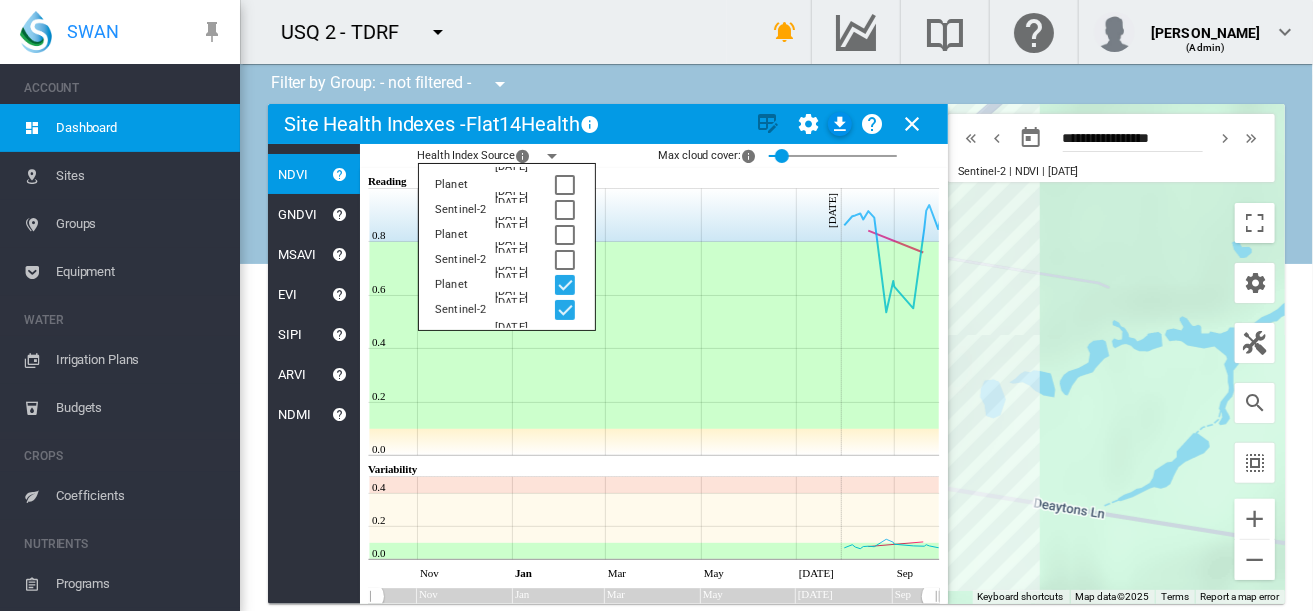 click on "JavaScript chart by amCharts [DATE] Reading" 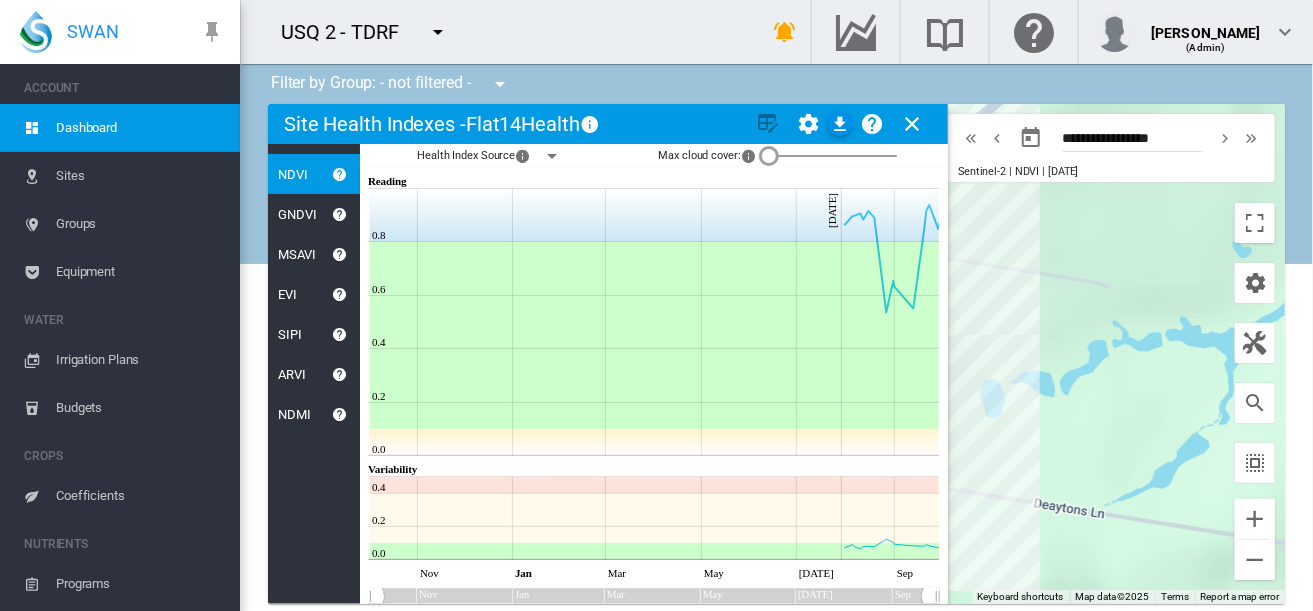 drag, startPoint x: 778, startPoint y: 153, endPoint x: 763, endPoint y: 153, distance: 15 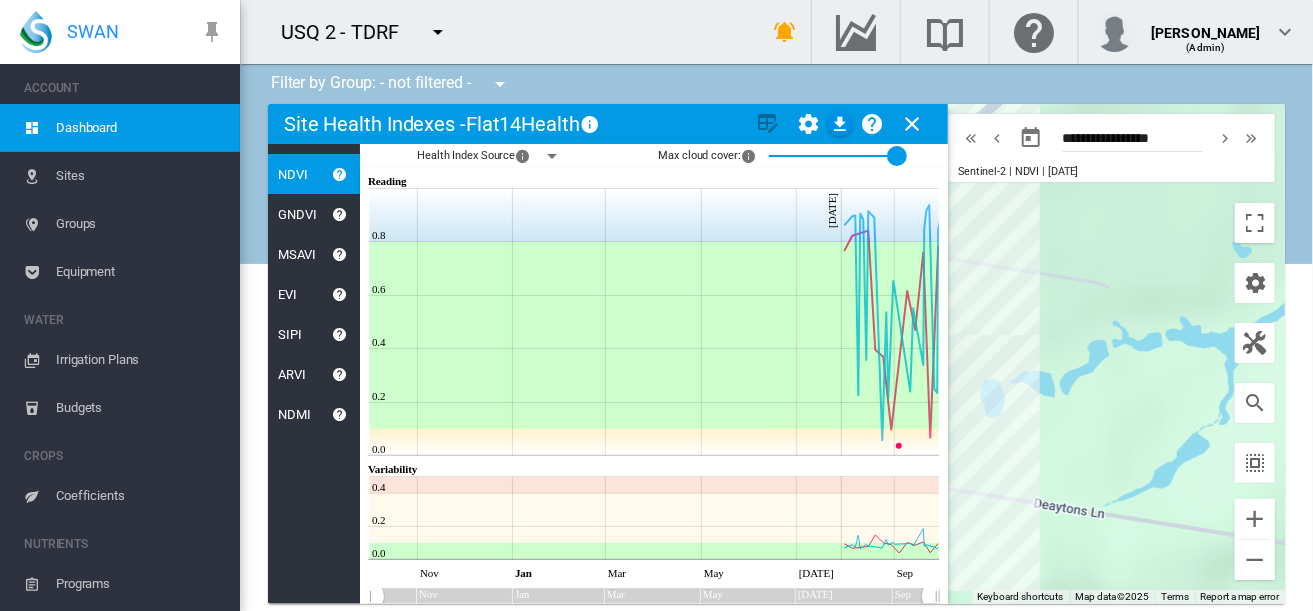 drag, startPoint x: 767, startPoint y: 157, endPoint x: 897, endPoint y: 154, distance: 130.0346 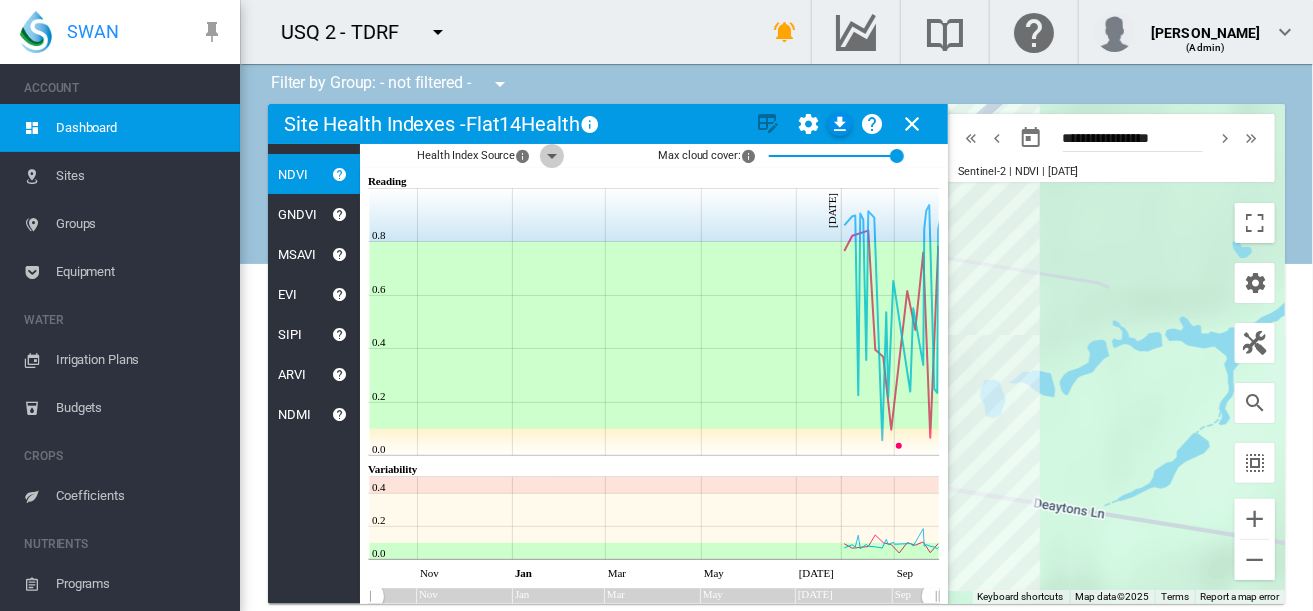 click 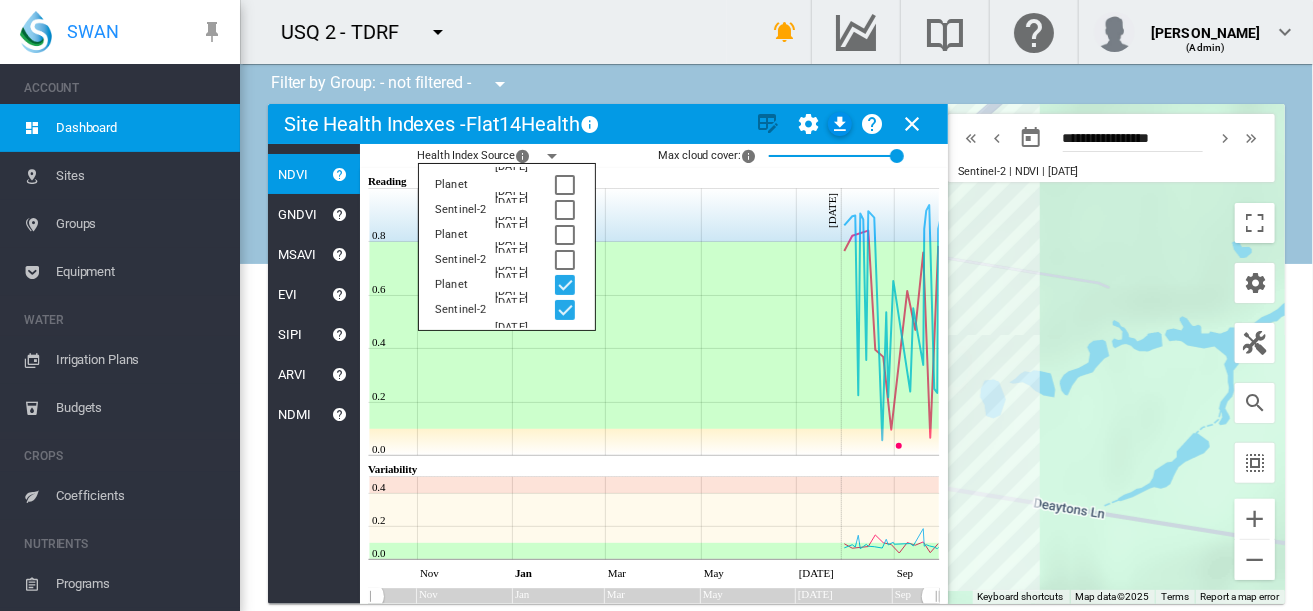 type 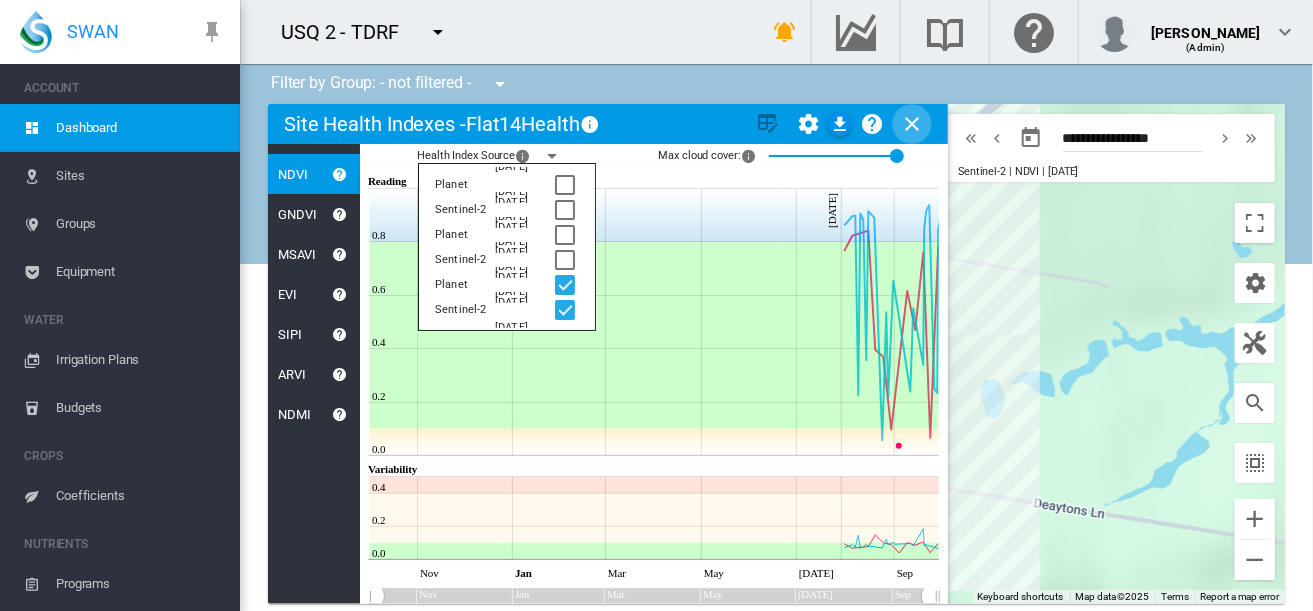 click at bounding box center [912, 124] 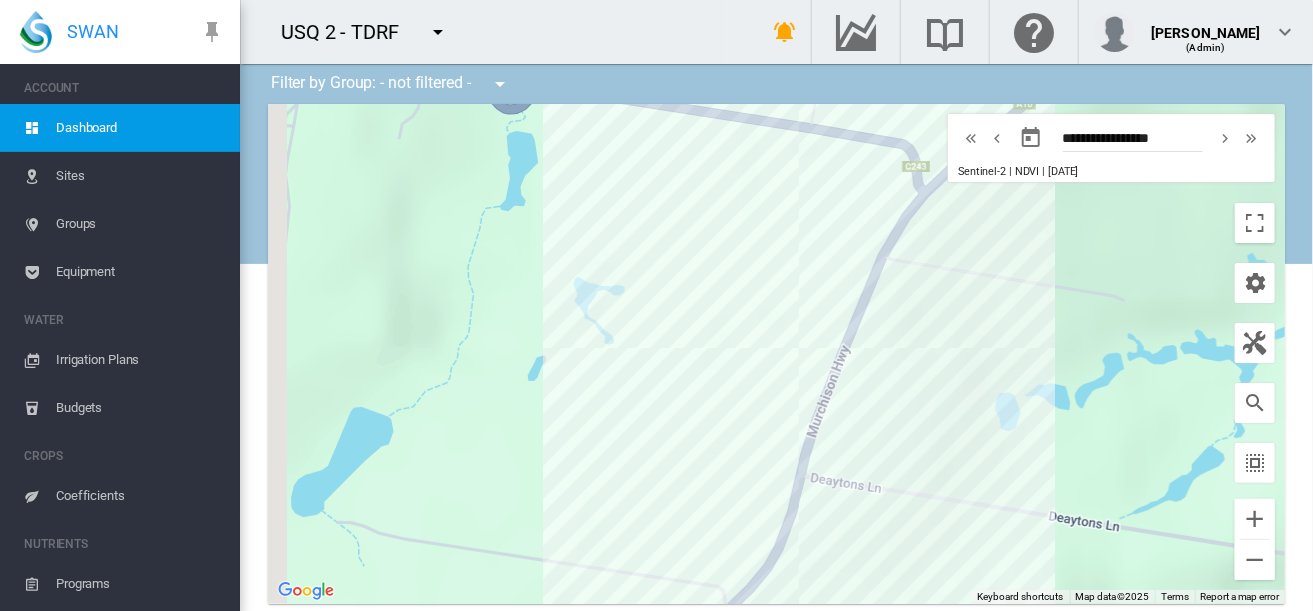 drag, startPoint x: 892, startPoint y: 257, endPoint x: 996, endPoint y: 341, distance: 133.6862 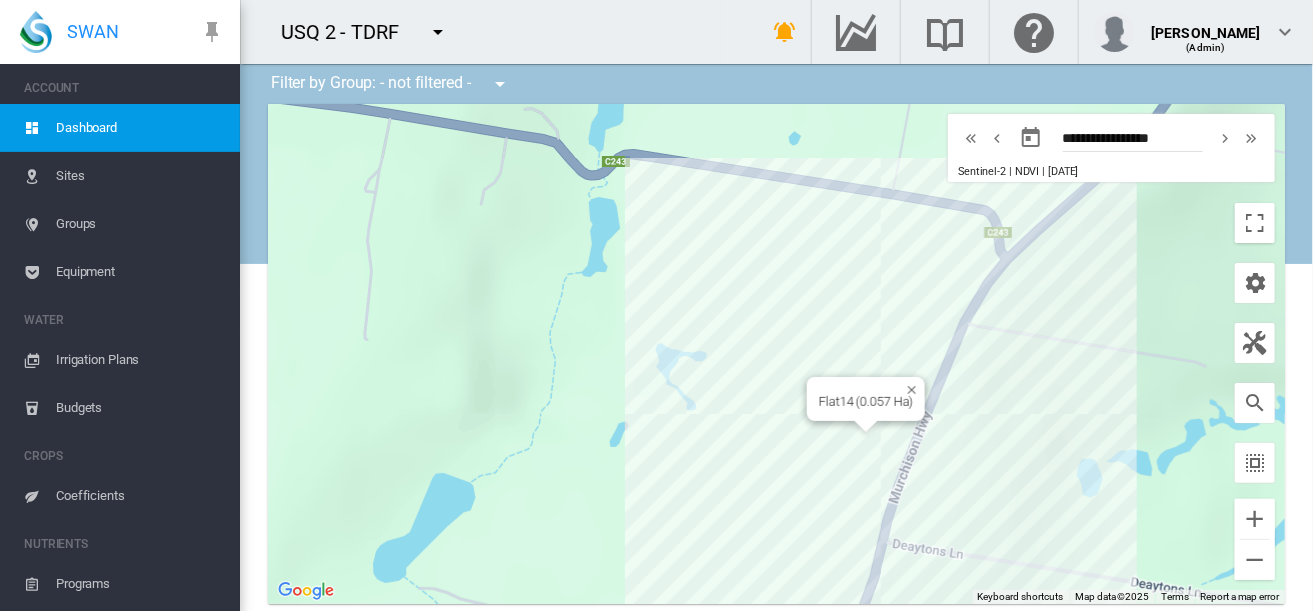 click at bounding box center [865, 427] 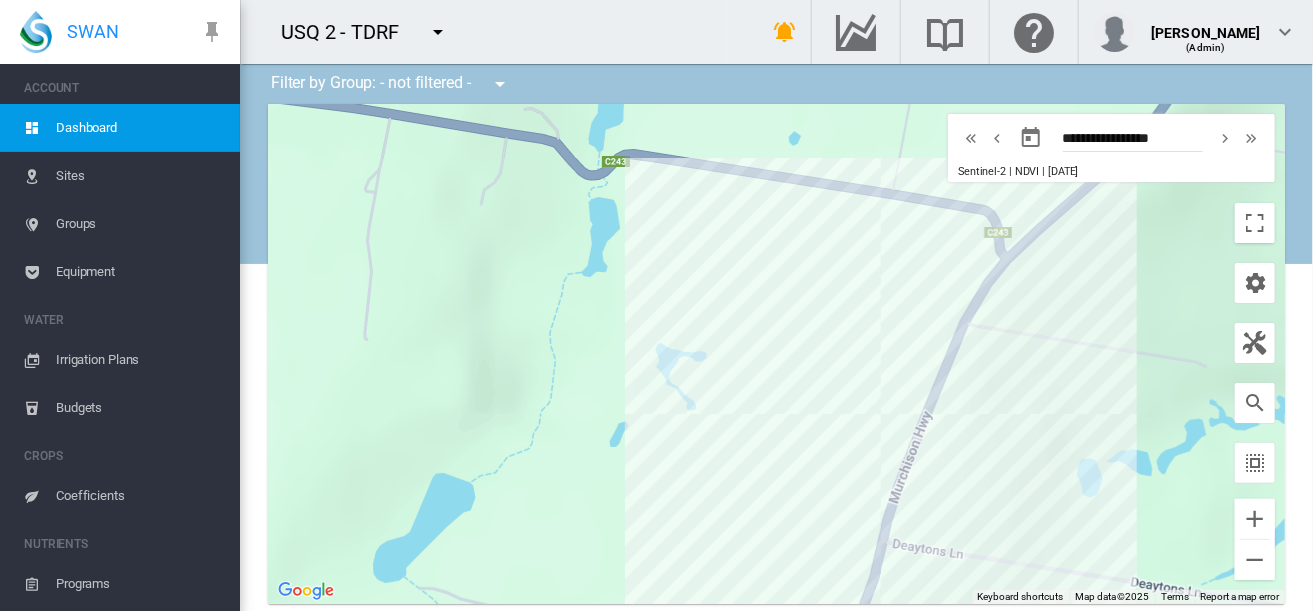 click on "Equipment" at bounding box center (140, 272) 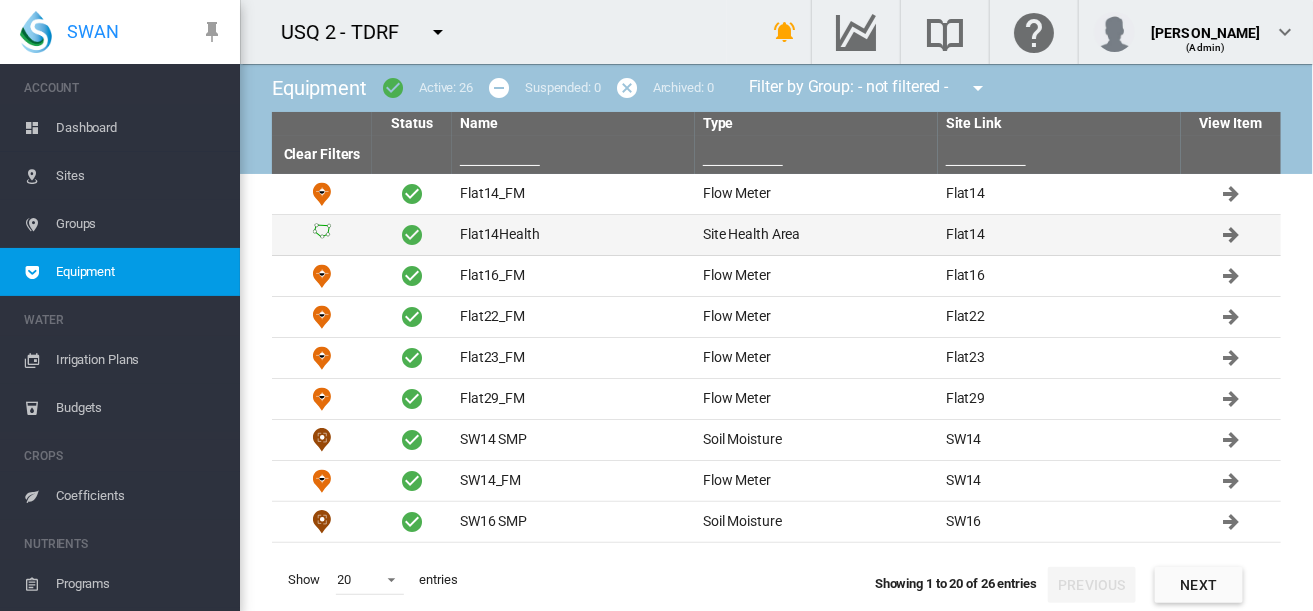 click on "Flat14Health" at bounding box center (573, 235) 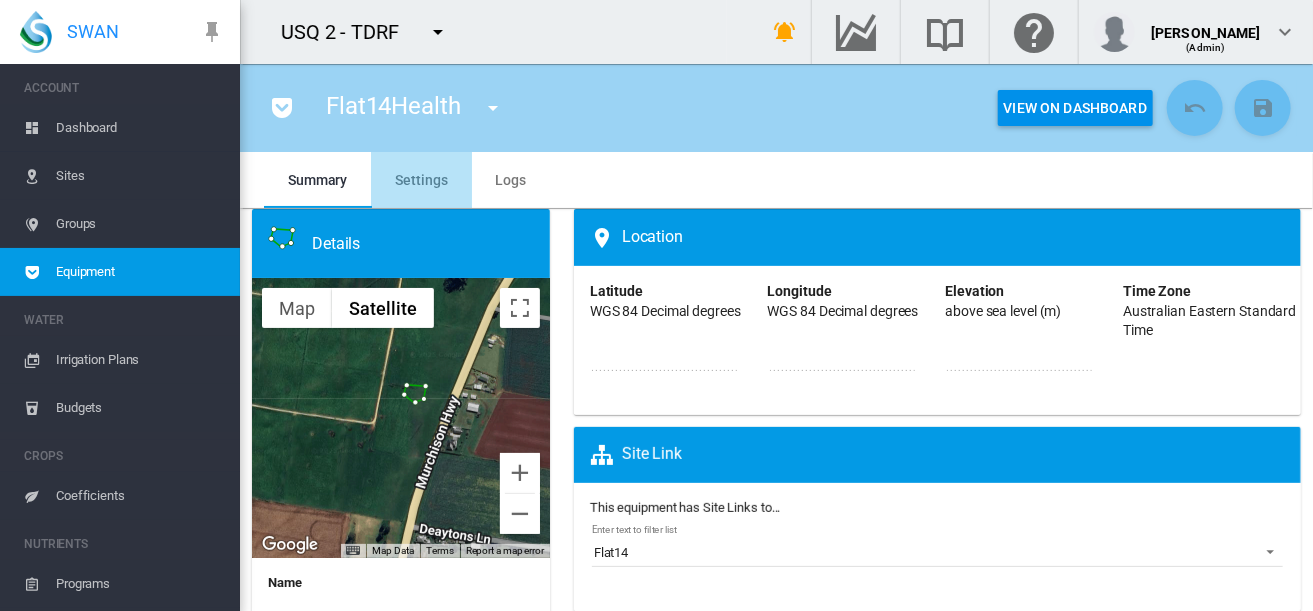 click on "Settings" at bounding box center [421, 180] 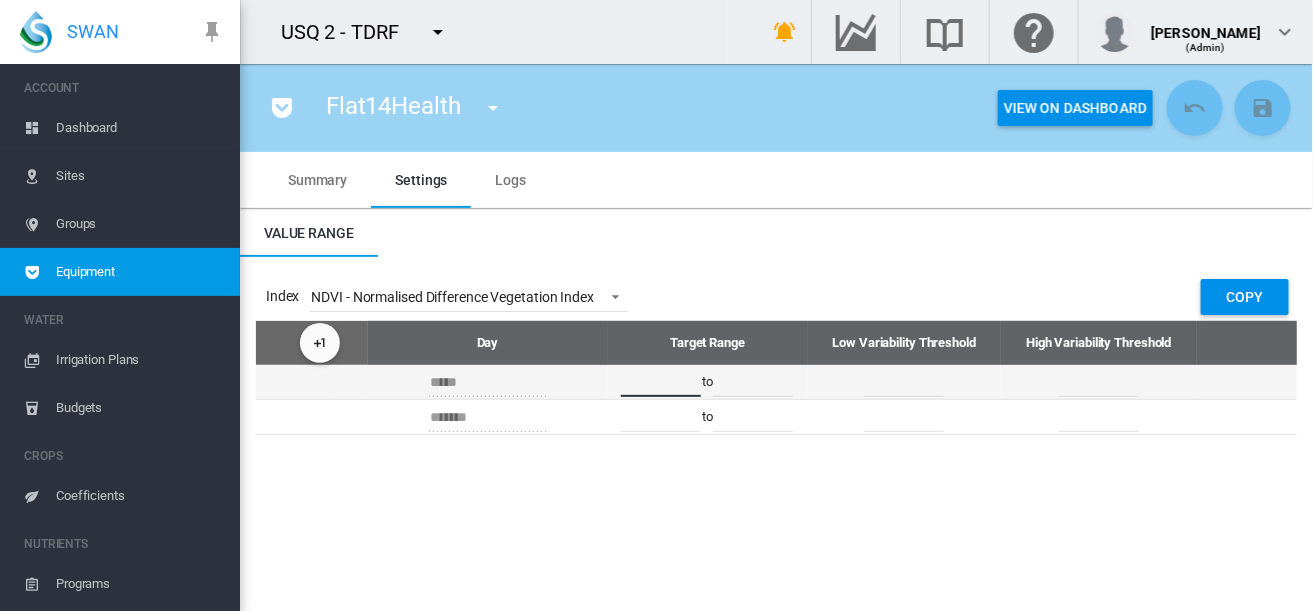click on "****" at bounding box center [661, 382] 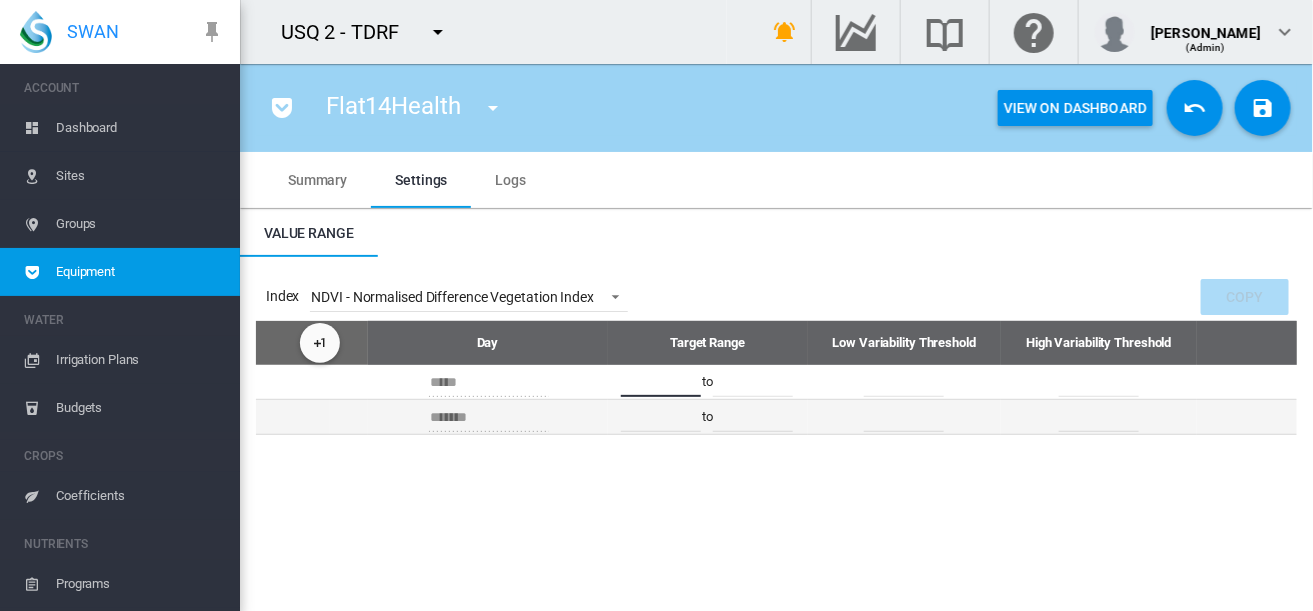 type on "****" 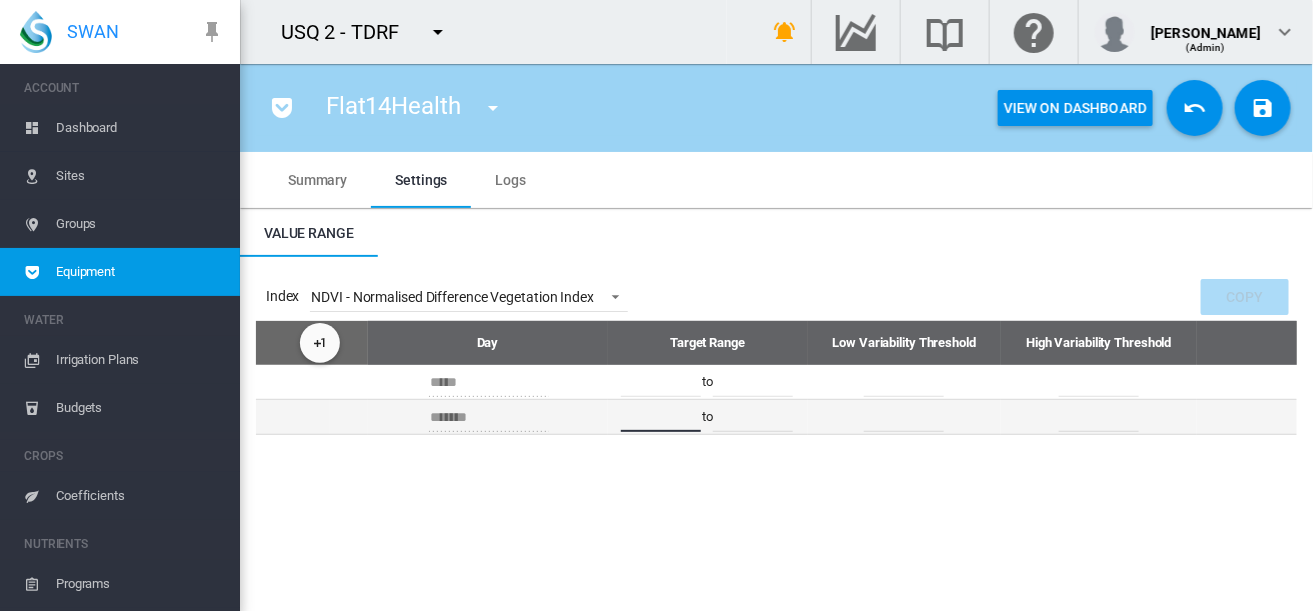 click on "****" at bounding box center [661, 417] 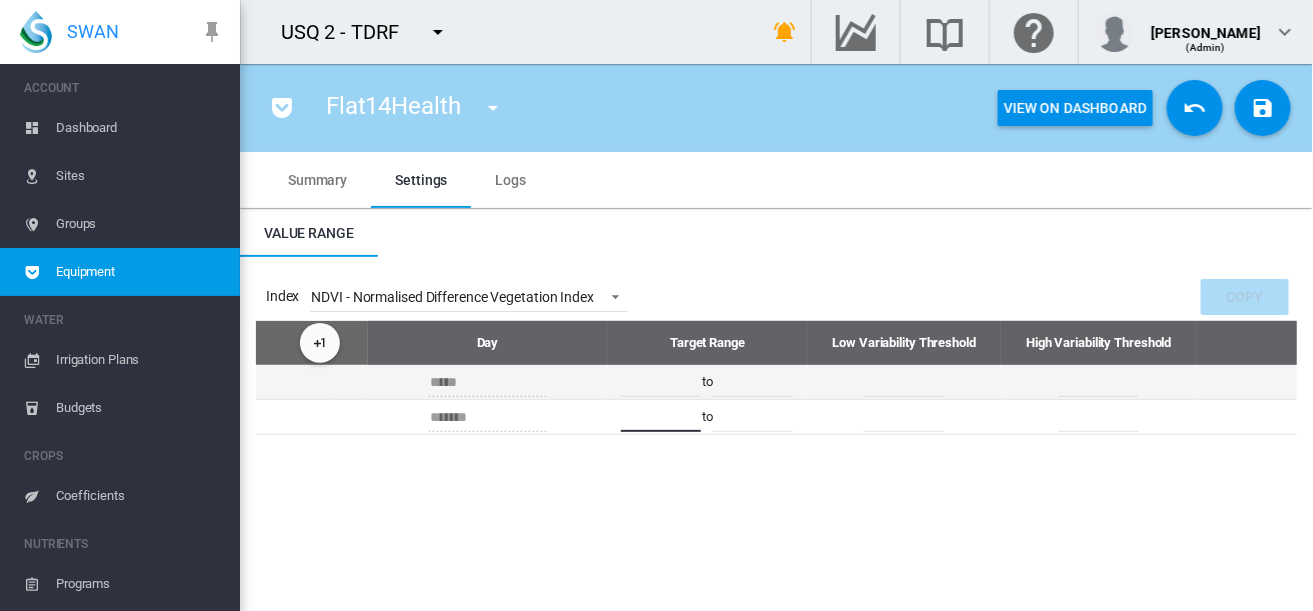 type on "****" 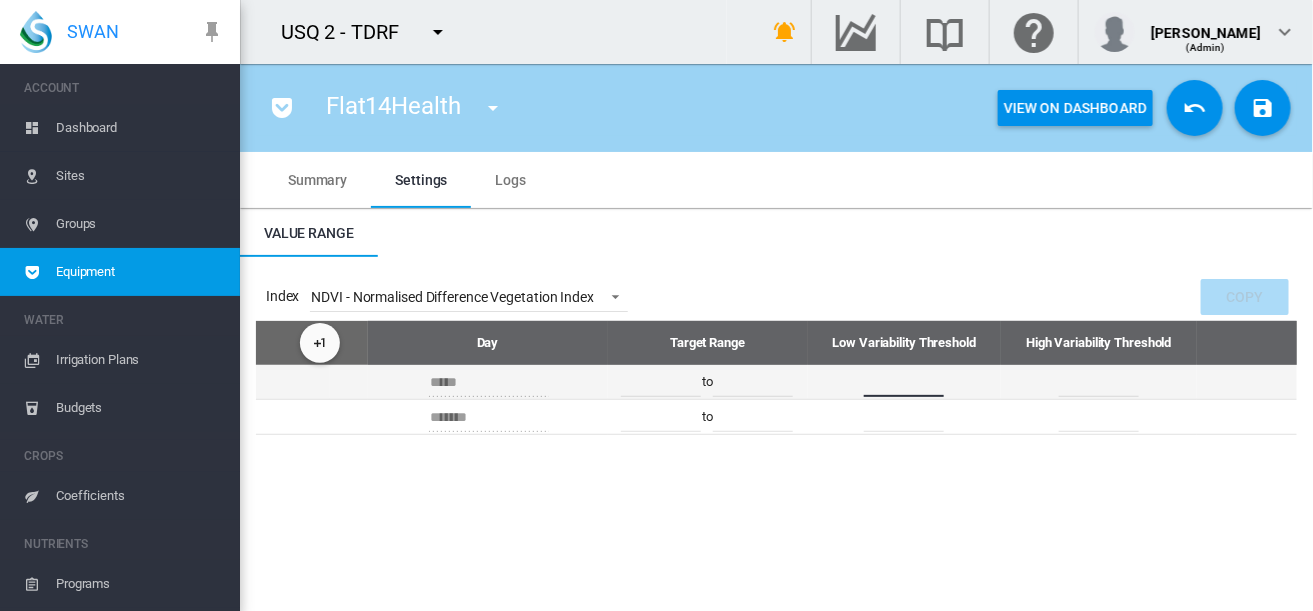 click on "****" at bounding box center (904, 382) 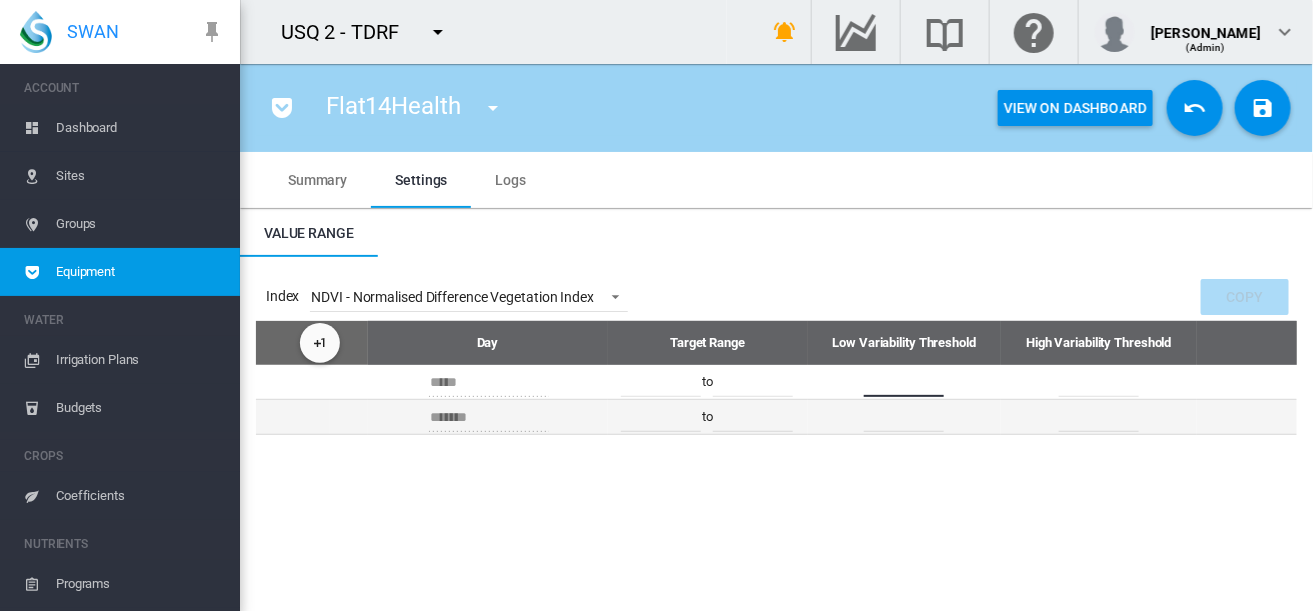 type on "****" 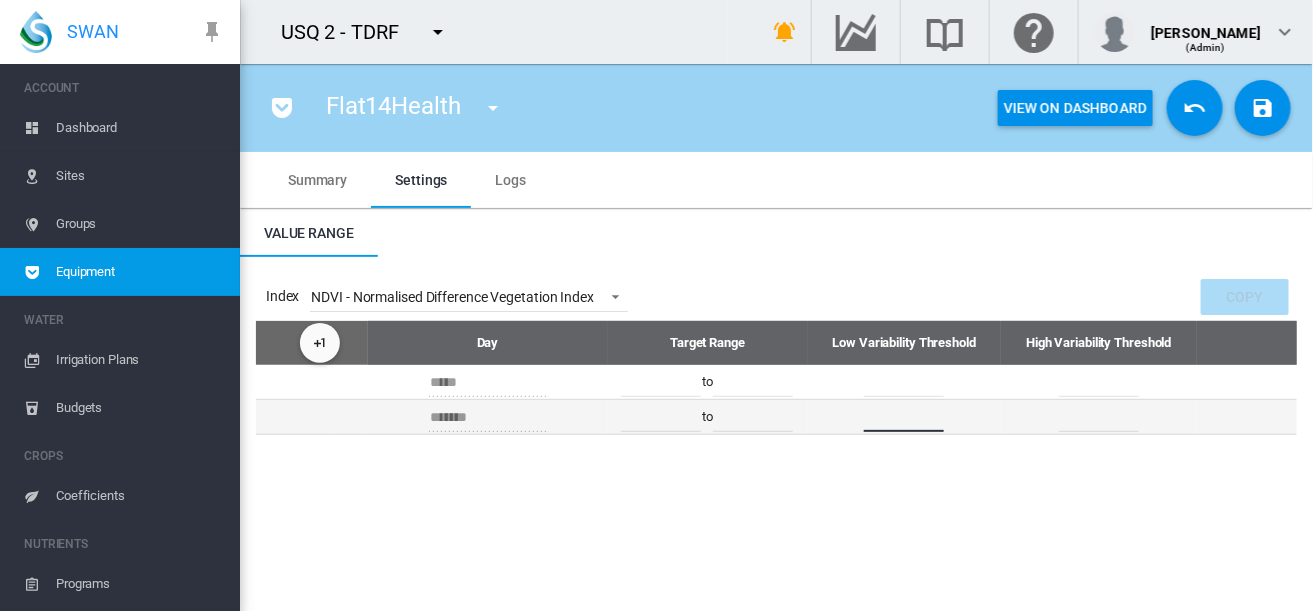 click on "****" at bounding box center [904, 417] 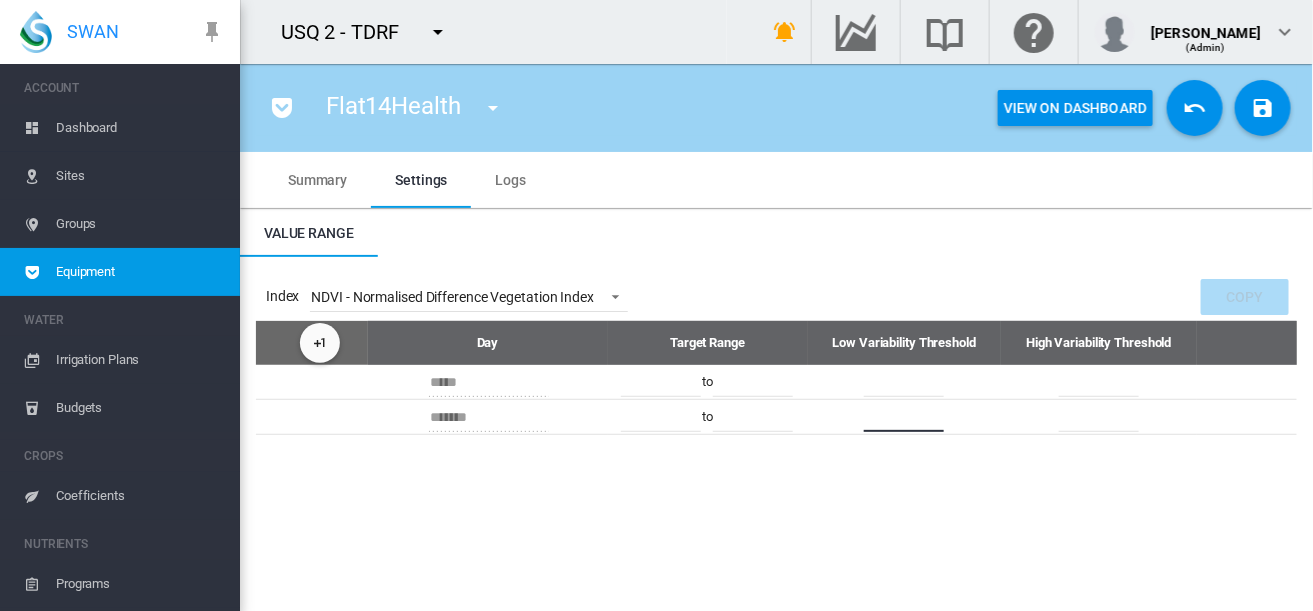 type on "****" 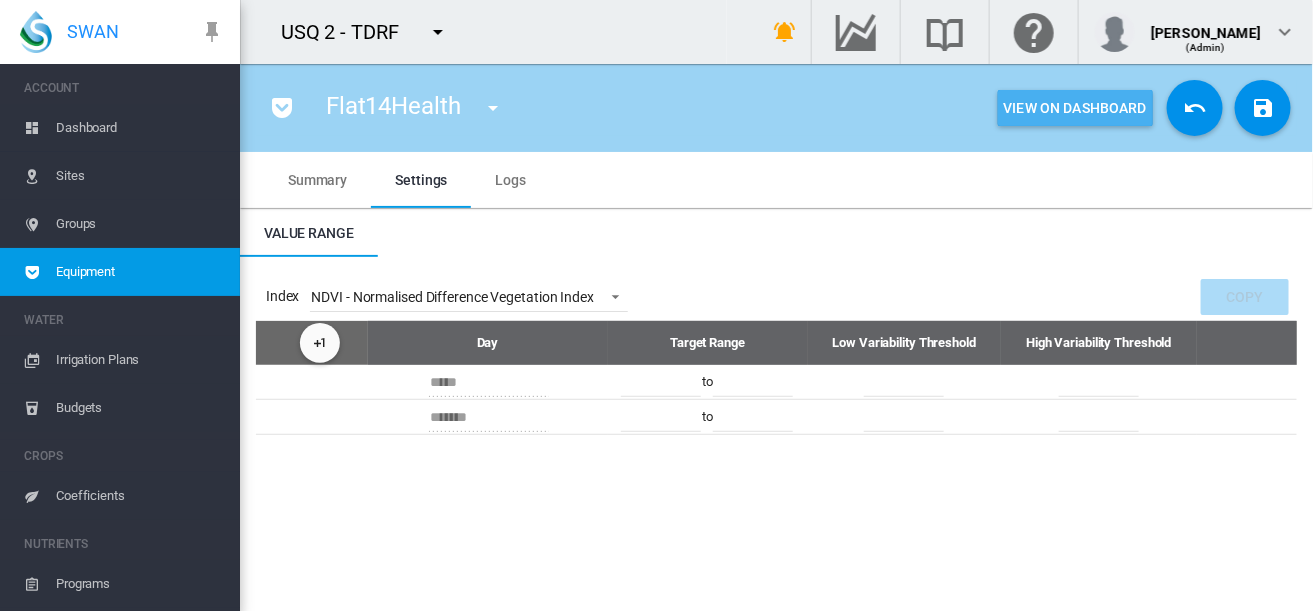 click on "View On Dashboard" at bounding box center [1075, 108] 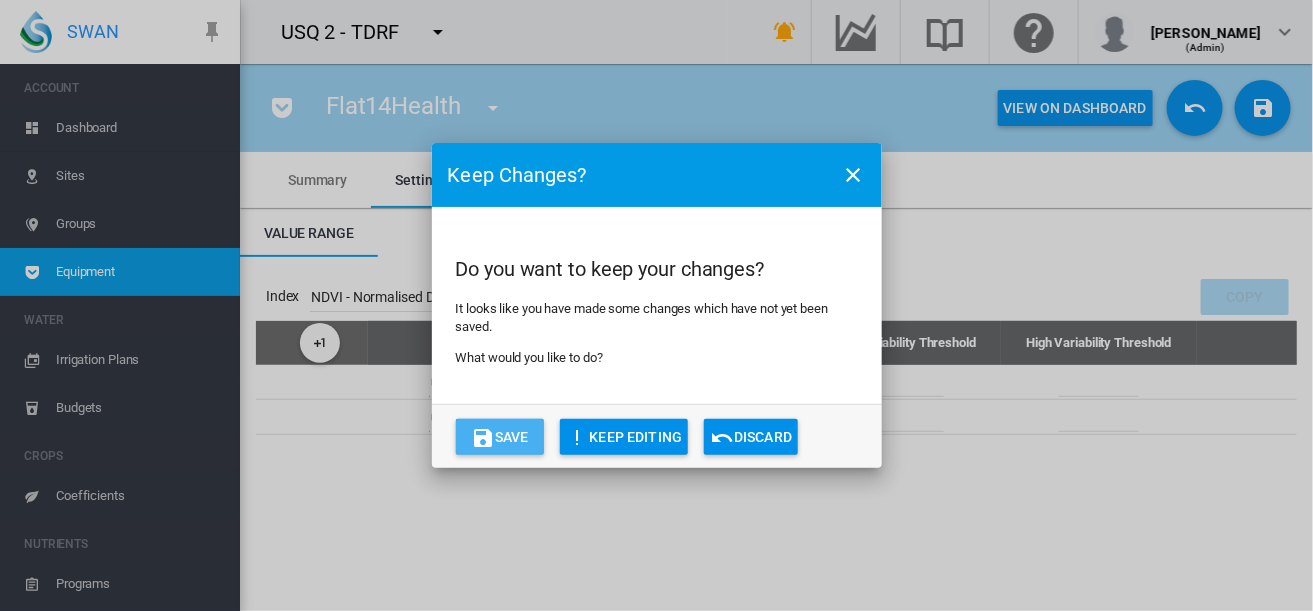 click on "Save" 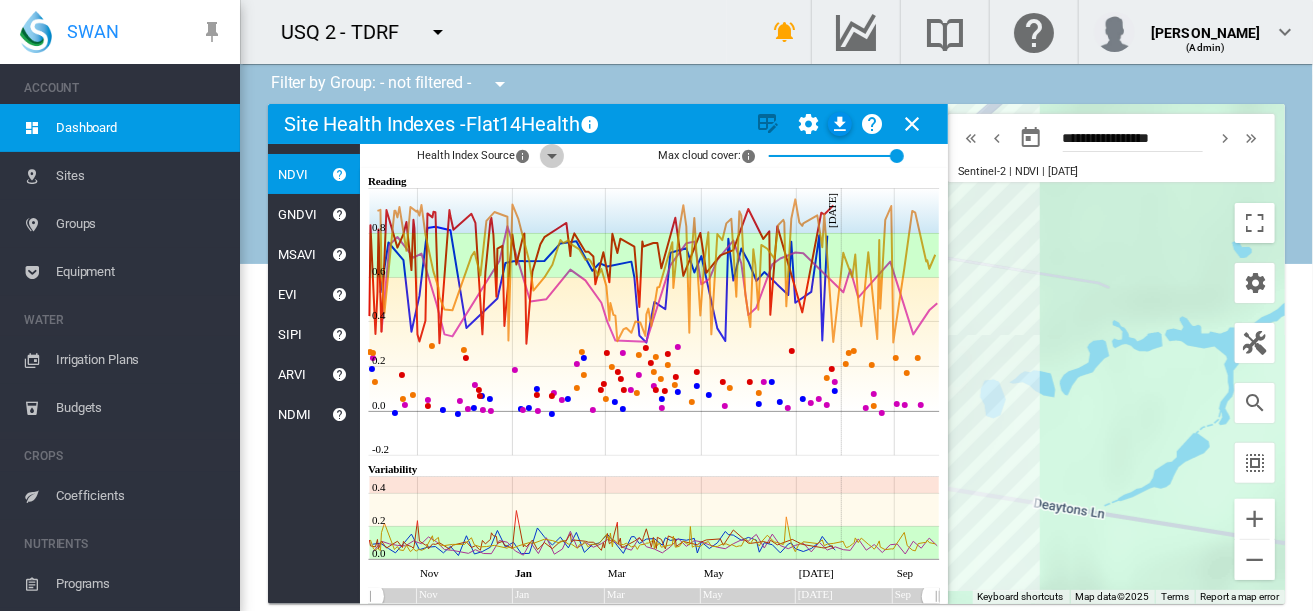 click 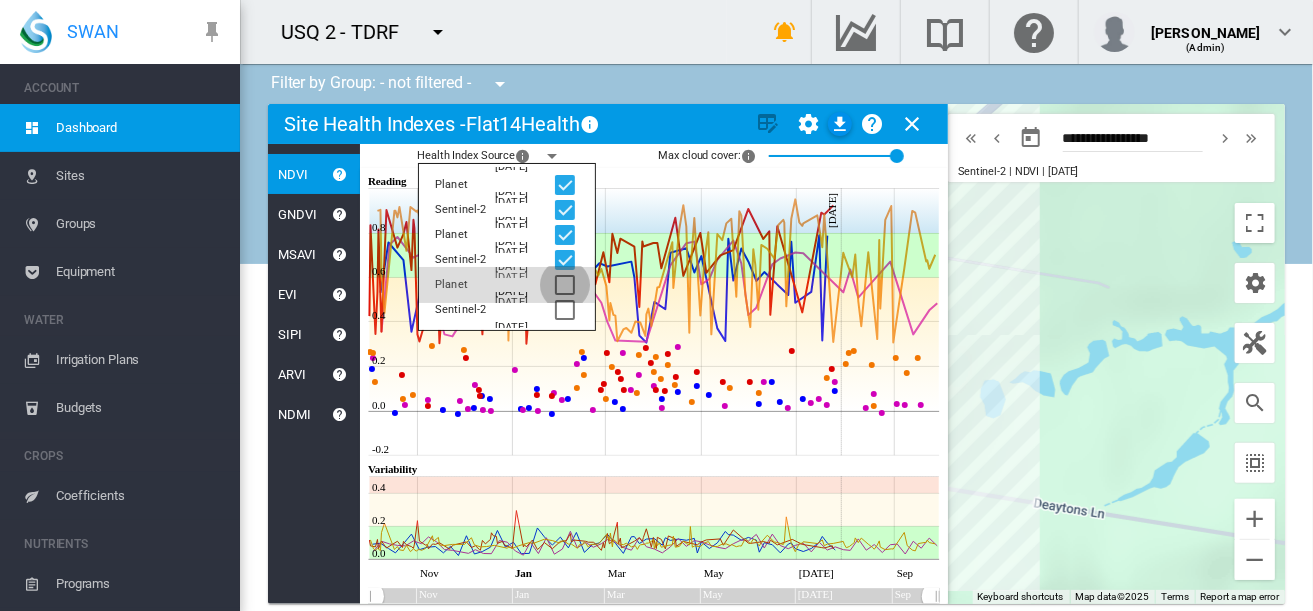 click 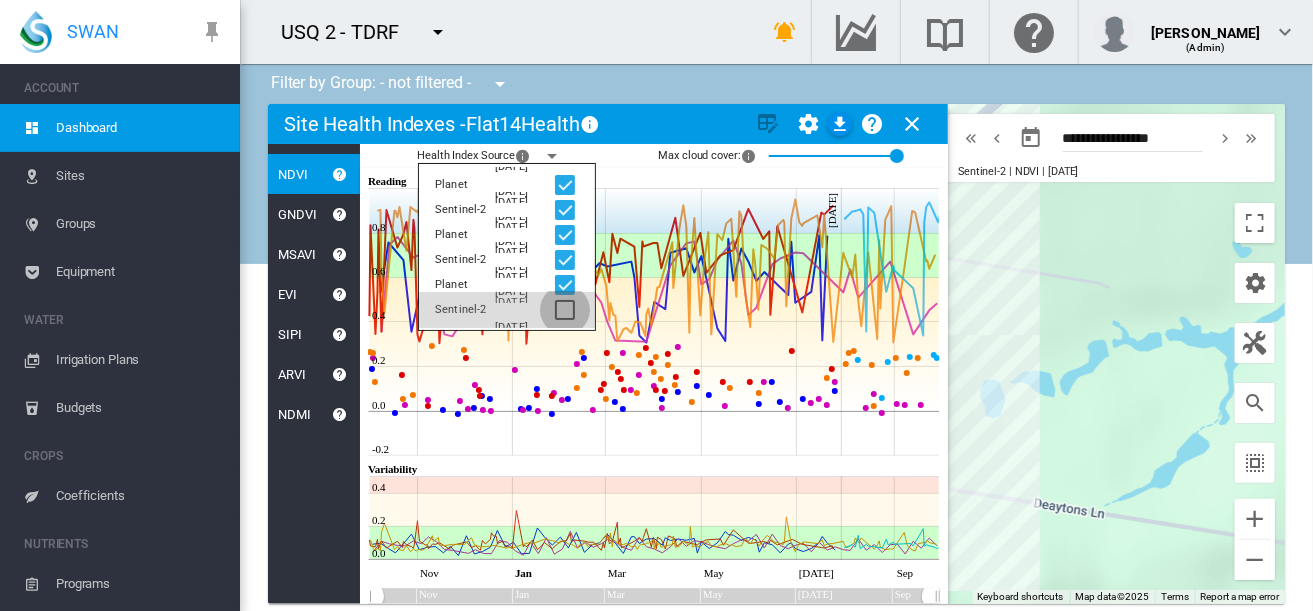 click 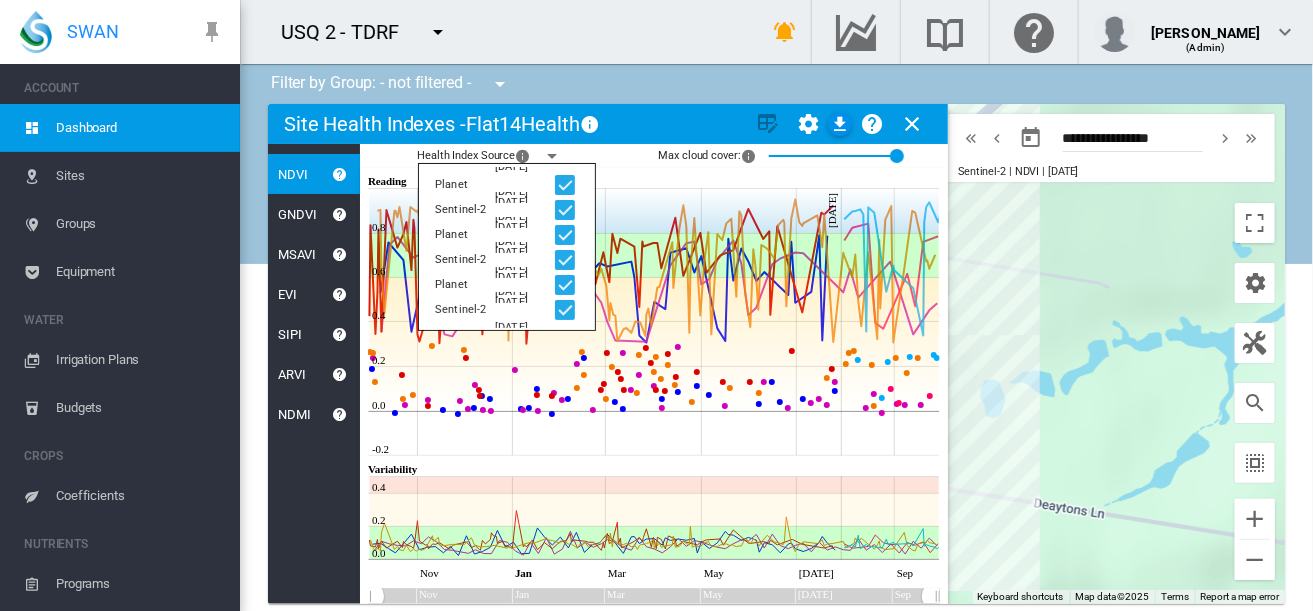 click 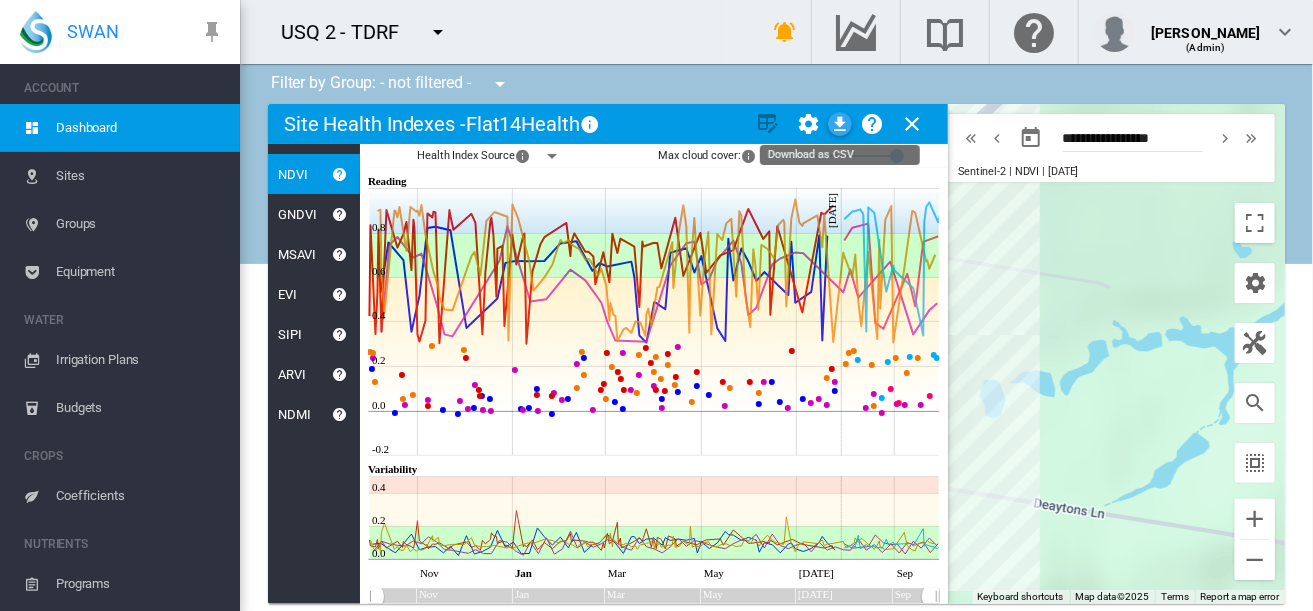 click at bounding box center (840, 124) 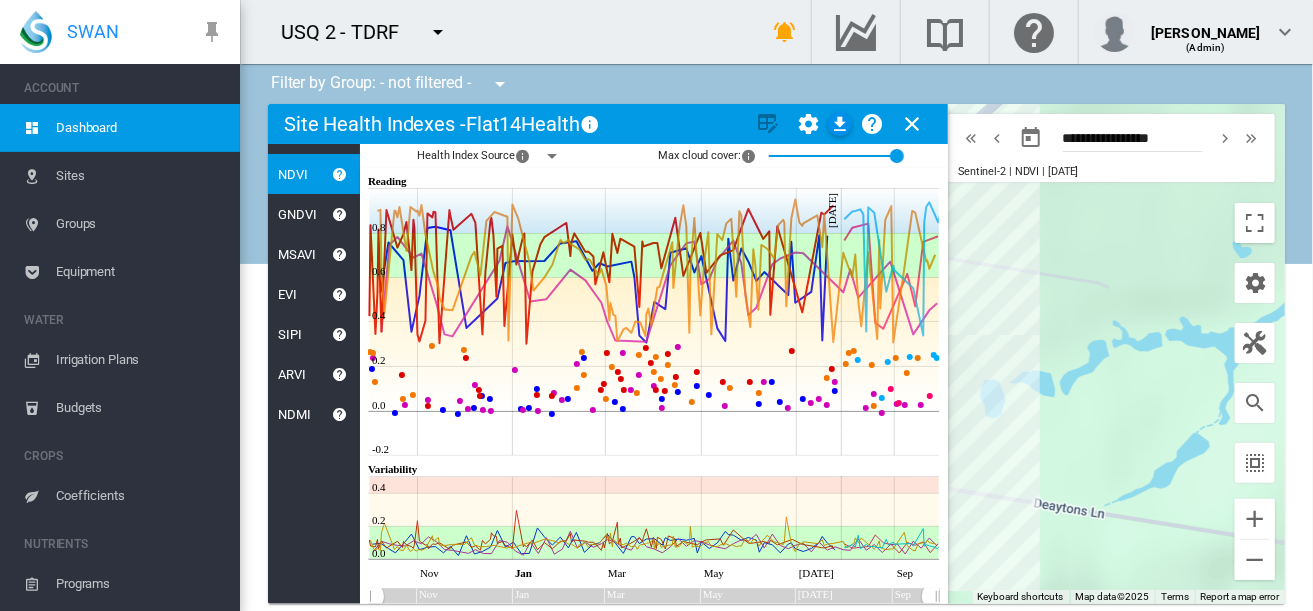 type 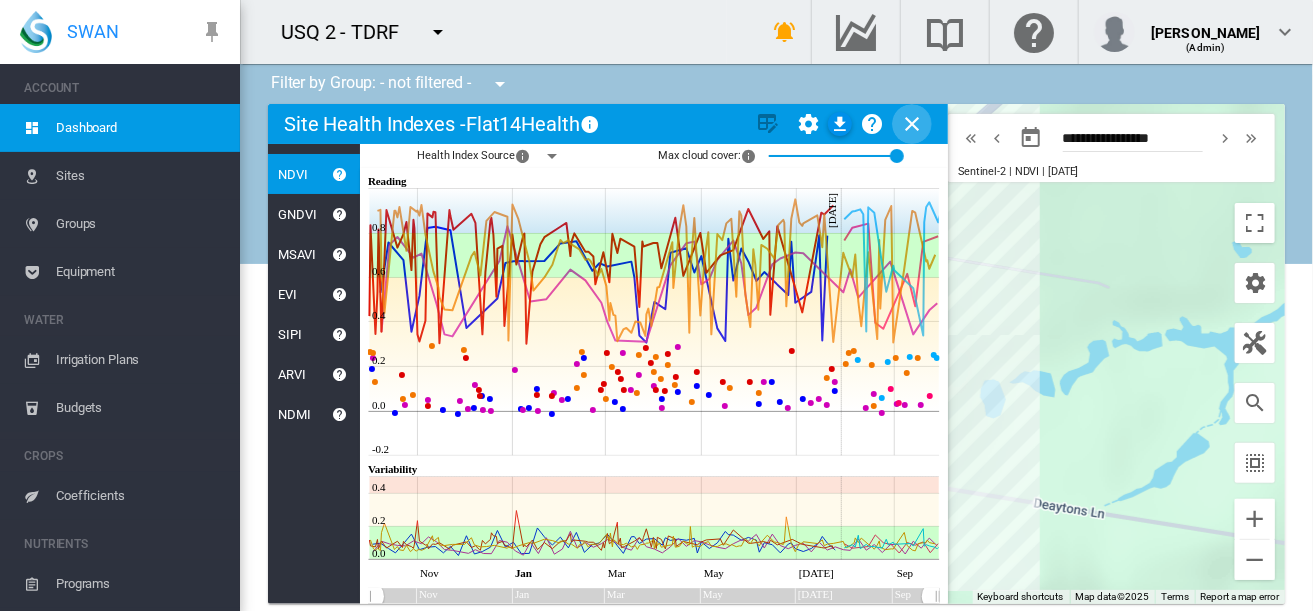 click at bounding box center [912, 124] 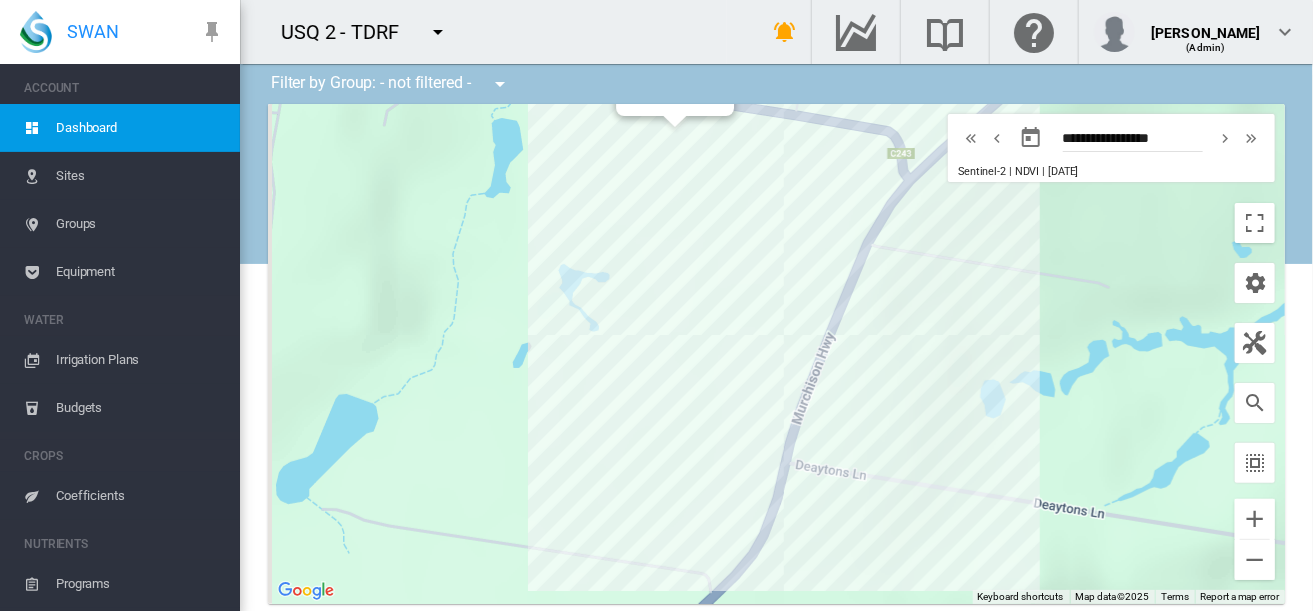 click at bounding box center [674, 122] 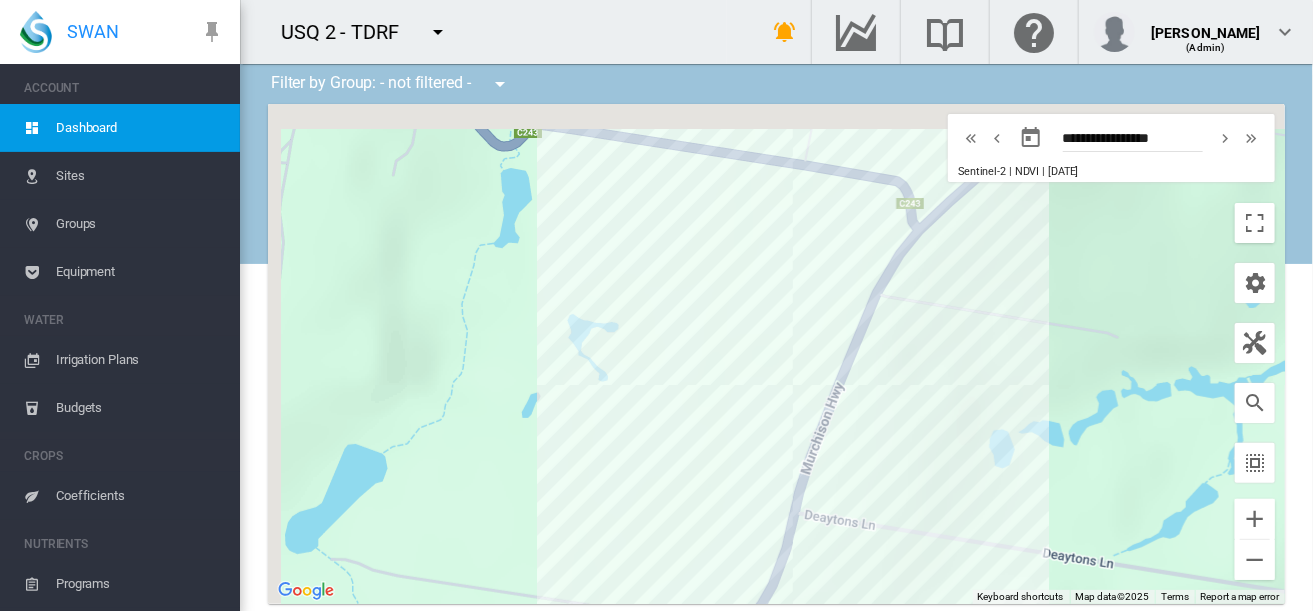 drag, startPoint x: 796, startPoint y: 197, endPoint x: 808, endPoint y: 315, distance: 118.6086 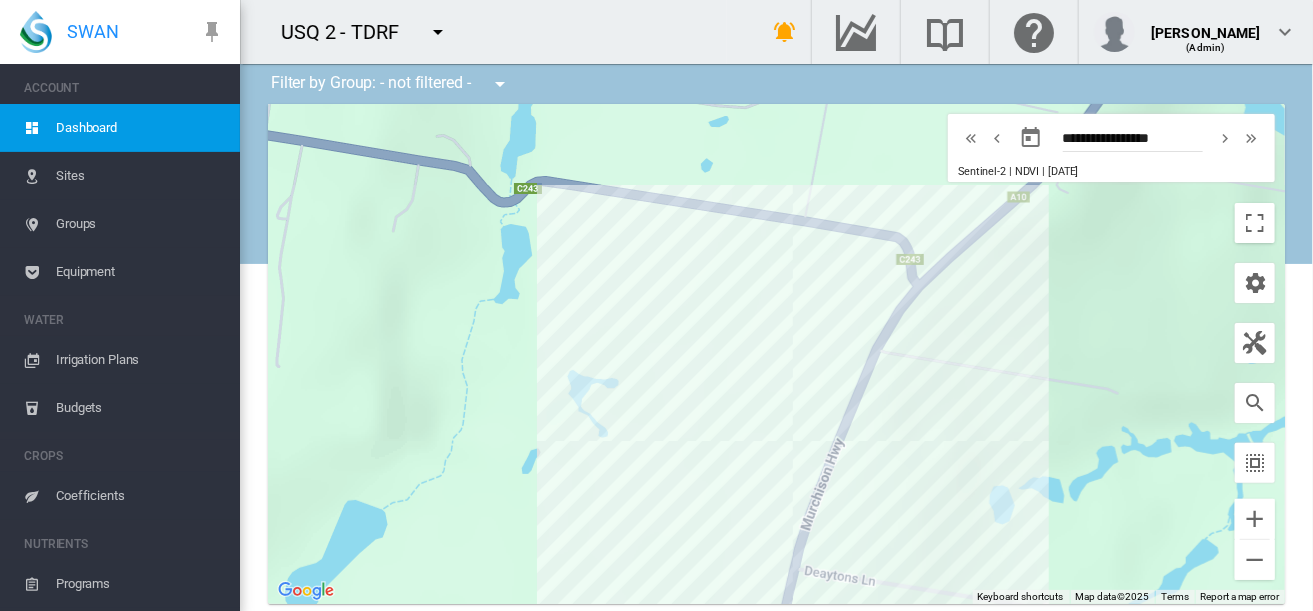 click on "Equipment" at bounding box center [140, 272] 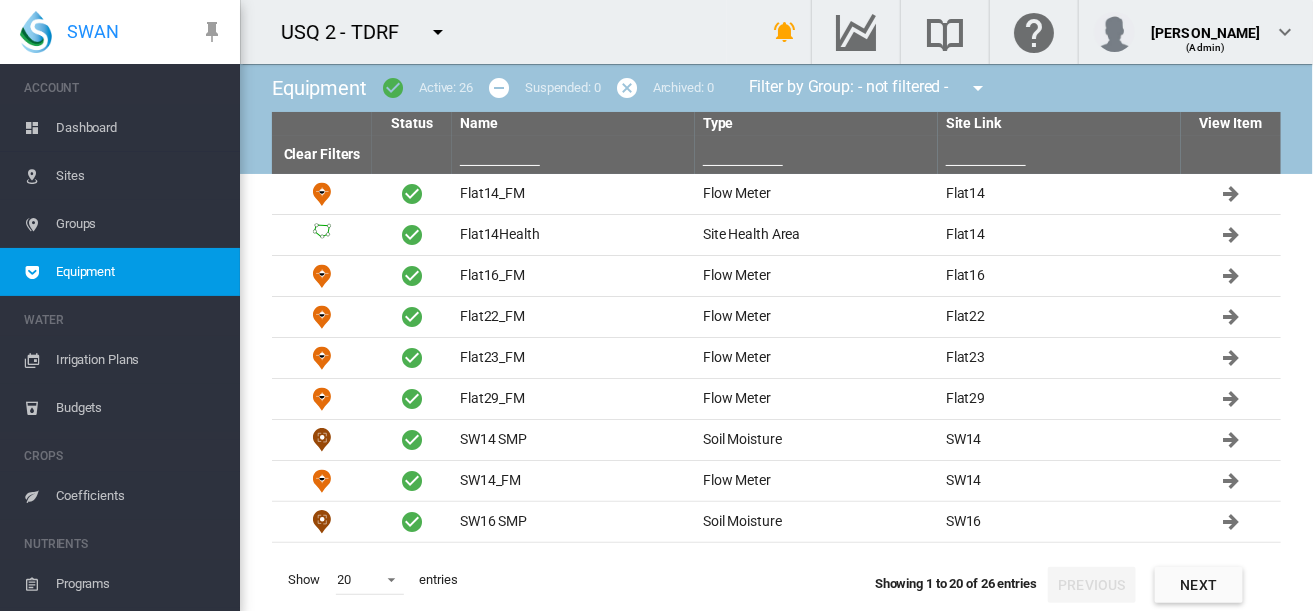 click on "Dashboard" at bounding box center [140, 128] 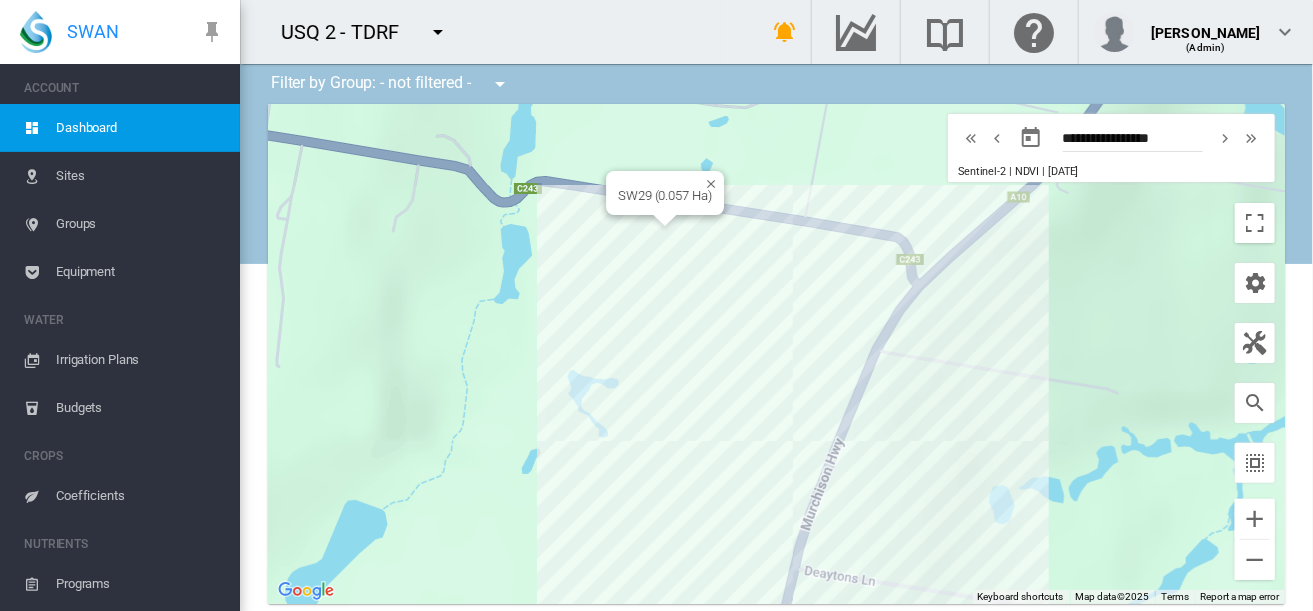 click on "To navigate, press the arrow keys. SW29 (0.057 Ha)" at bounding box center [776, 354] 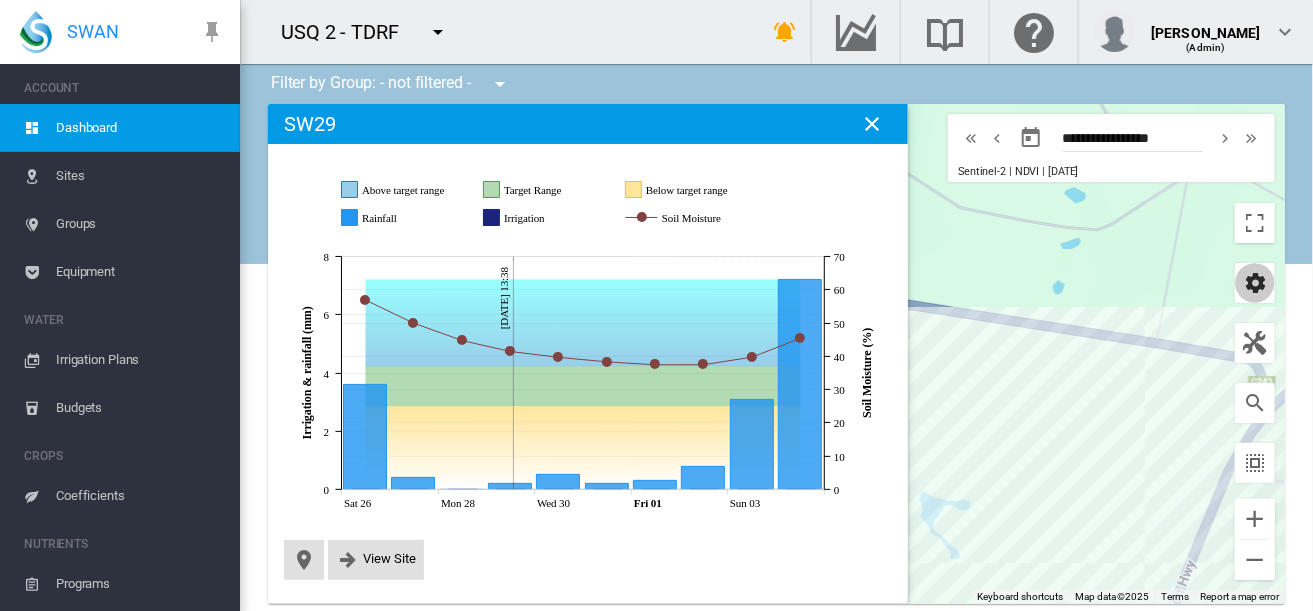click at bounding box center [1255, 283] 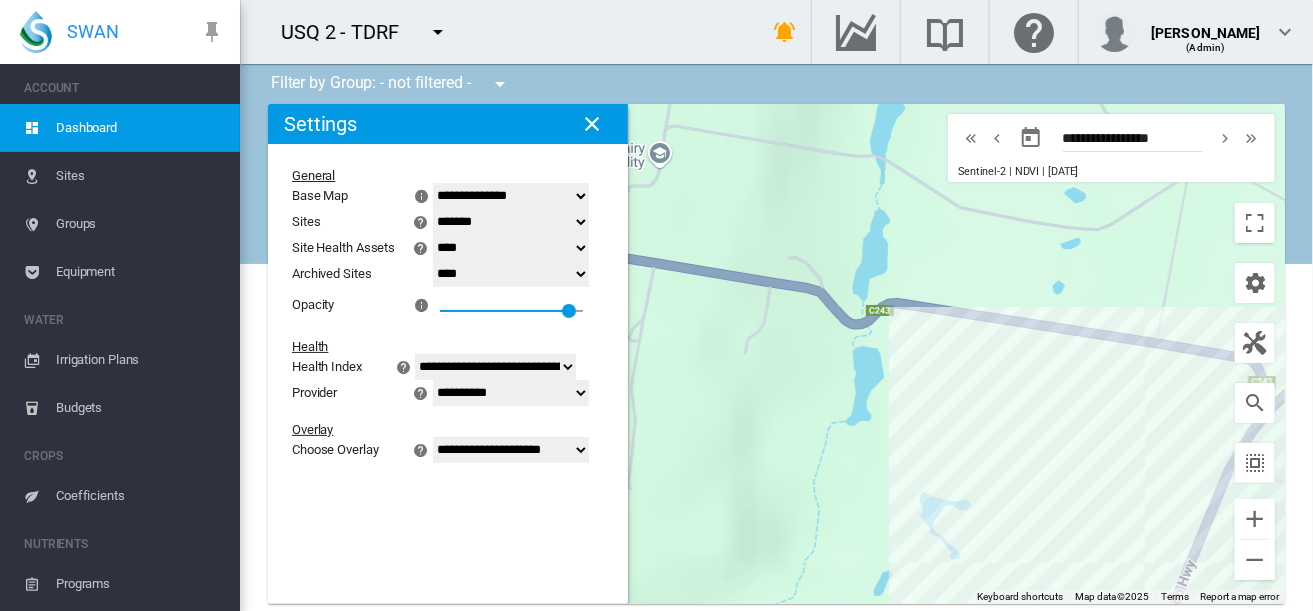 click on "**********" 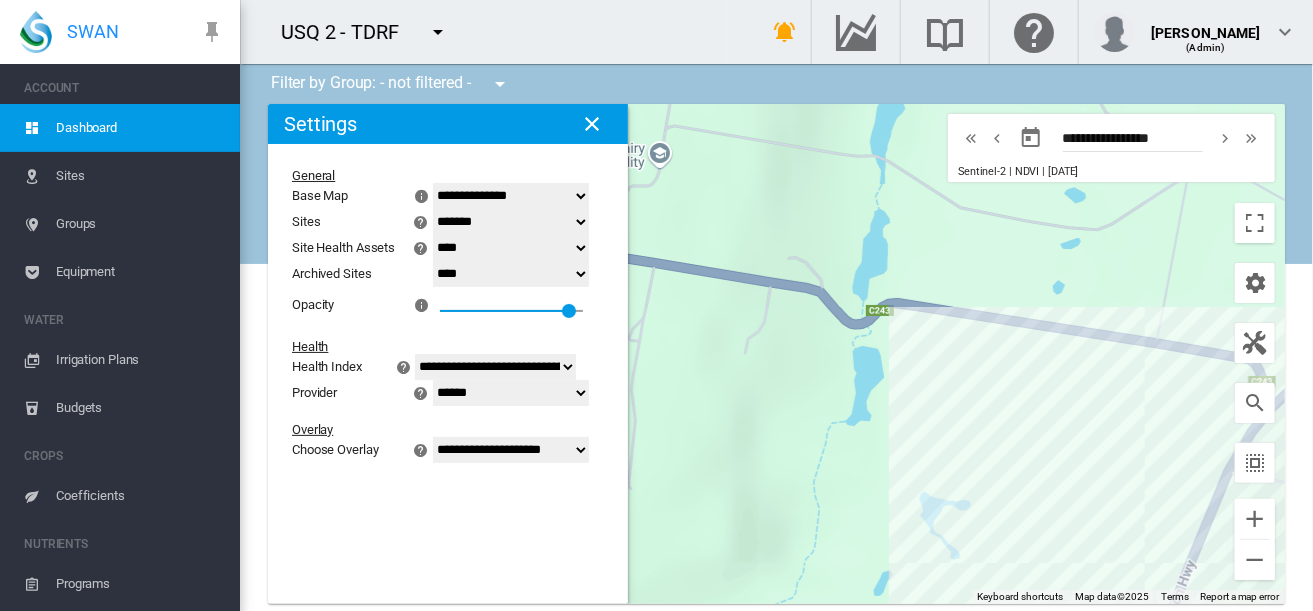 click on "**********" 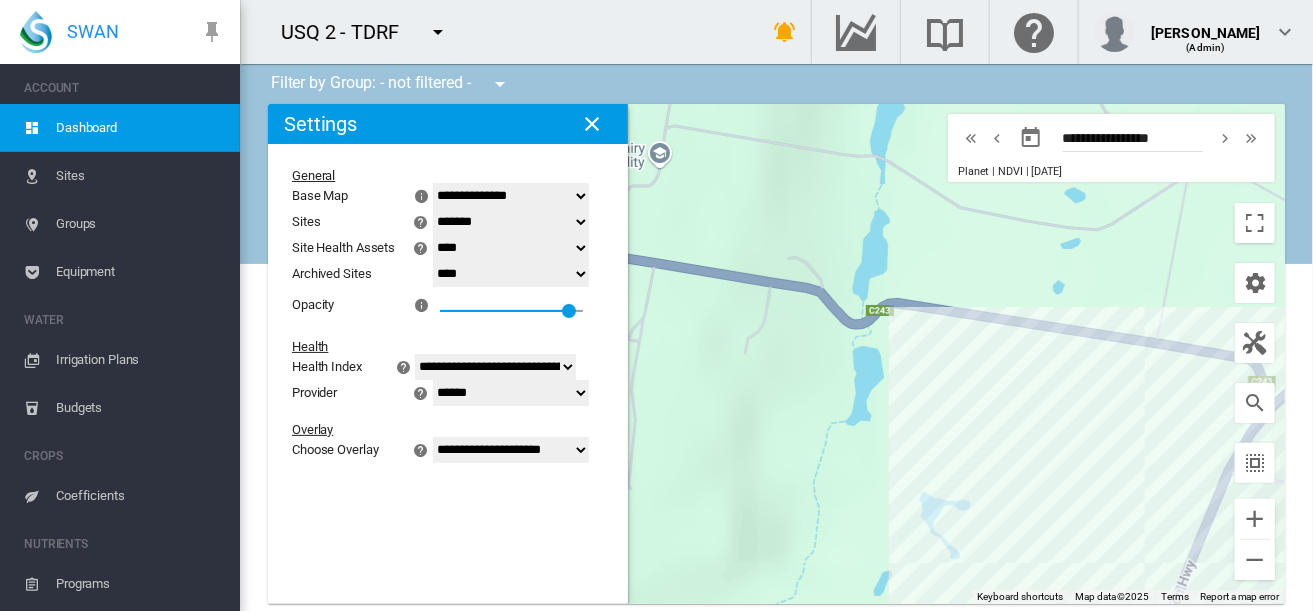 click on "**********" 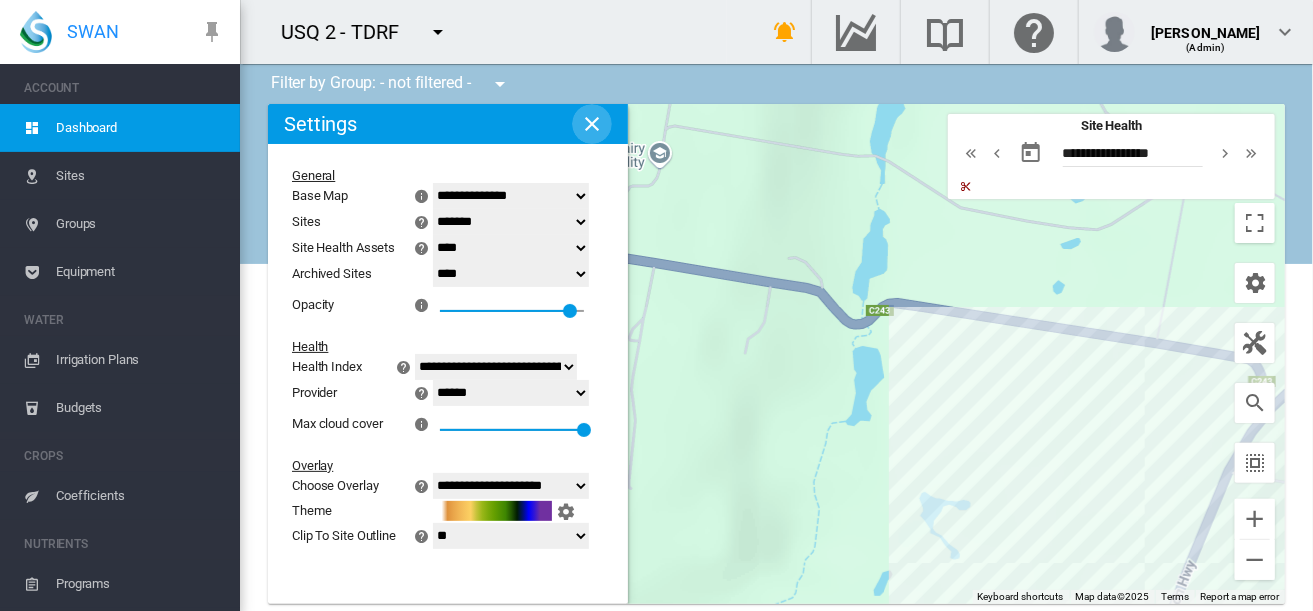click at bounding box center (592, 124) 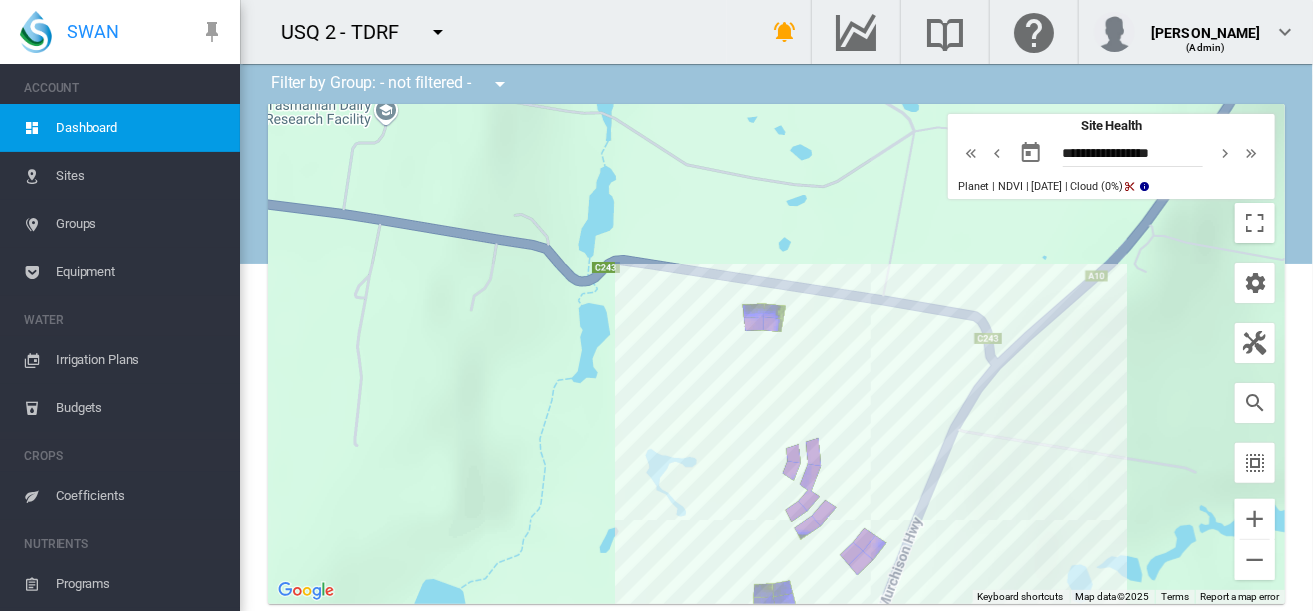 drag, startPoint x: 955, startPoint y: 413, endPoint x: 663, endPoint y: 366, distance: 295.75836 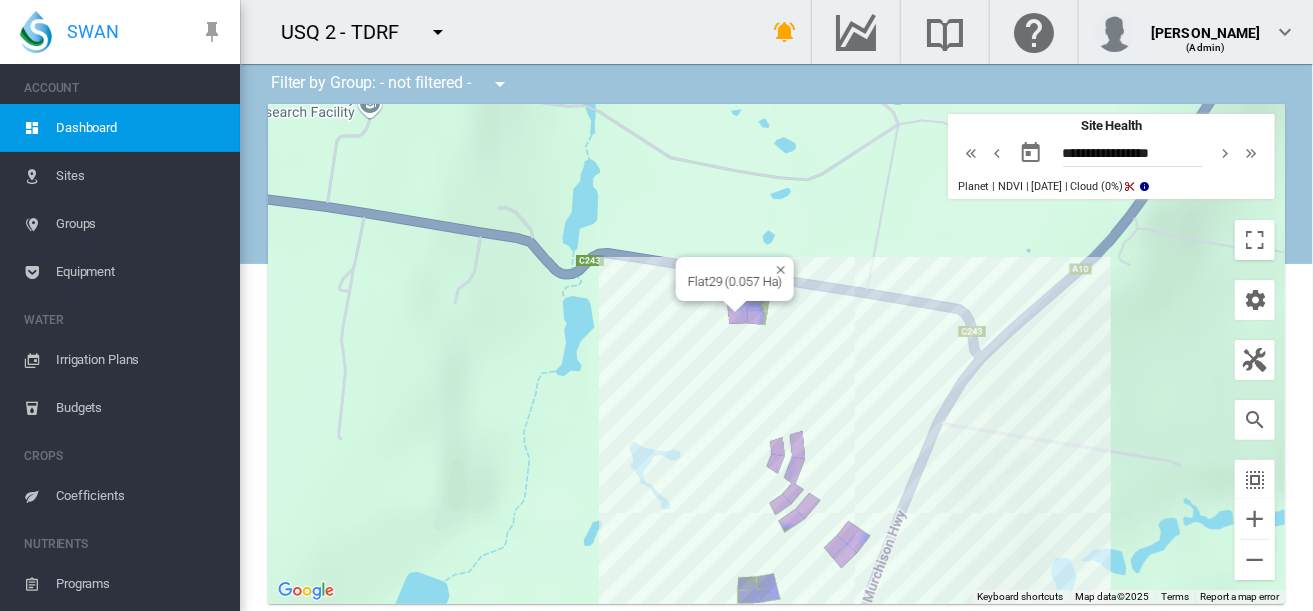 click on "To navigate, press the arrow keys. Flat29 (0.057 Ha)" at bounding box center [776, 354] 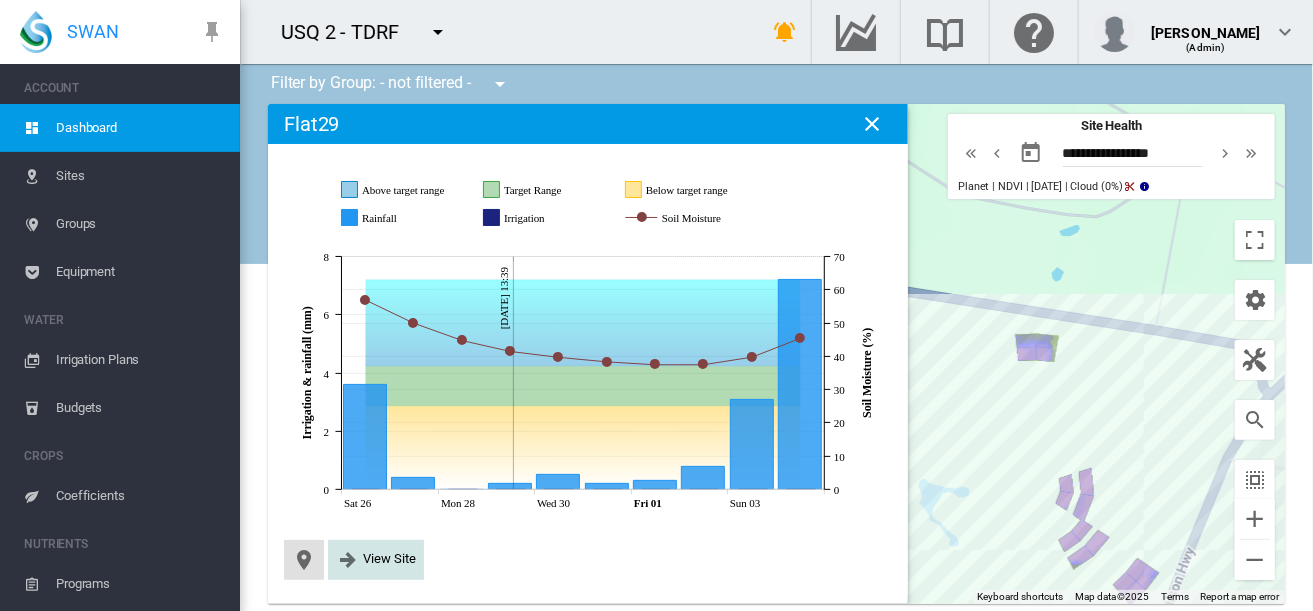 click on "View Site" 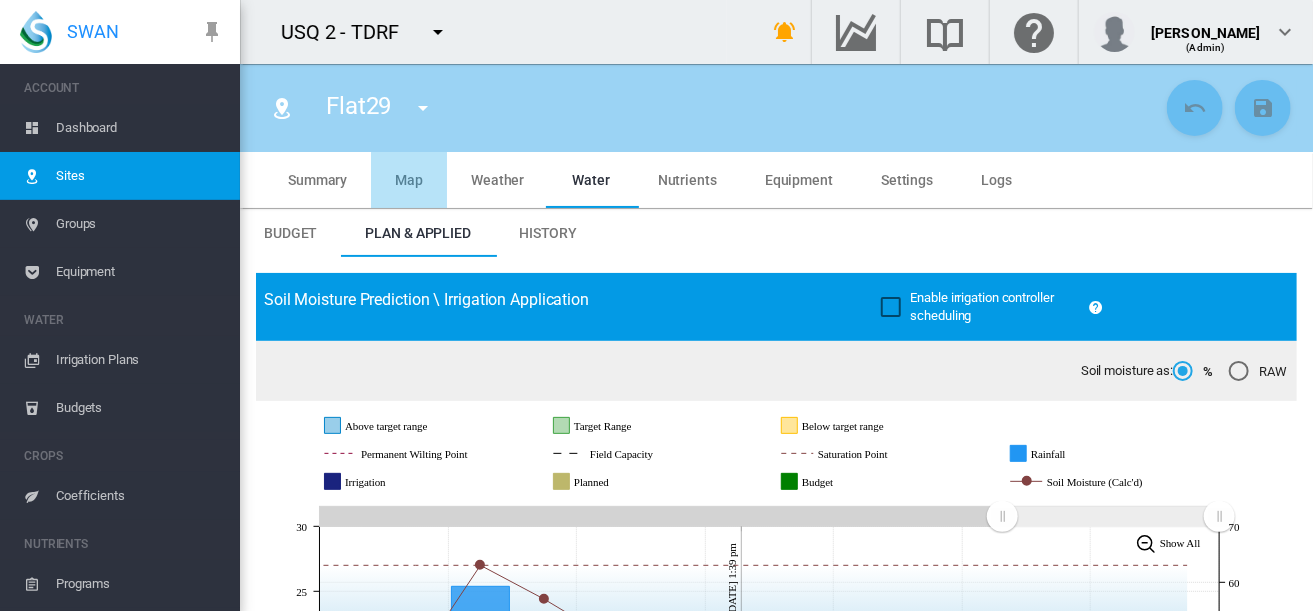 click on "Map" at bounding box center [409, 180] 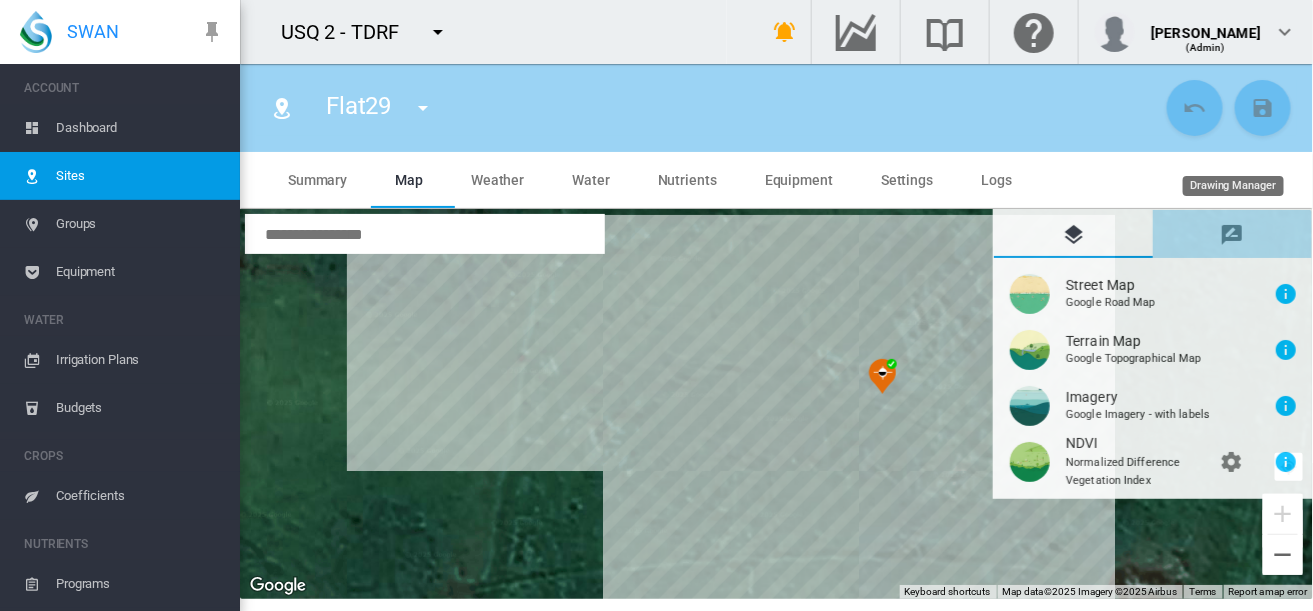 click at bounding box center [1233, 235] 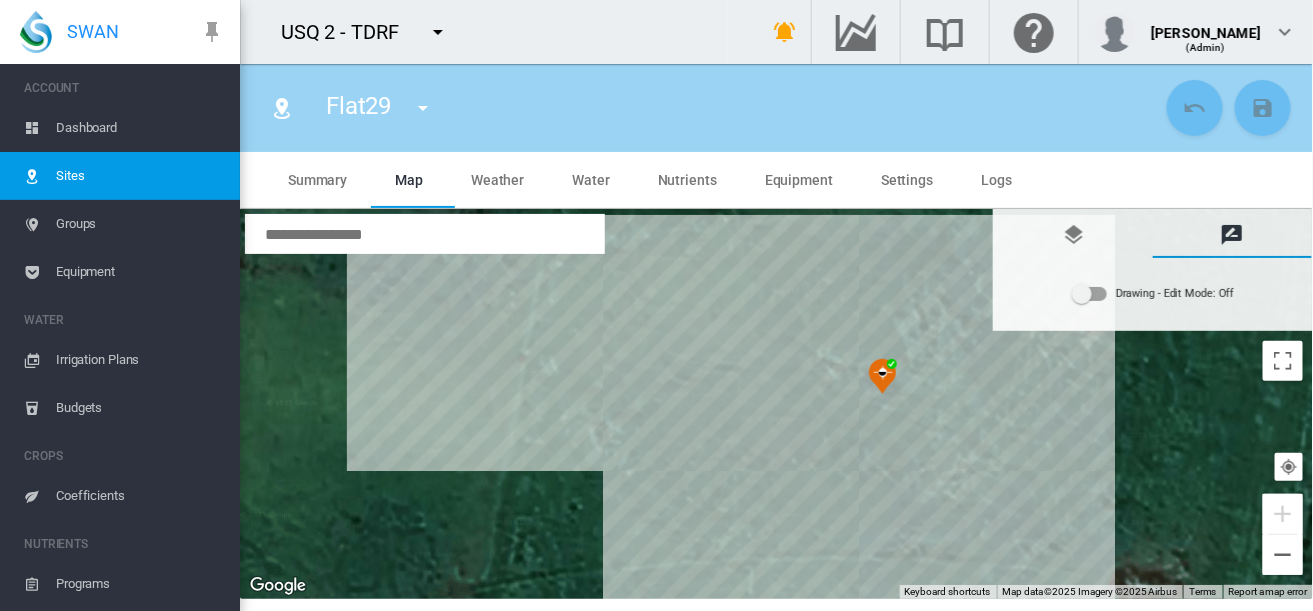 click at bounding box center [1090, 294] 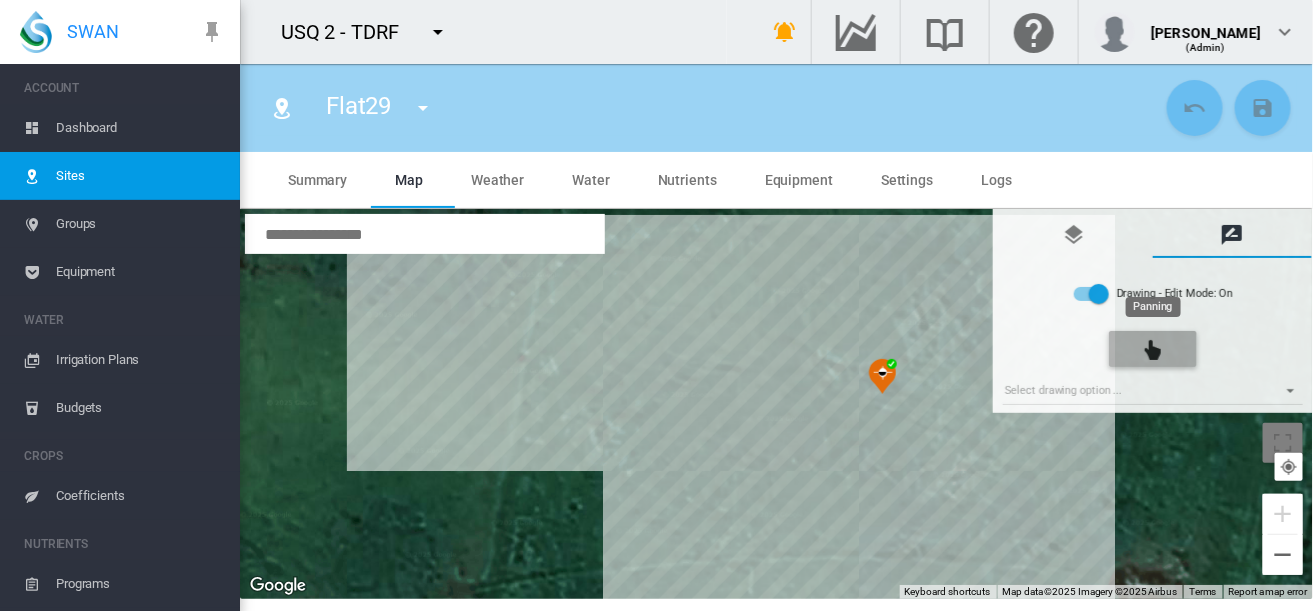 click at bounding box center [1153, 350] 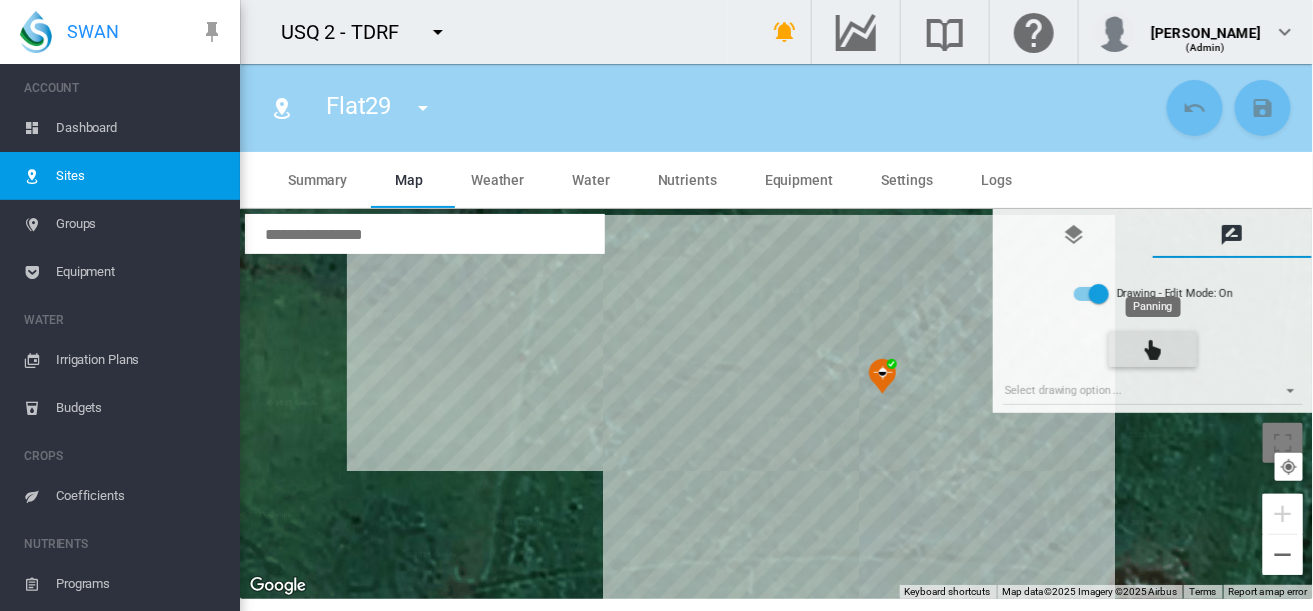 type on "*" 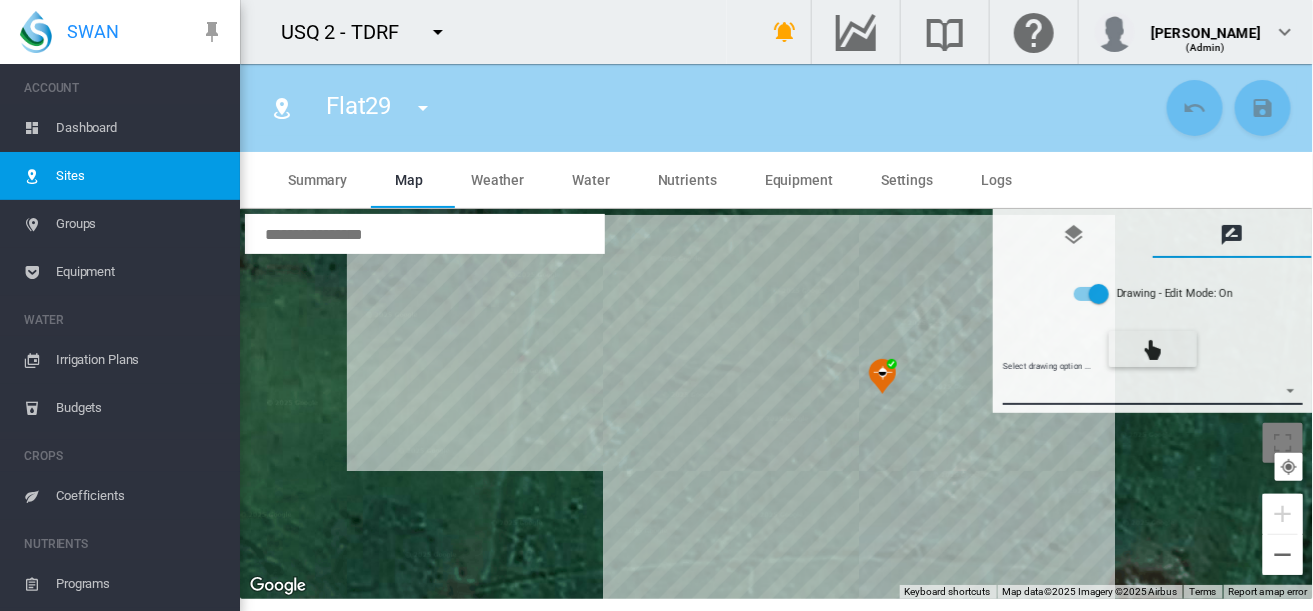 click on "Select drawing option ...
None
Site (IMU)
Site Health Area
Flow Meter
Weather Station" at bounding box center (1153, 390) 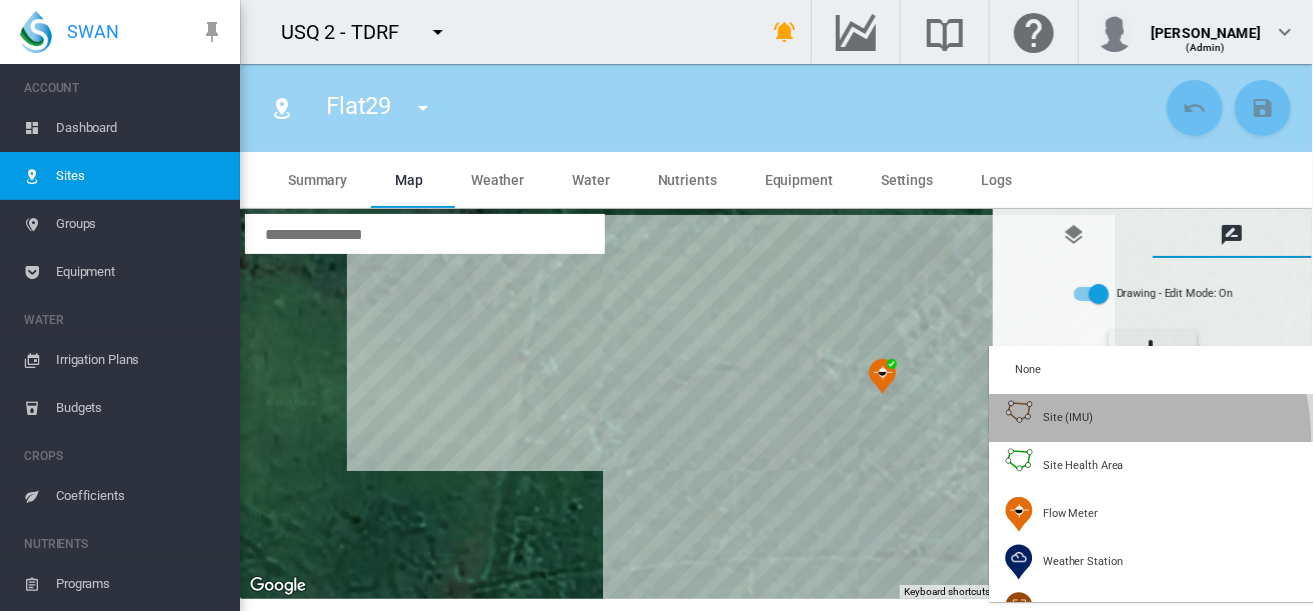 click on "Site (IMU)" at bounding box center [1155, 418] 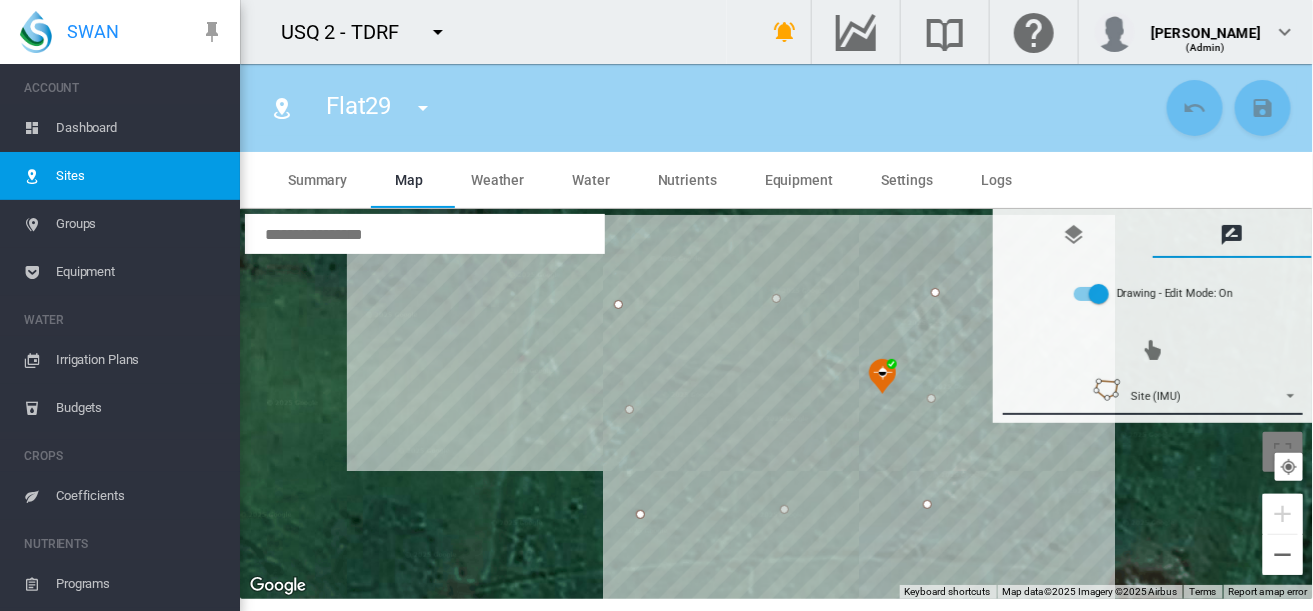click at bounding box center (1107, 396) 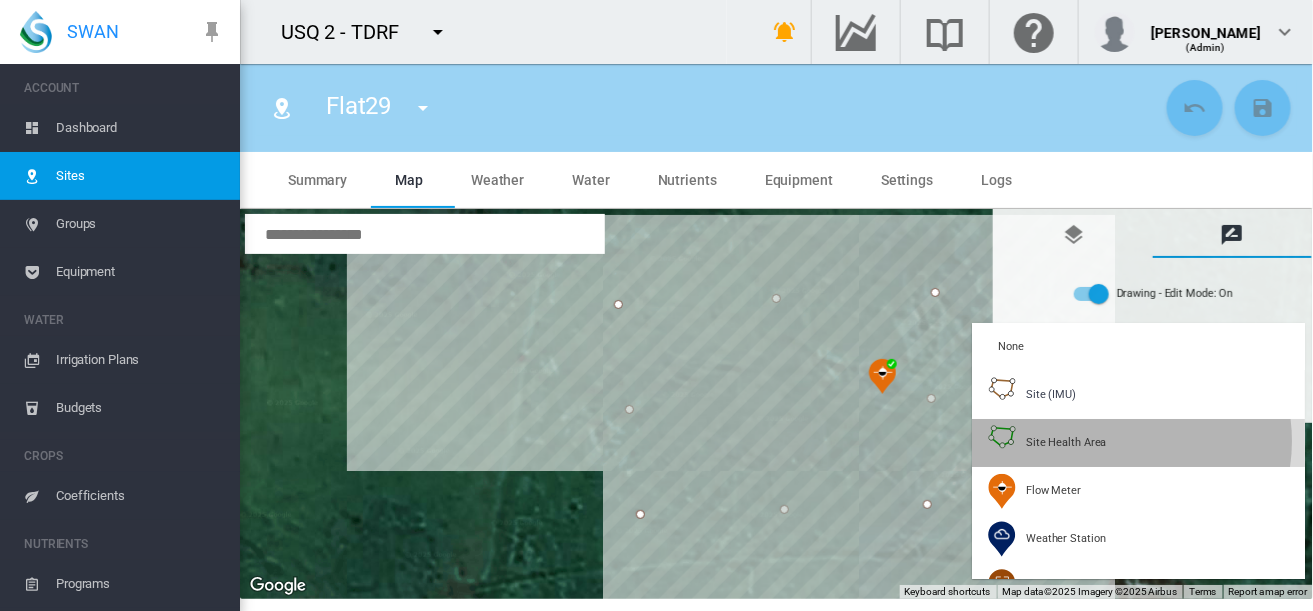 click on "Site Health Area" at bounding box center [1138, 443] 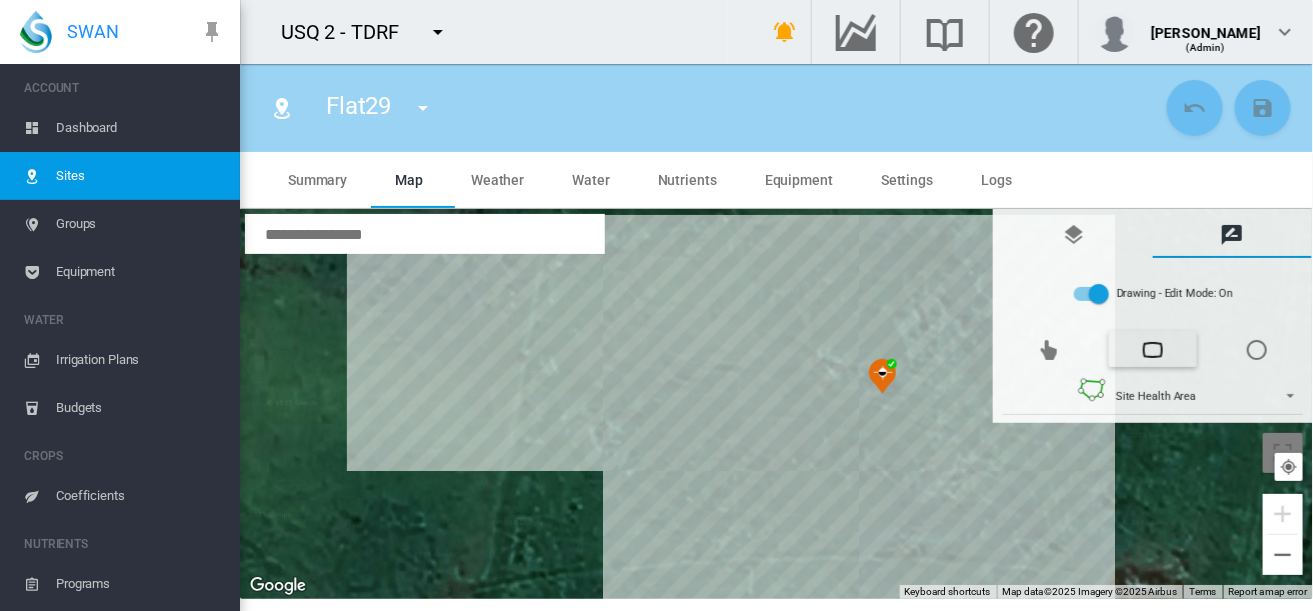 click at bounding box center [777, 404] 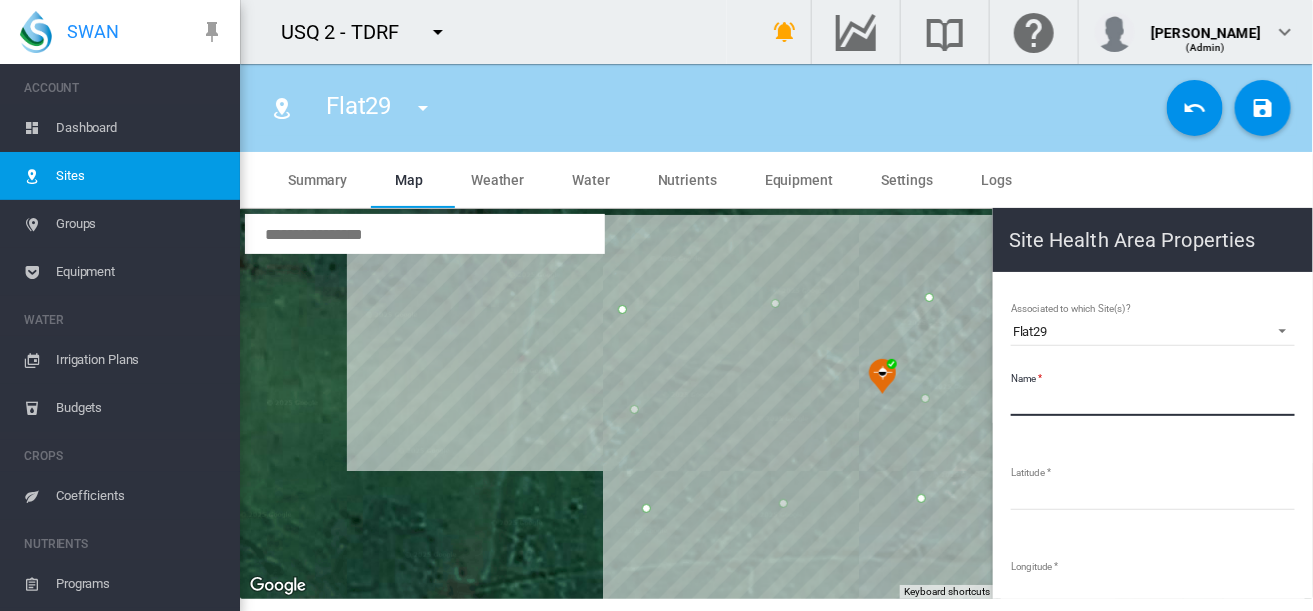 click on "Name" at bounding box center [1153, 401] 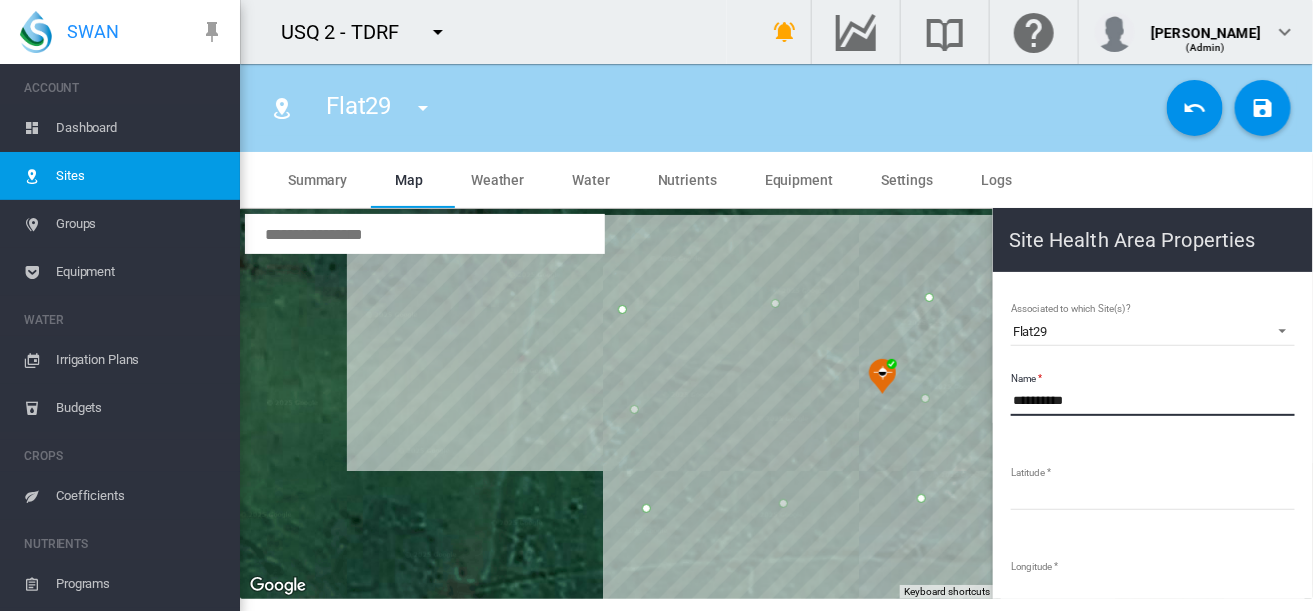 type on "**********" 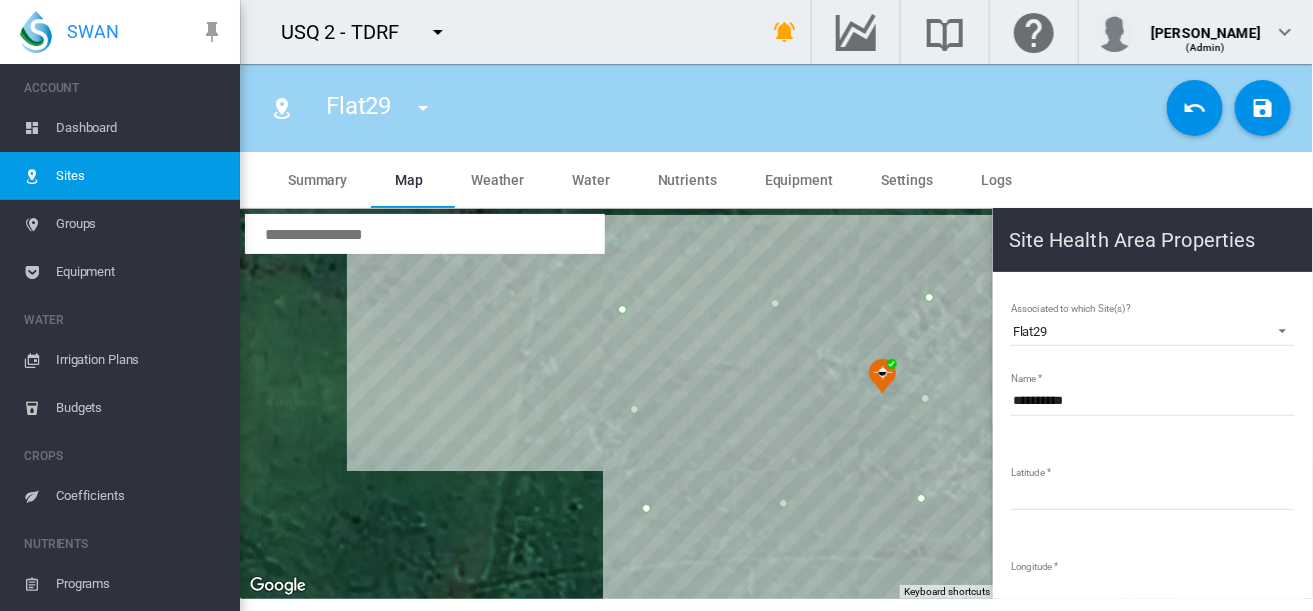 click on "Associated to which Site(s)?
Flat29
Flat14
Flat16
Flat22
Flat23
Flat29
SW14
SW16
SW22
SW23
SW29
VR14
VR16
VR22
VR23
VR29
VRI14
VRI16
VRI22
VRI23
VRI29" 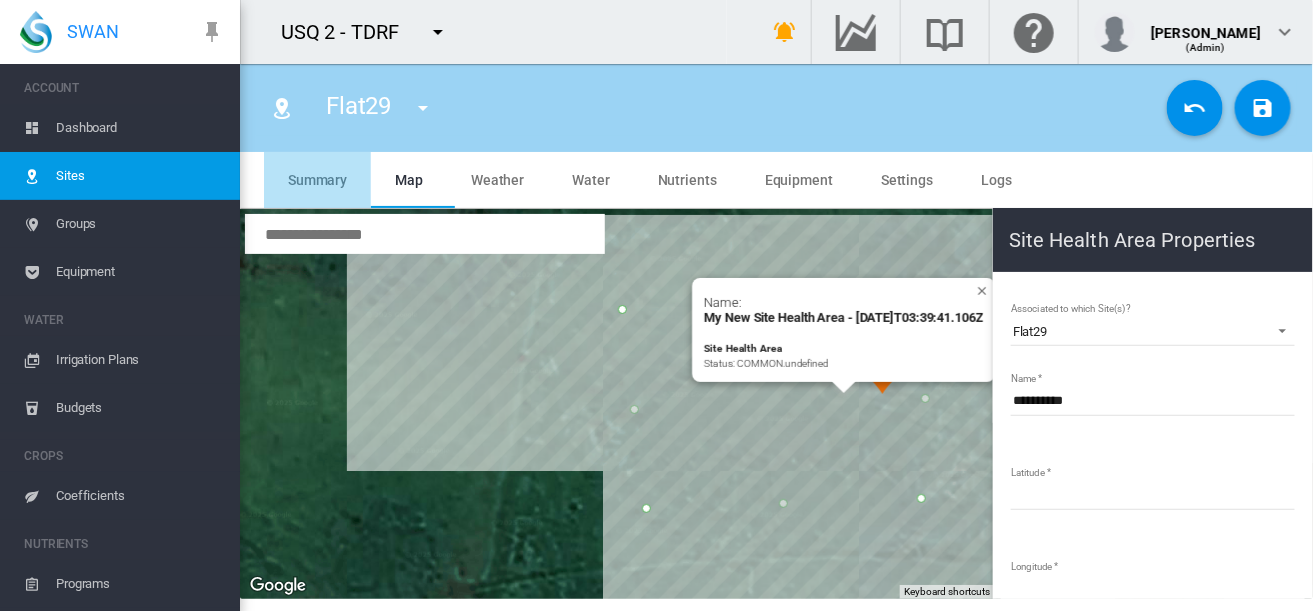 click on "Summary" at bounding box center (317, 180) 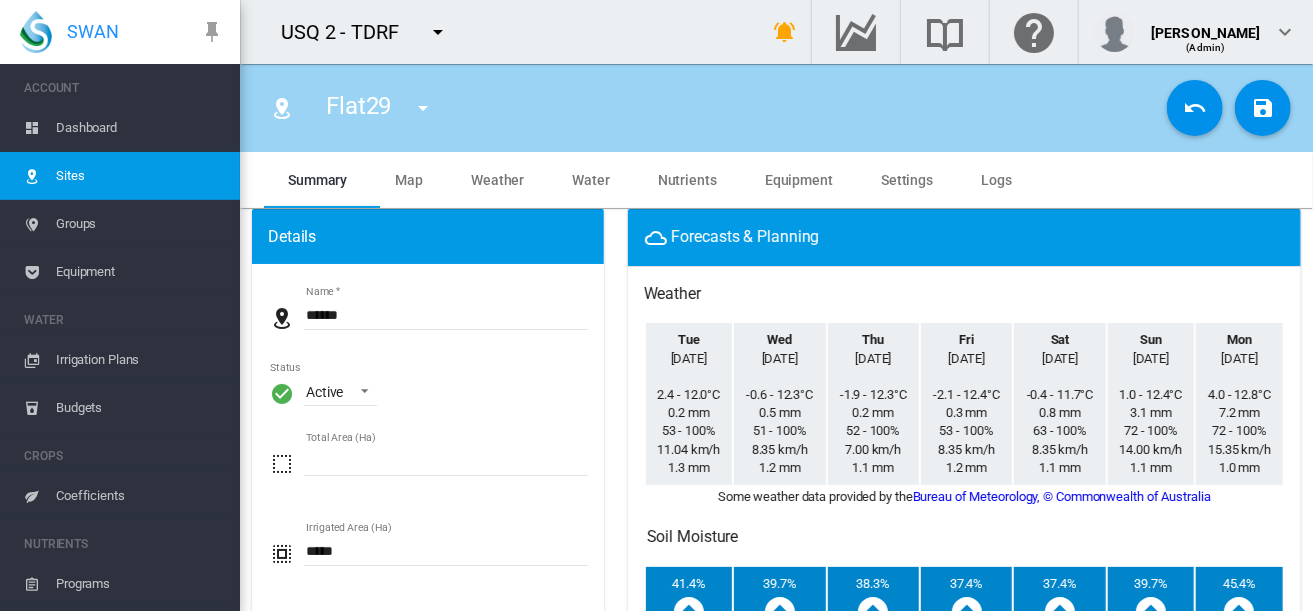 click on "Equipment" at bounding box center [140, 272] 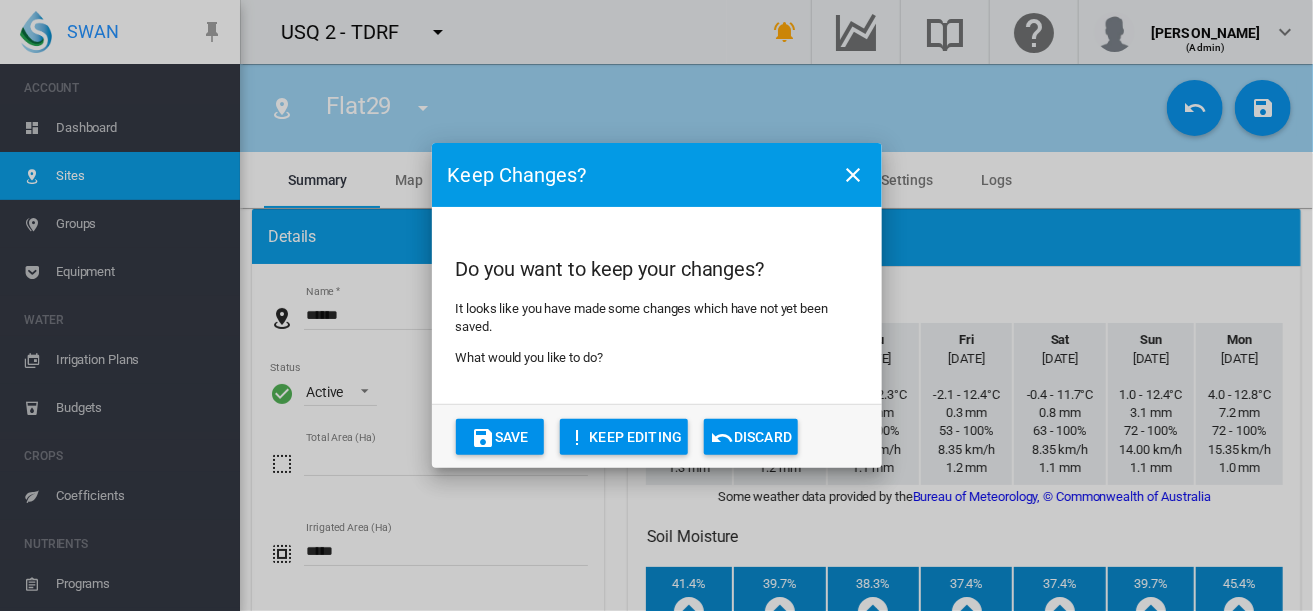 click on "Save" 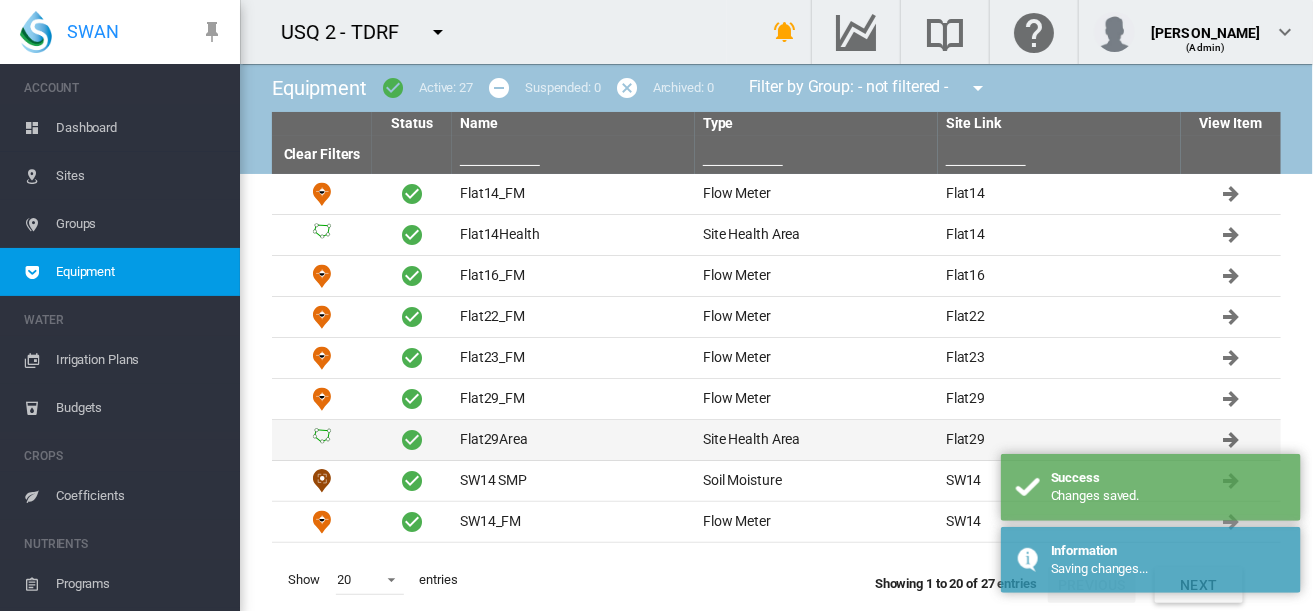 click on "Flat29Area" at bounding box center (573, 440) 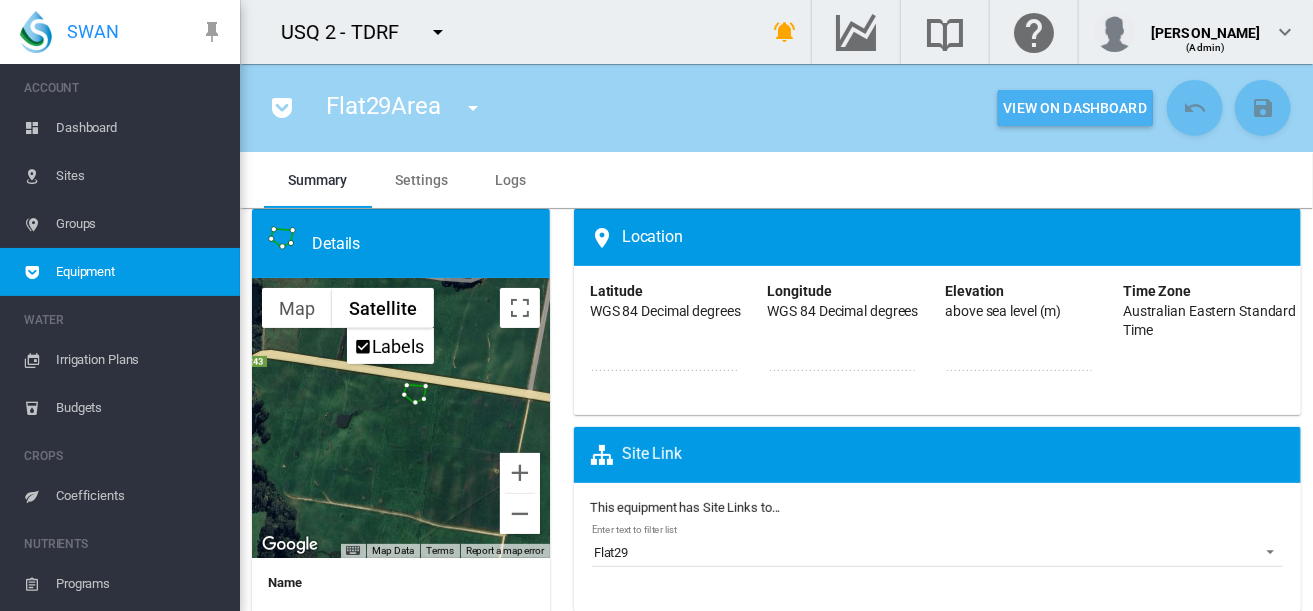 click on "View On Dashboard" at bounding box center [1075, 108] 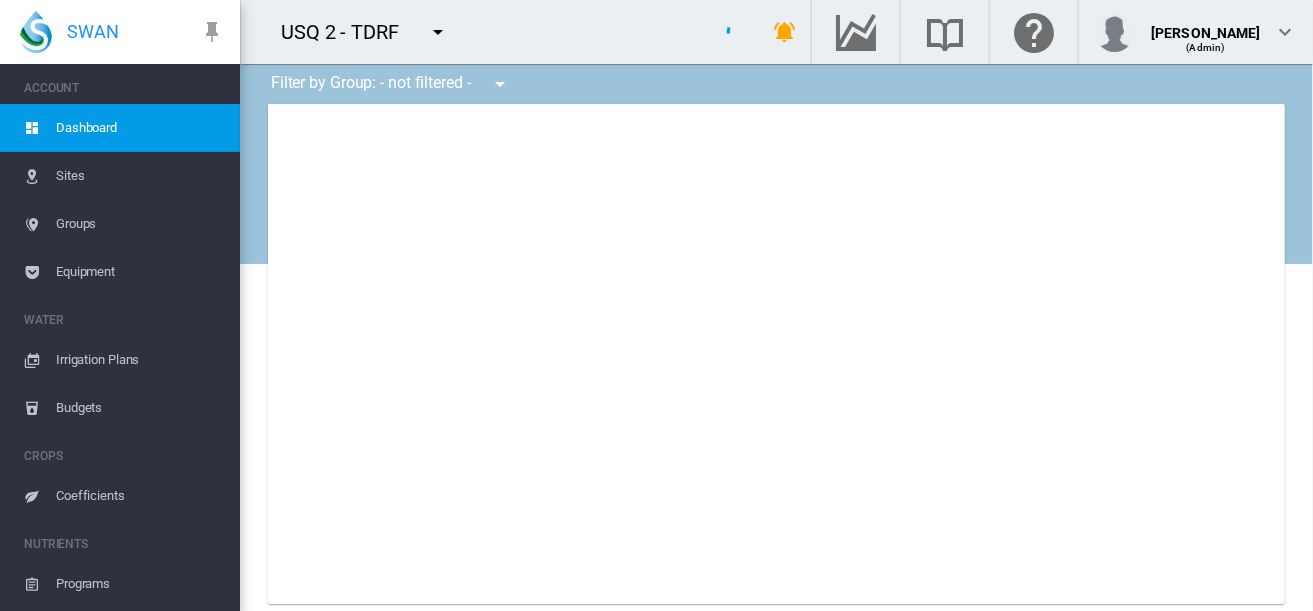type on "**********" 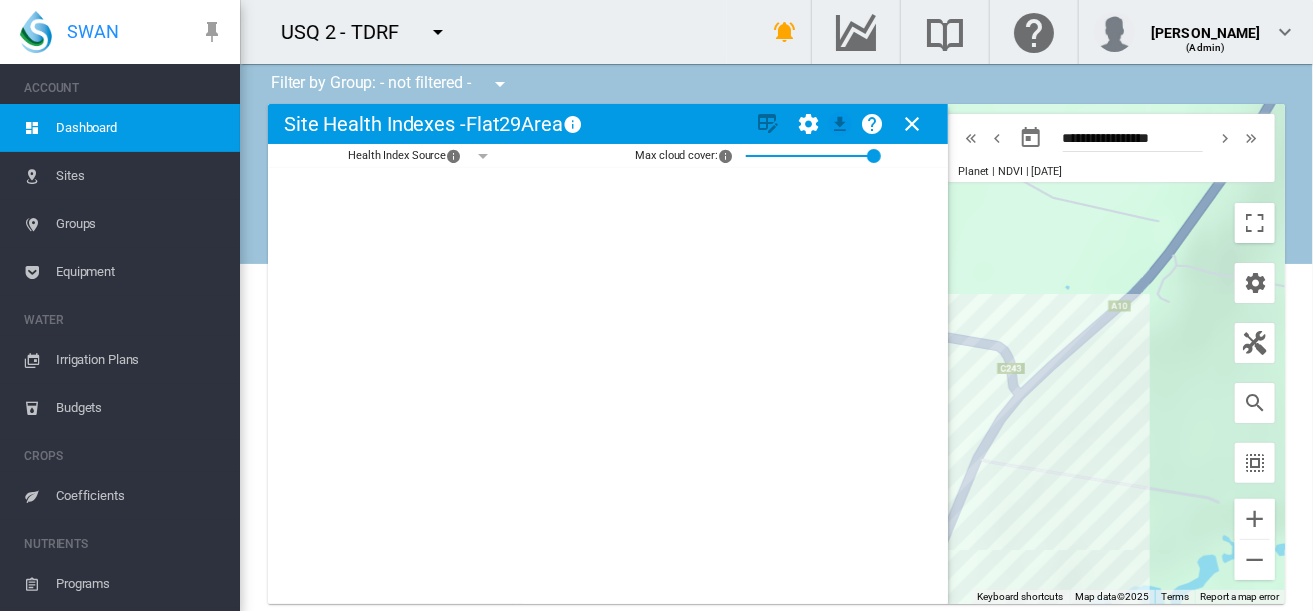 click at bounding box center [912, 124] 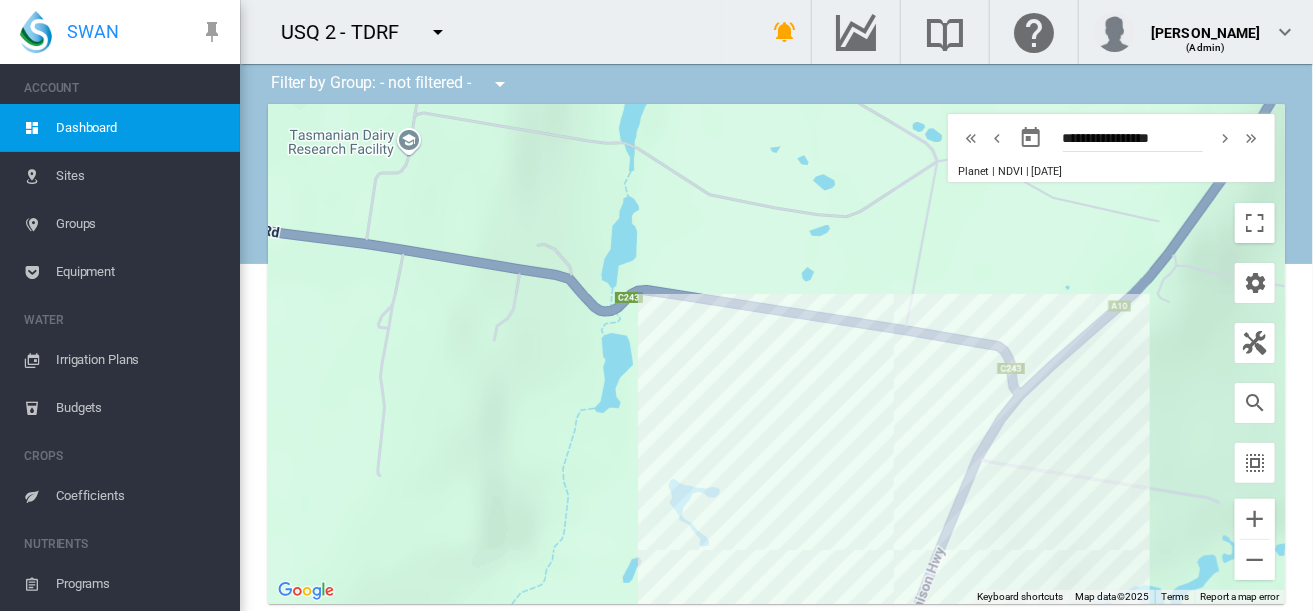click on "Equipment" at bounding box center (140, 272) 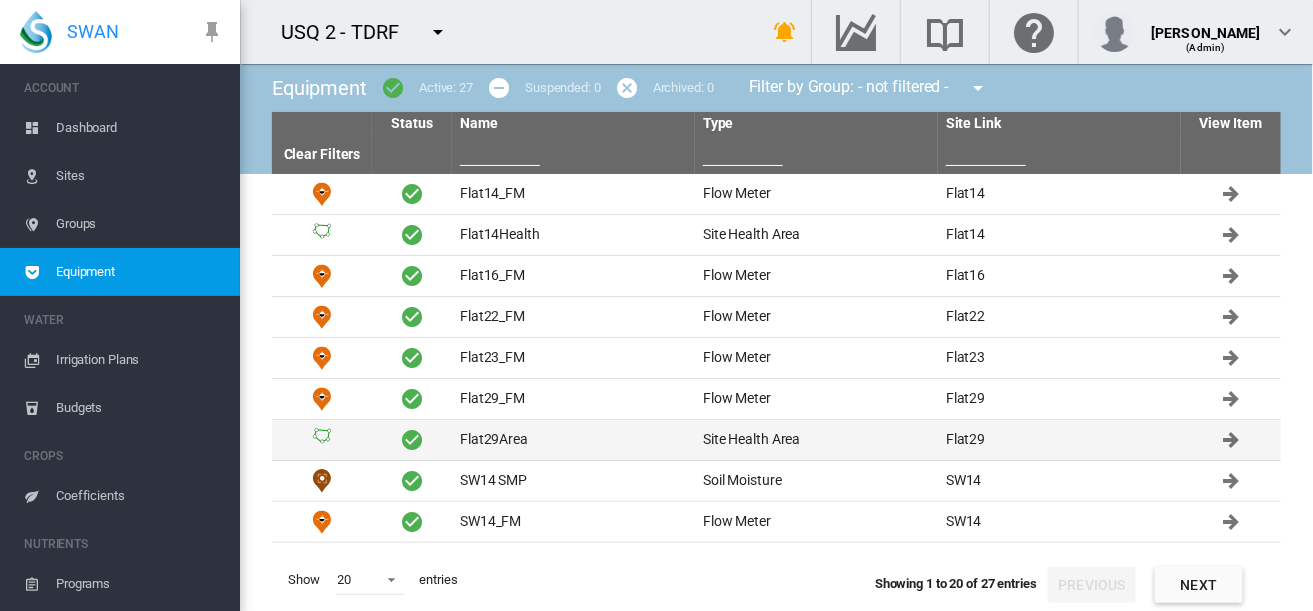 click on "Flat29Area" at bounding box center [573, 440] 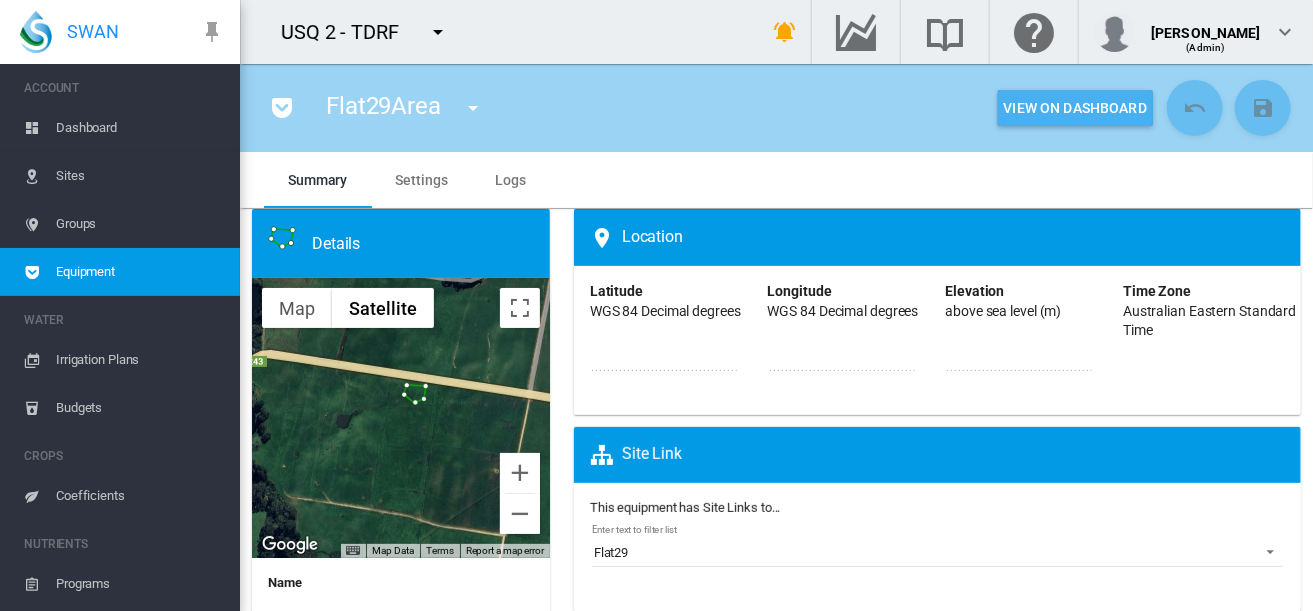 click on "View On Dashboard" at bounding box center (1075, 108) 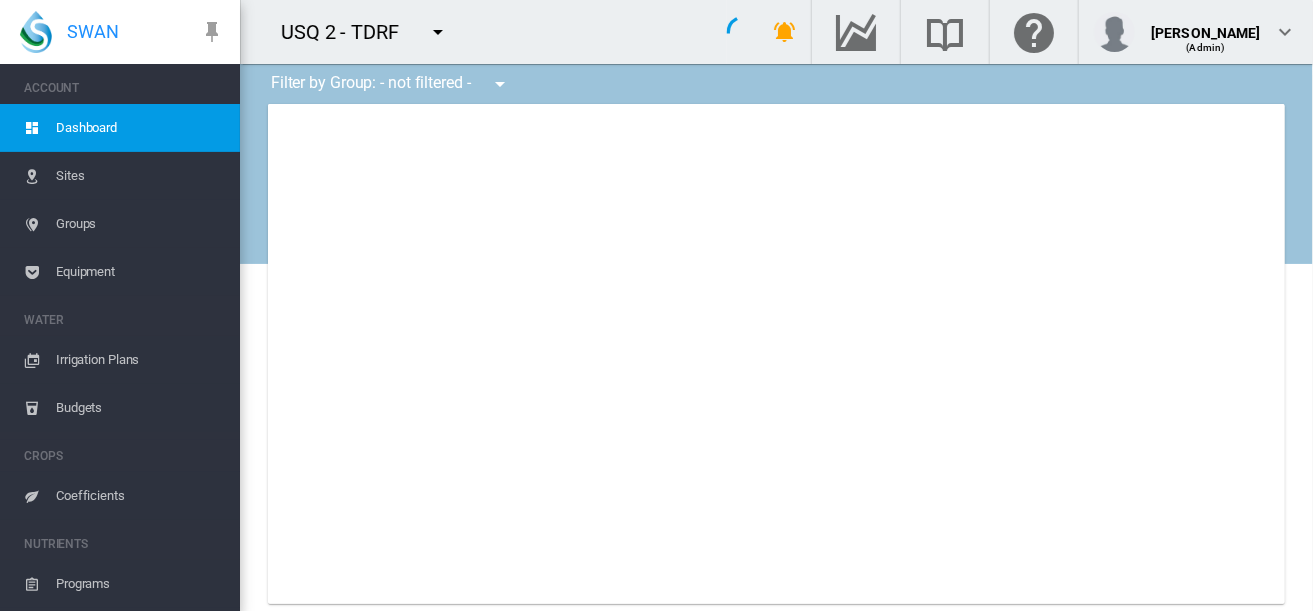 type on "**********" 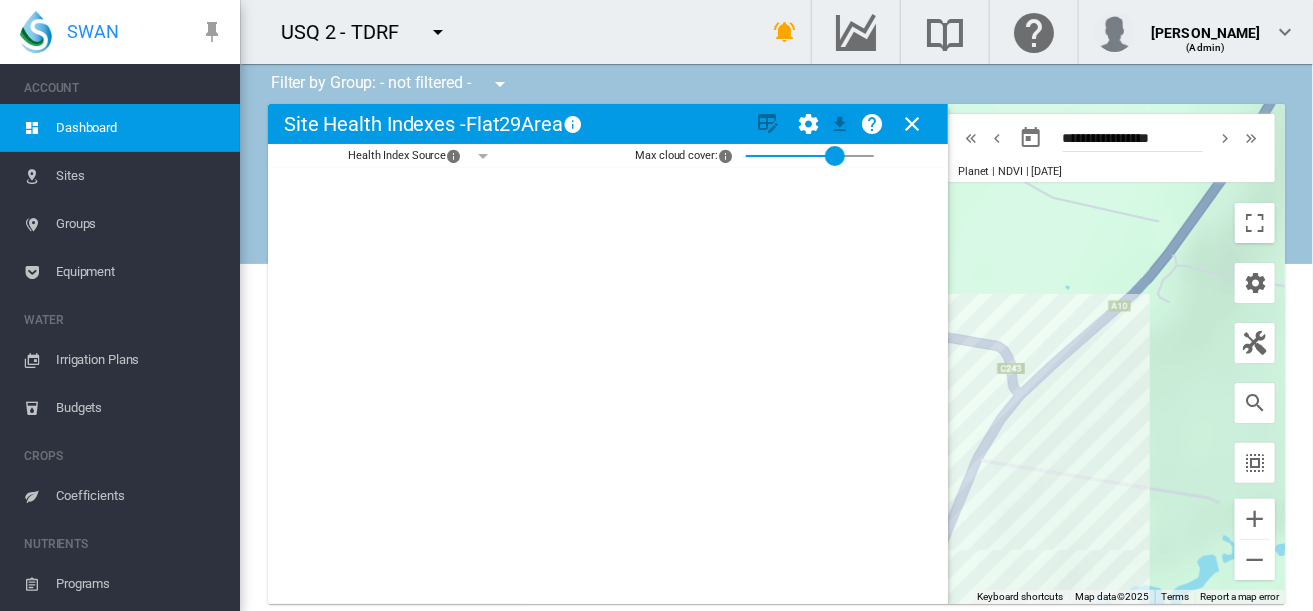 drag, startPoint x: 876, startPoint y: 156, endPoint x: 892, endPoint y: 150, distance: 17.088007 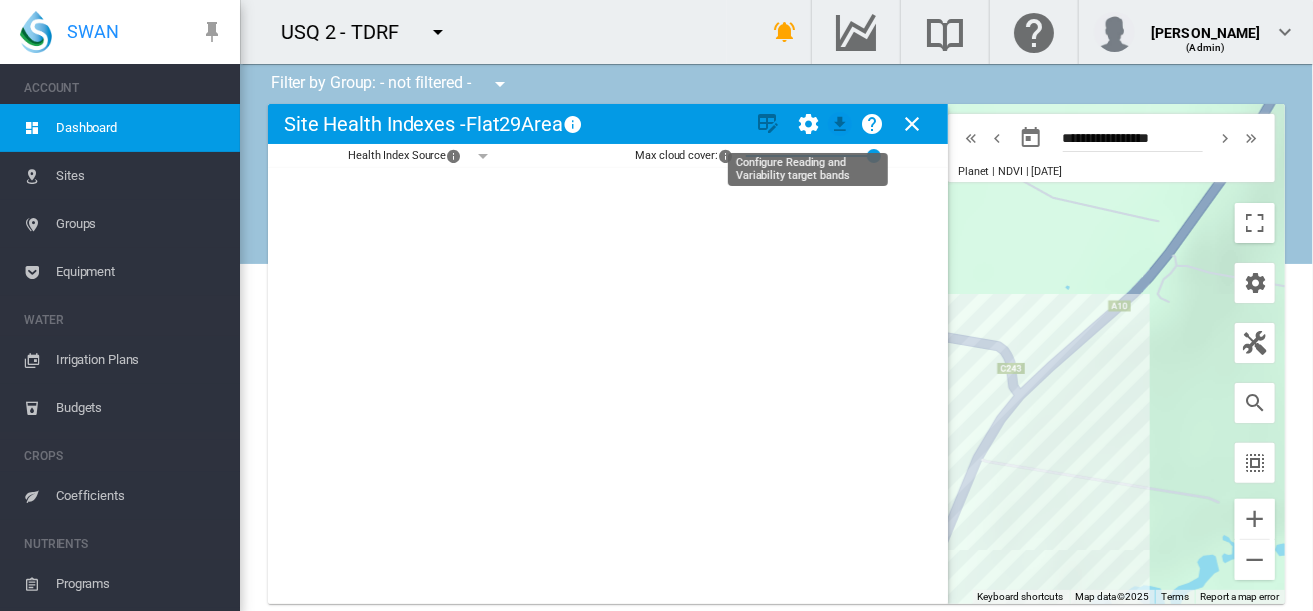 click at bounding box center [808, 124] 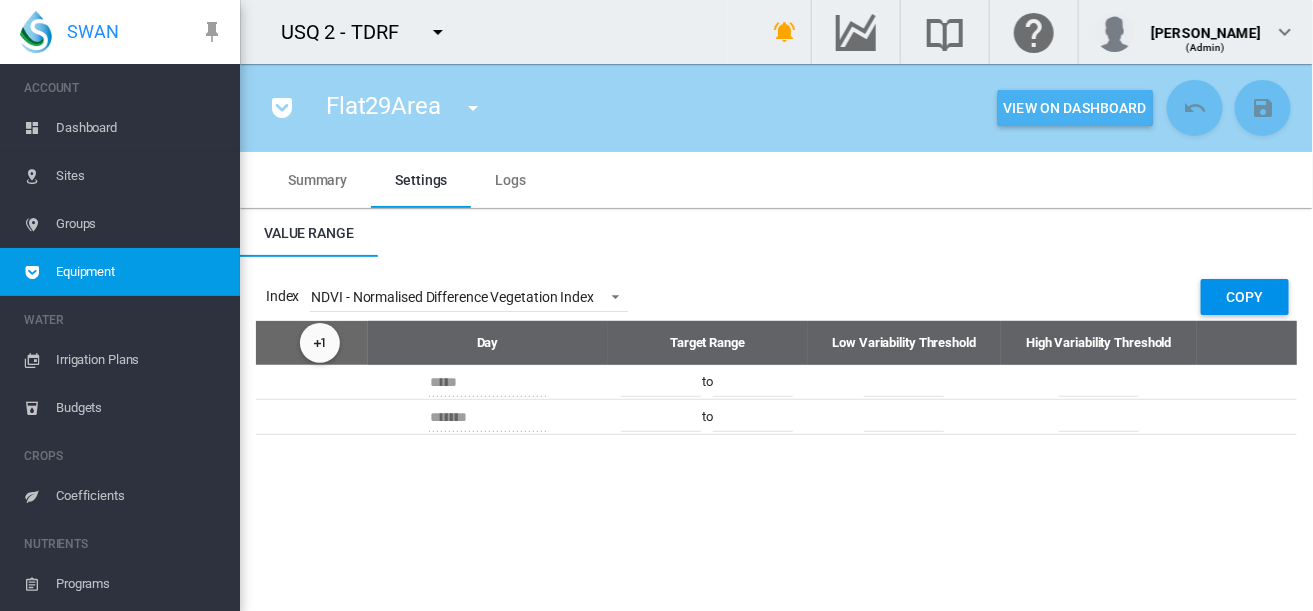 click on "View On Dashboard" at bounding box center [1075, 108] 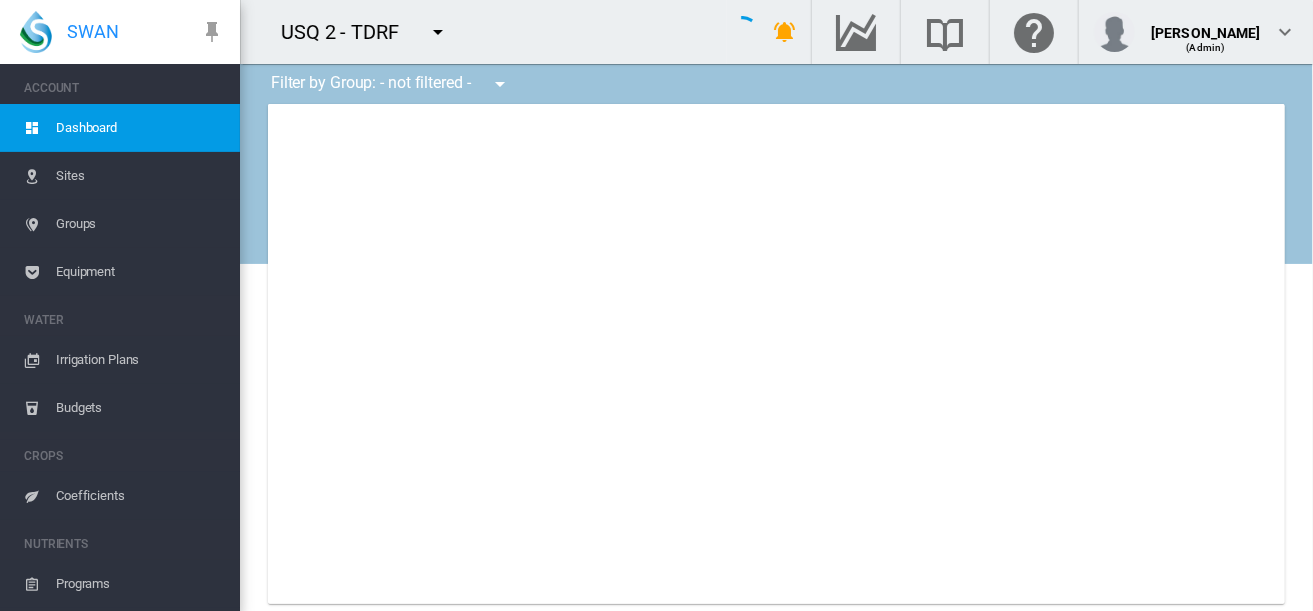 type on "**********" 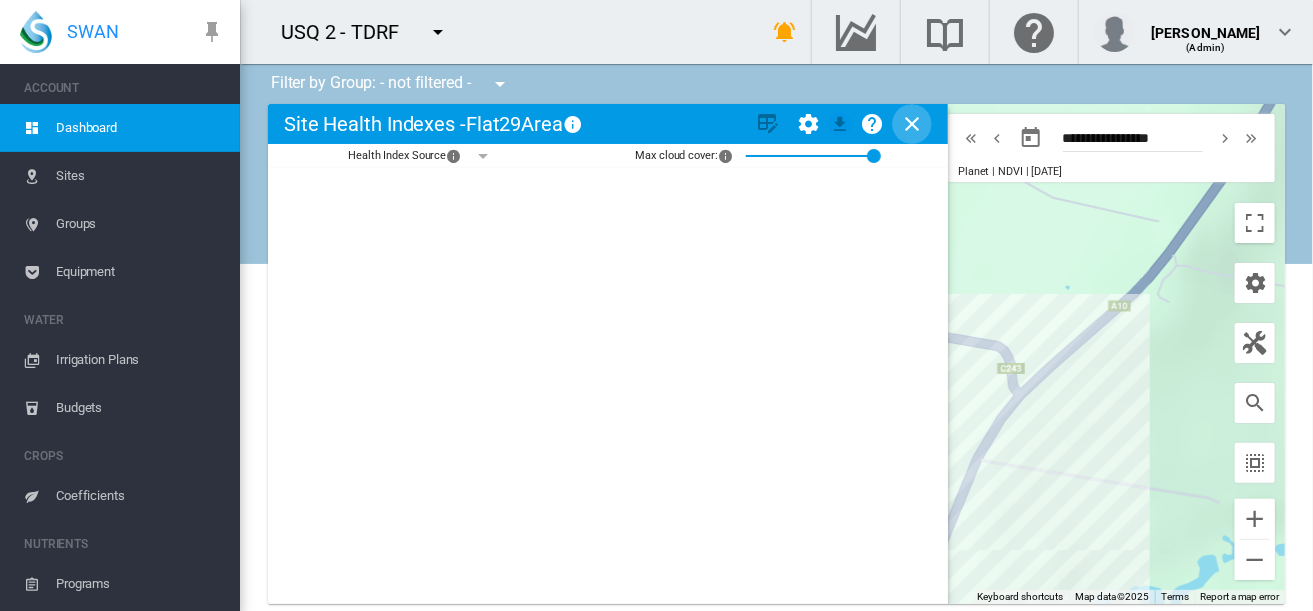 click at bounding box center (912, 124) 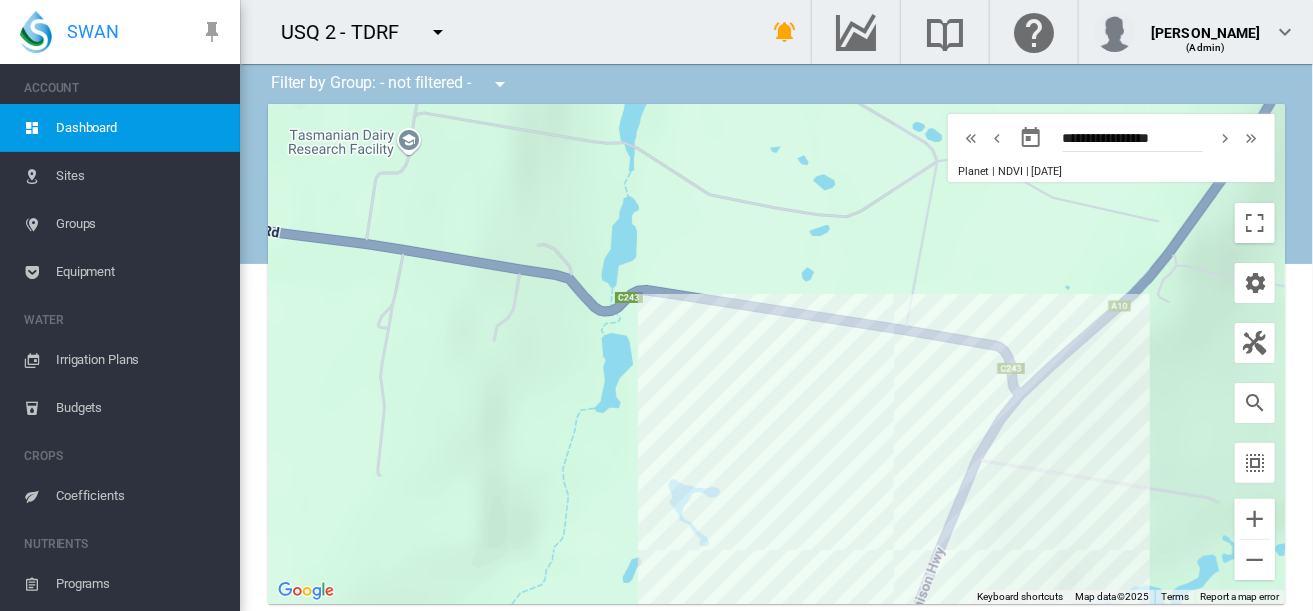 click on "Equipment" at bounding box center [140, 272] 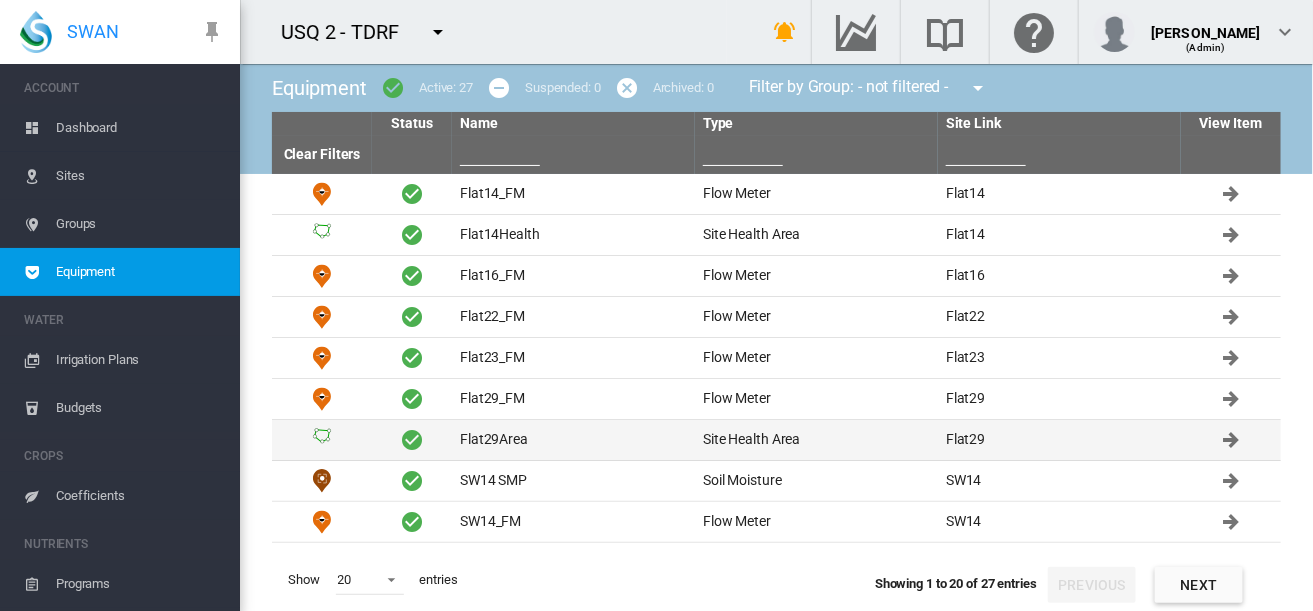 click on "Flat29Area" at bounding box center [573, 440] 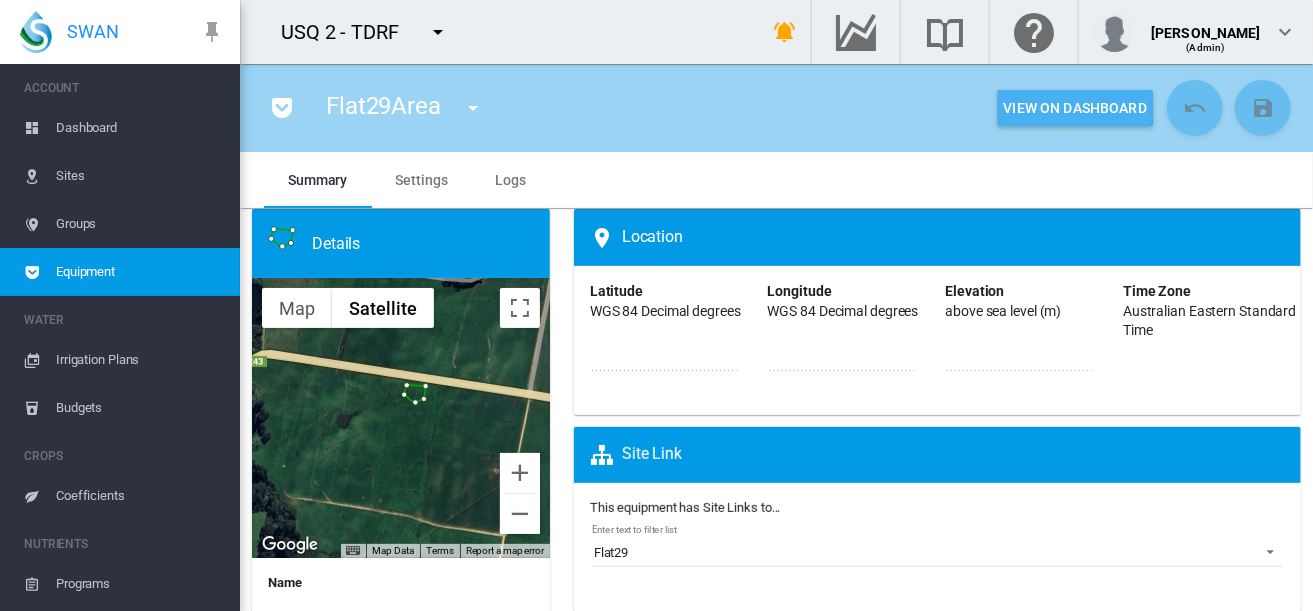 click on "View On Dashboard" at bounding box center [1075, 108] 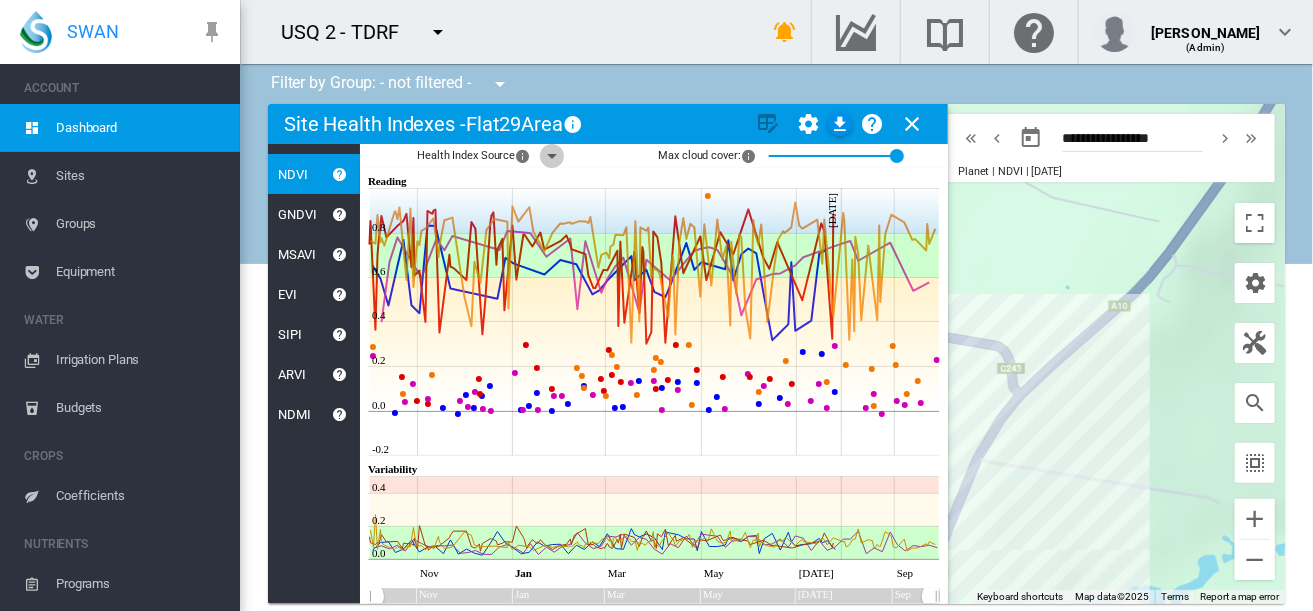 click 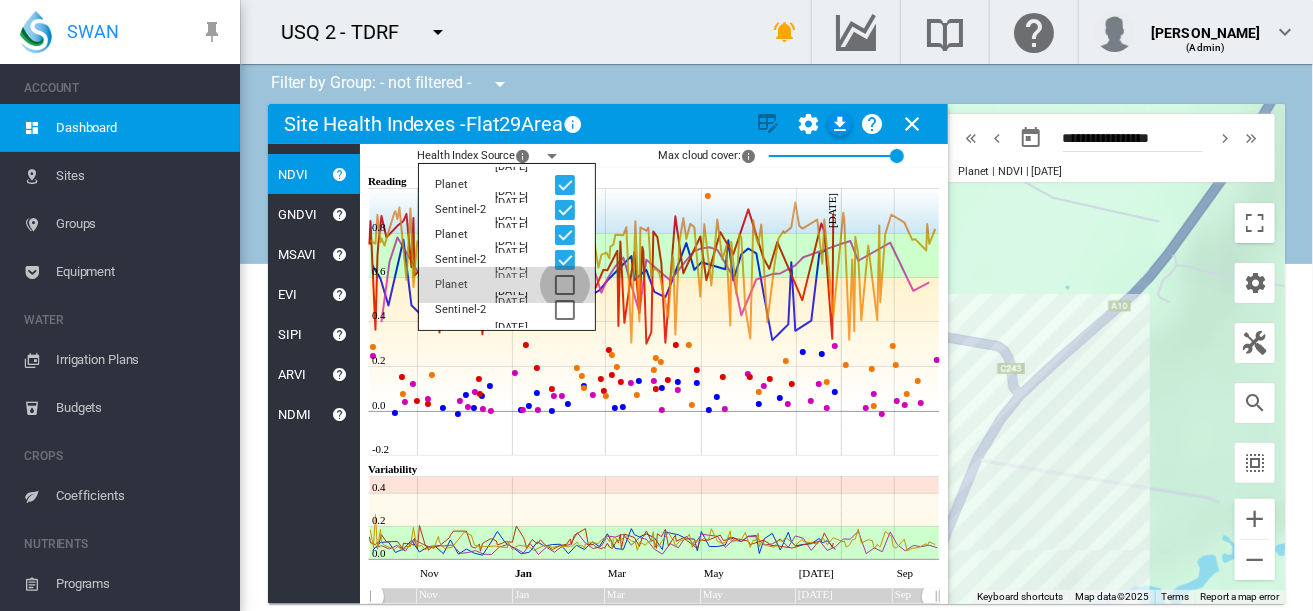 click 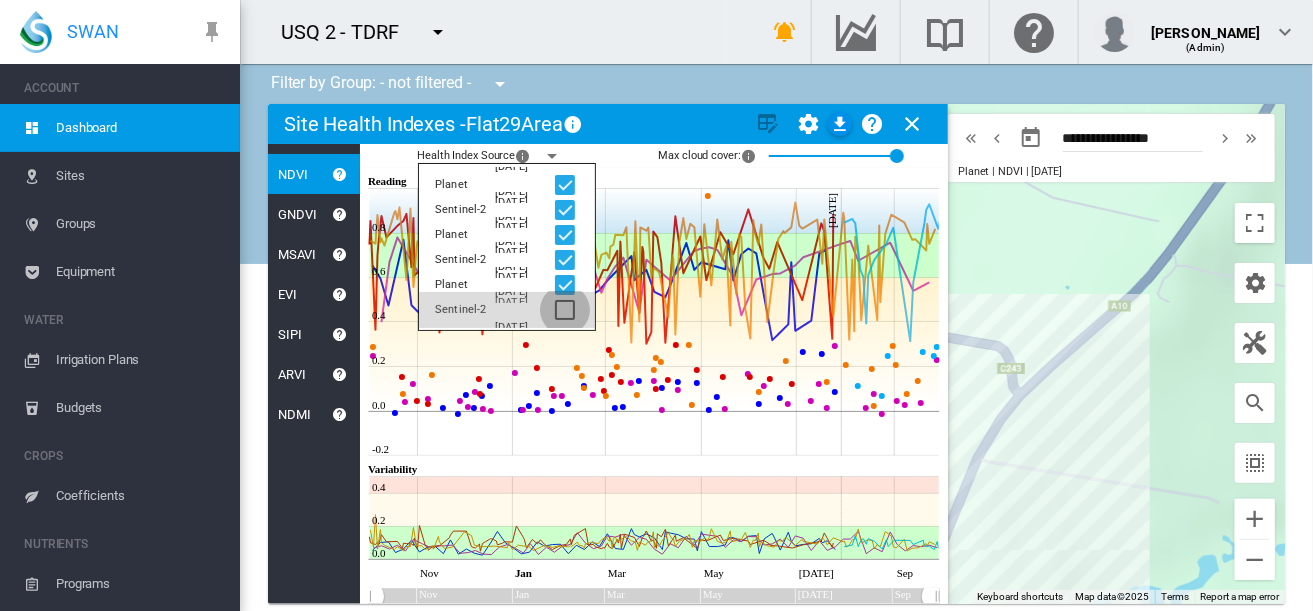 click 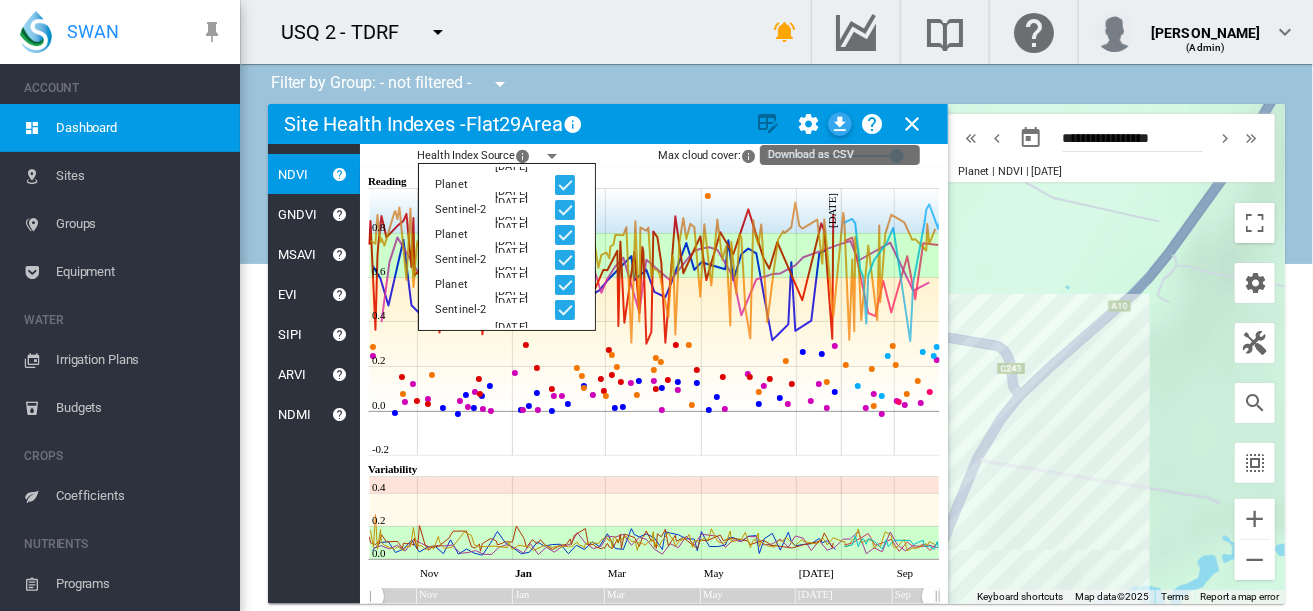 click at bounding box center [840, 124] 